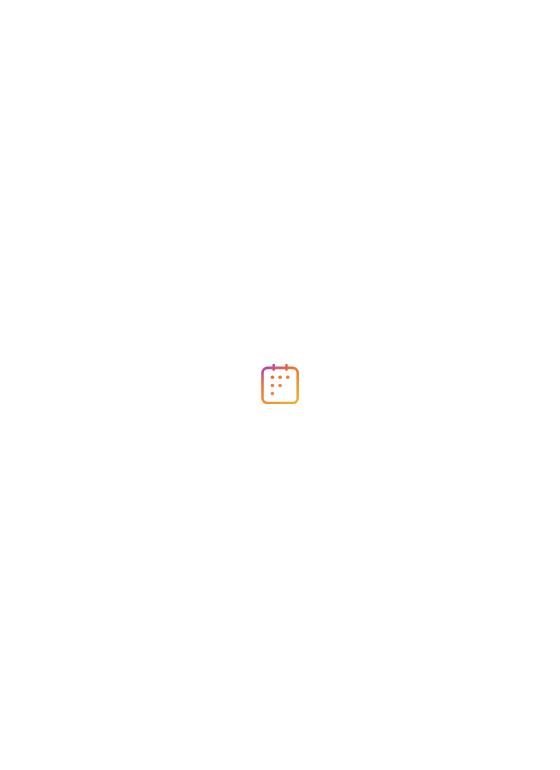 scroll, scrollTop: 0, scrollLeft: 0, axis: both 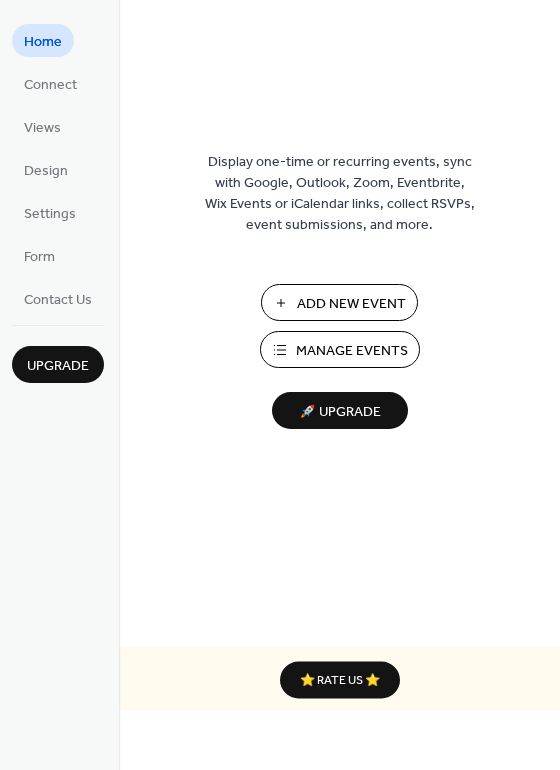 click on "Add New Event" at bounding box center [351, 304] 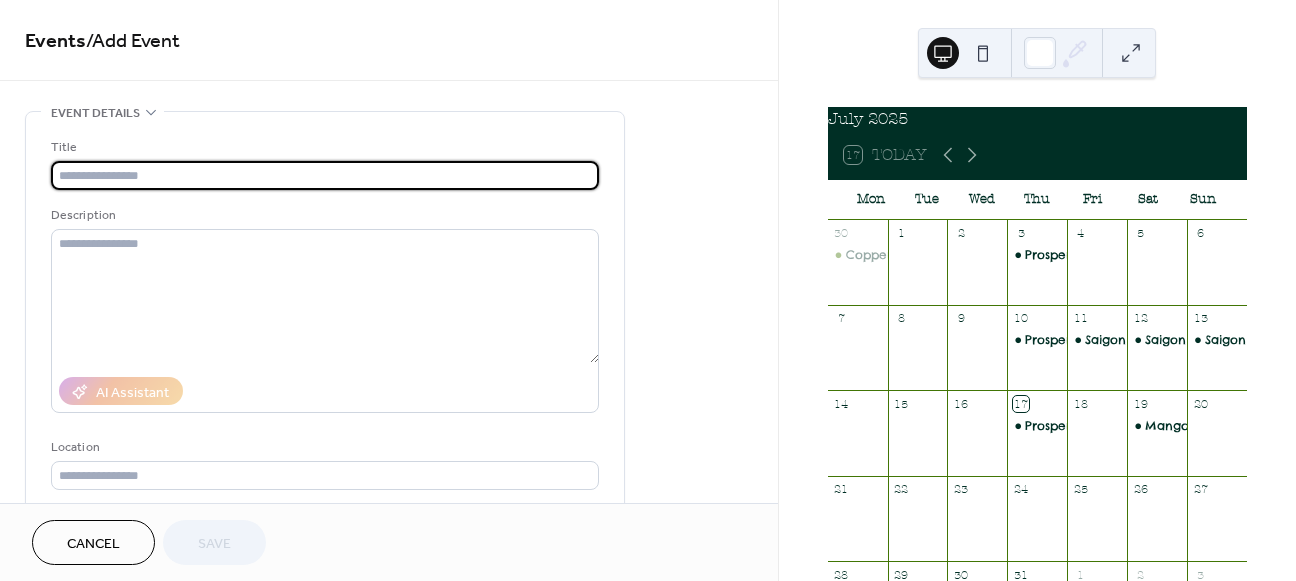 scroll, scrollTop: 0, scrollLeft: 0, axis: both 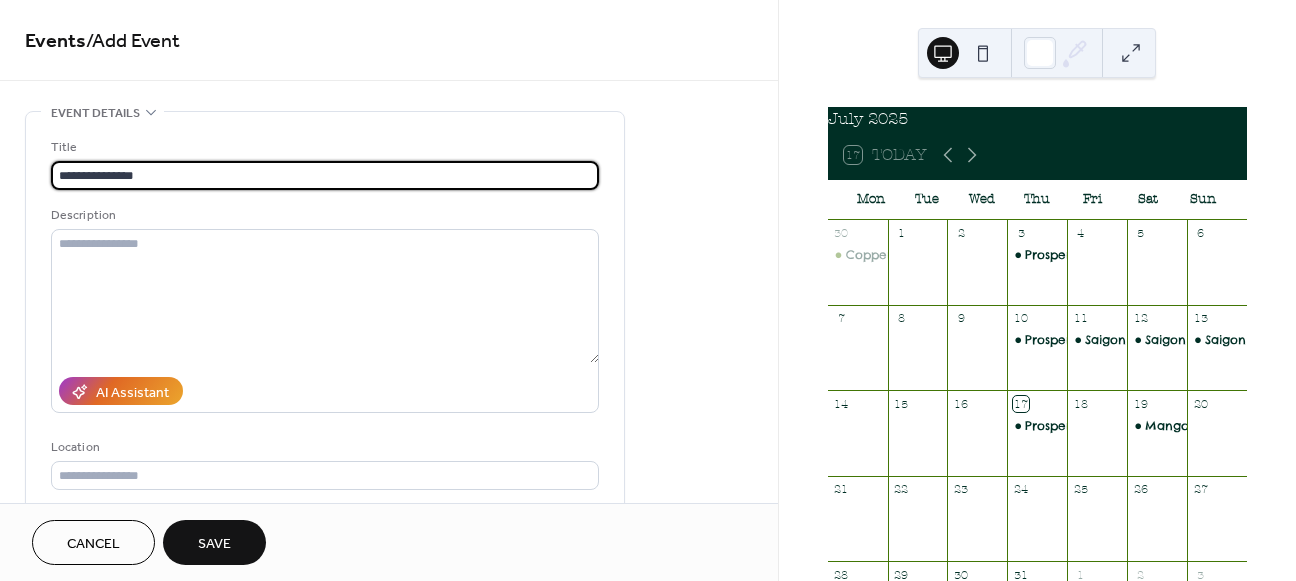 click on "**********" at bounding box center [325, 175] 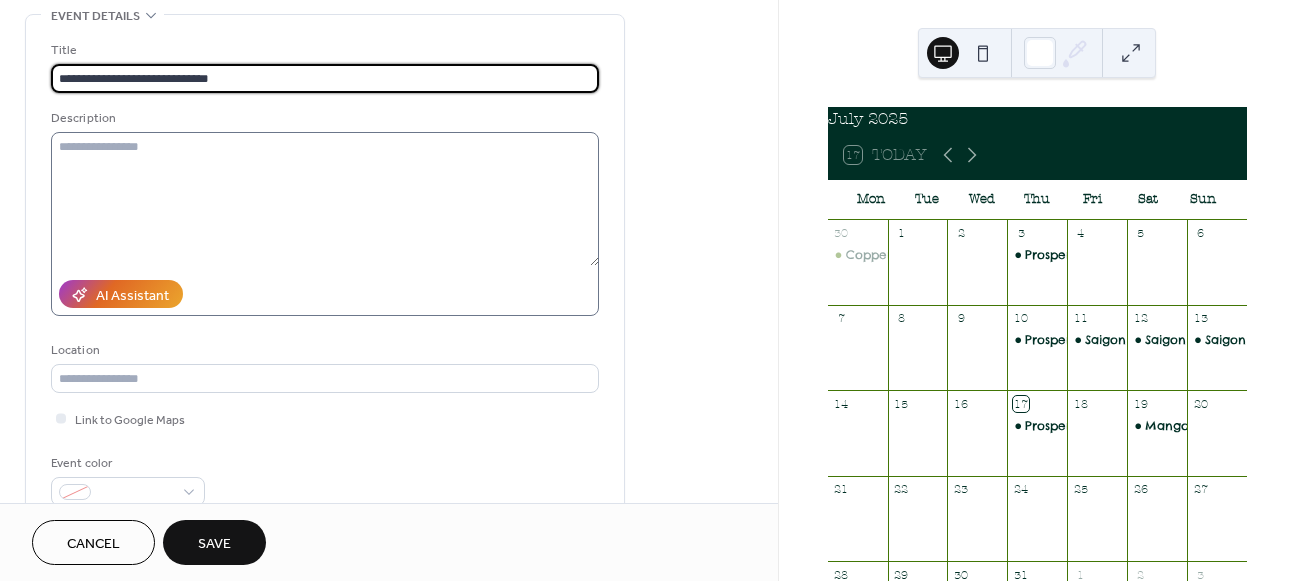 scroll, scrollTop: 92, scrollLeft: 0, axis: vertical 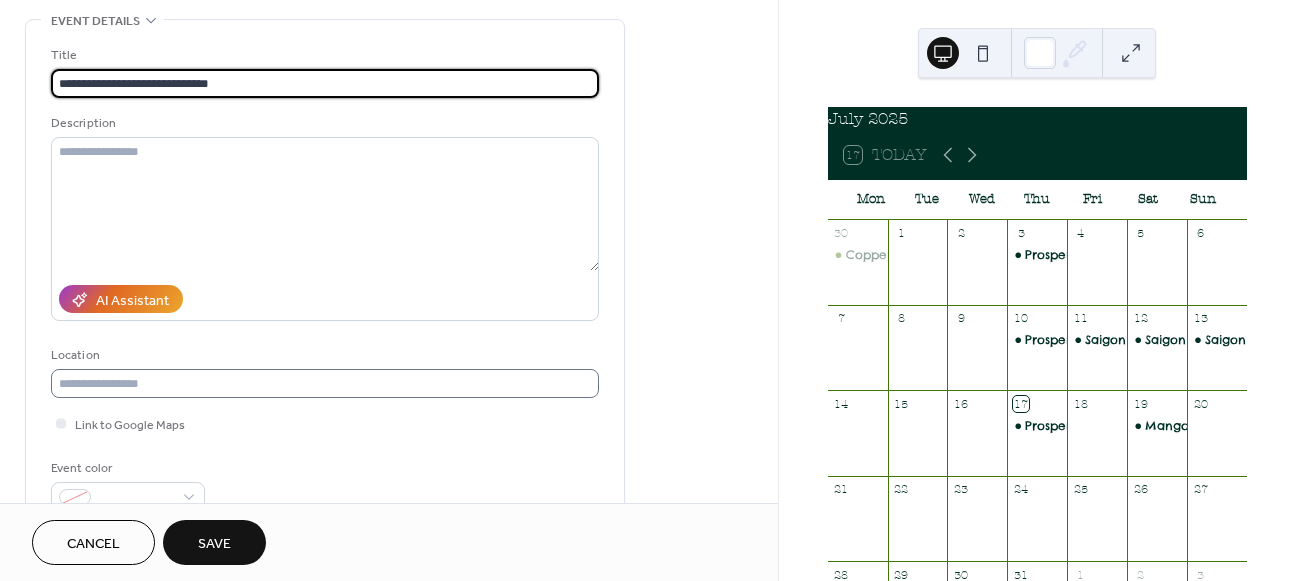 type on "**********" 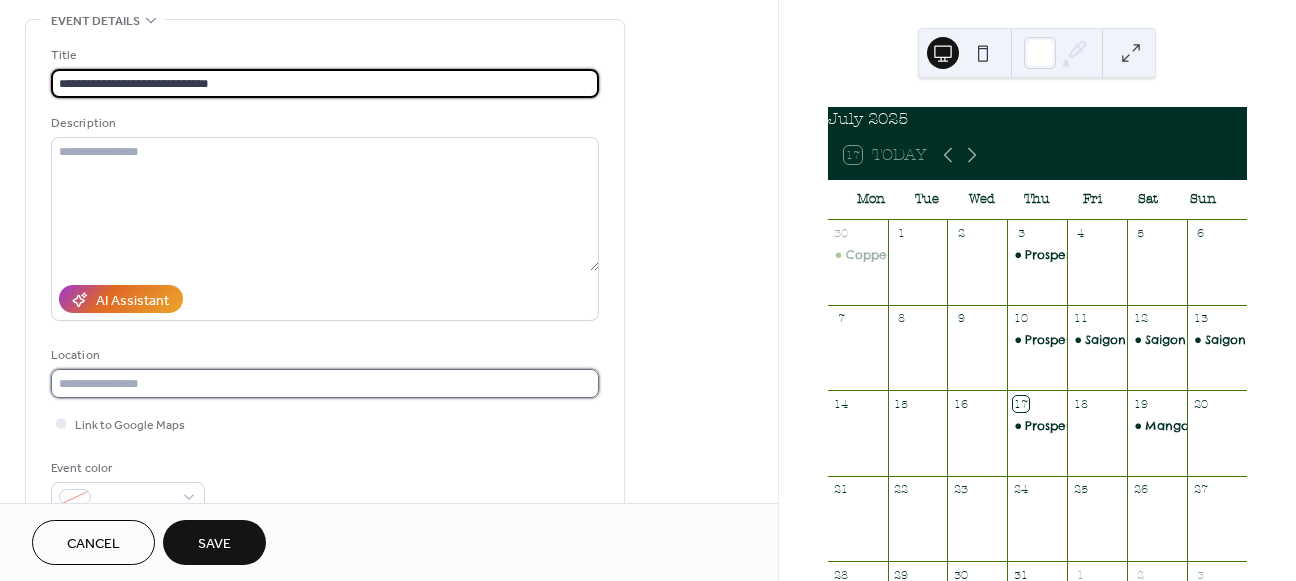 click at bounding box center (325, 383) 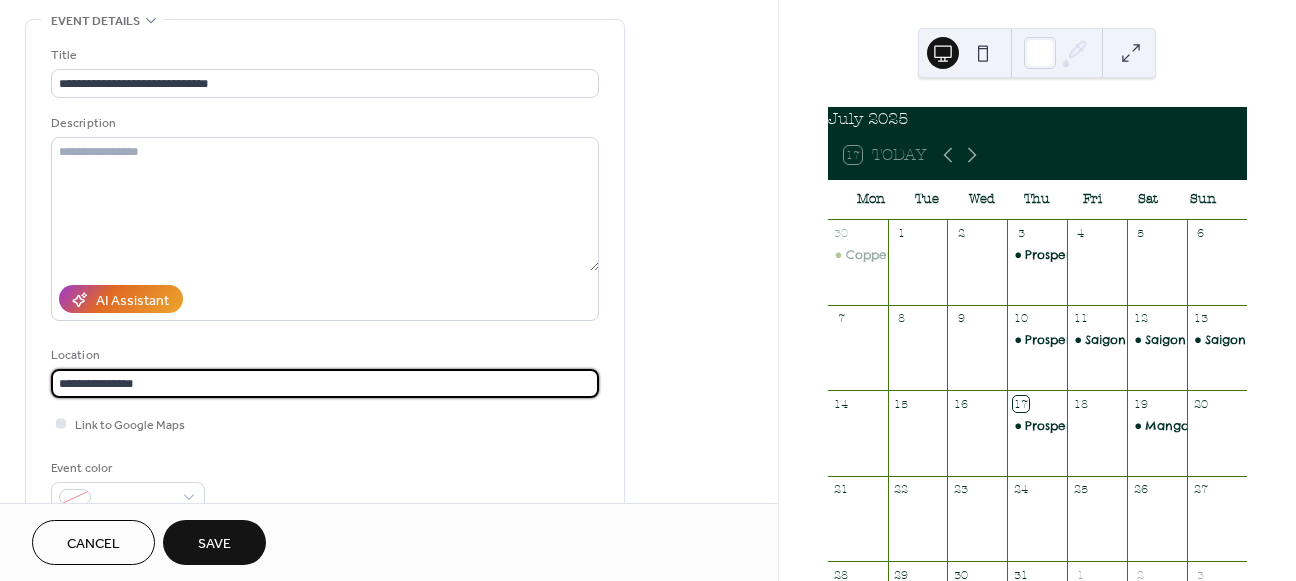 type on "**********" 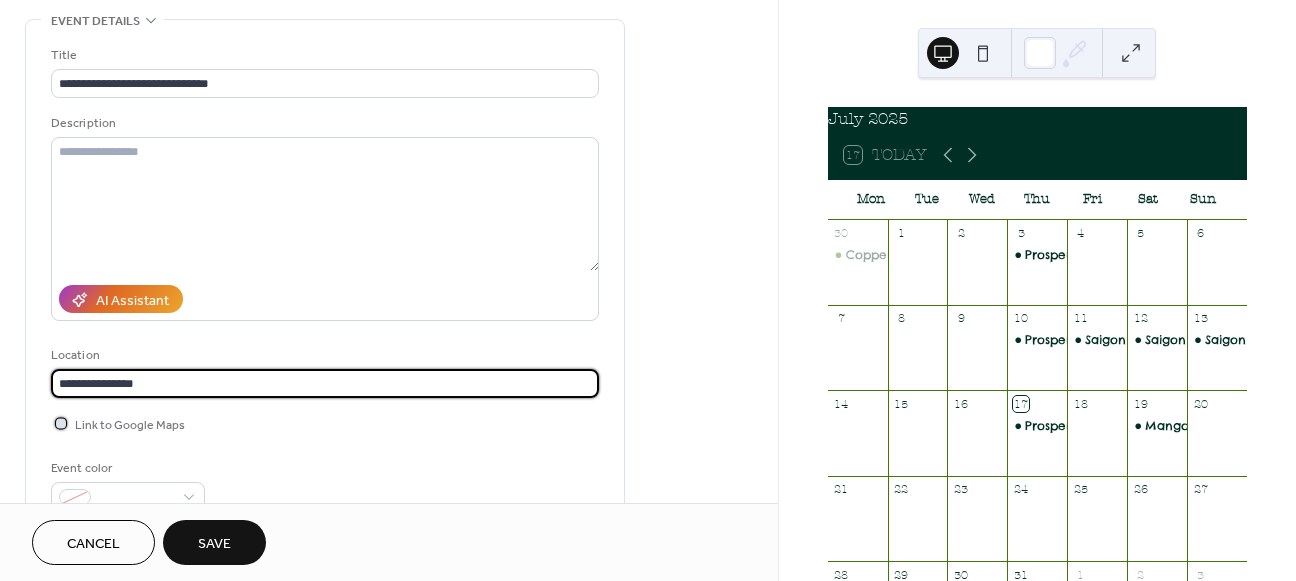 click at bounding box center (61, 423) 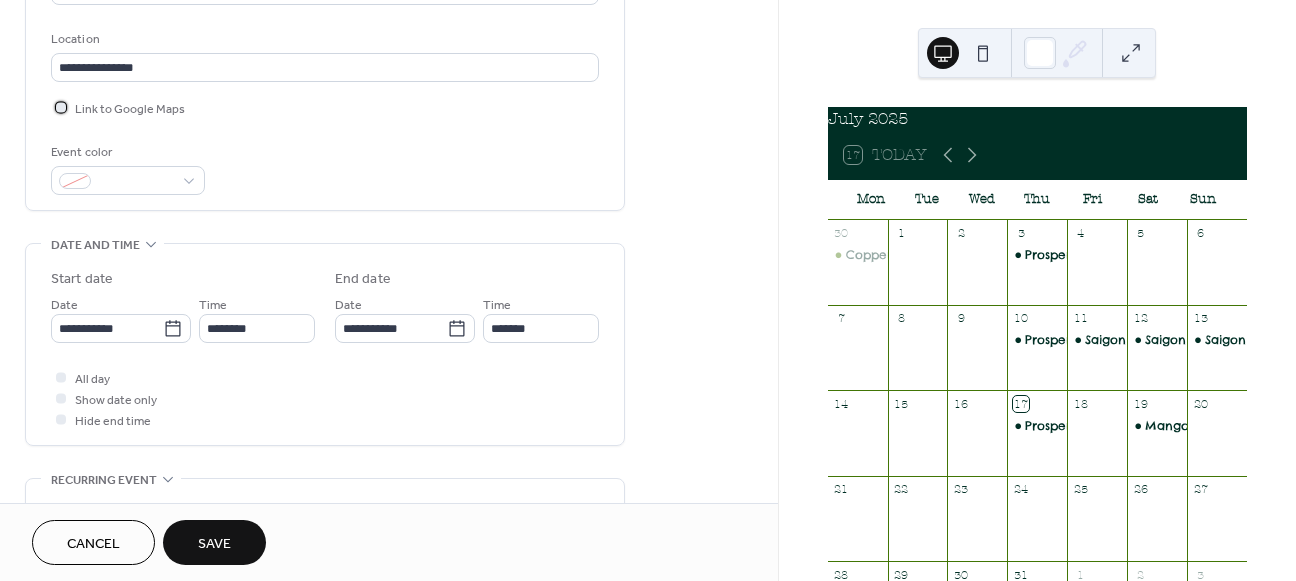 scroll, scrollTop: 412, scrollLeft: 0, axis: vertical 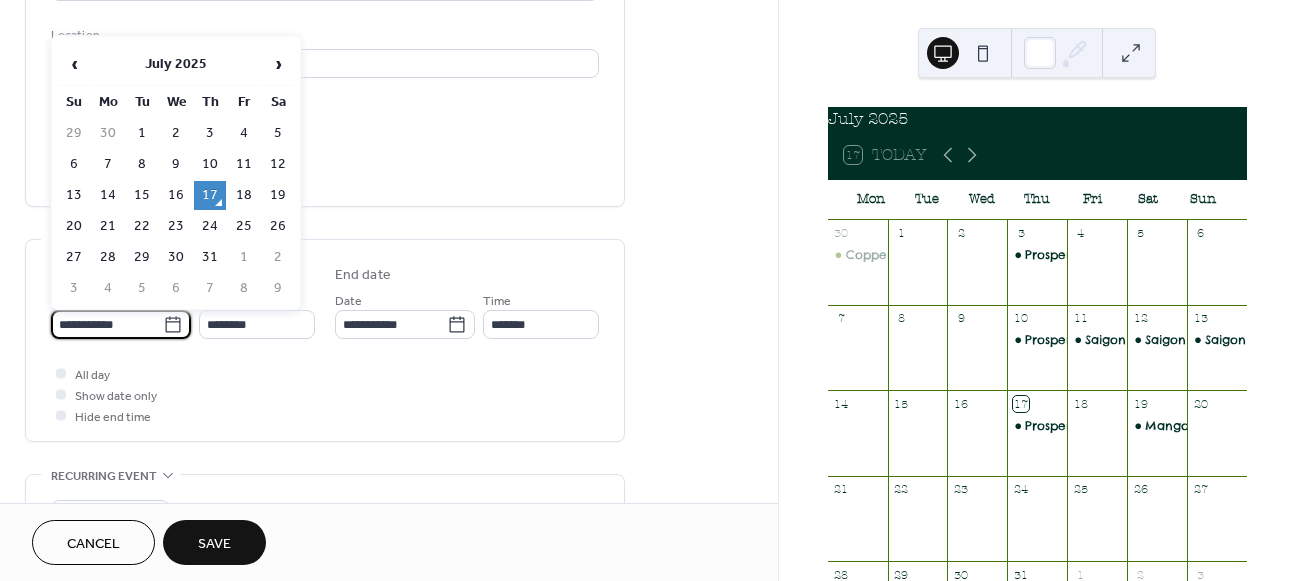 click on "**********" at bounding box center (107, 324) 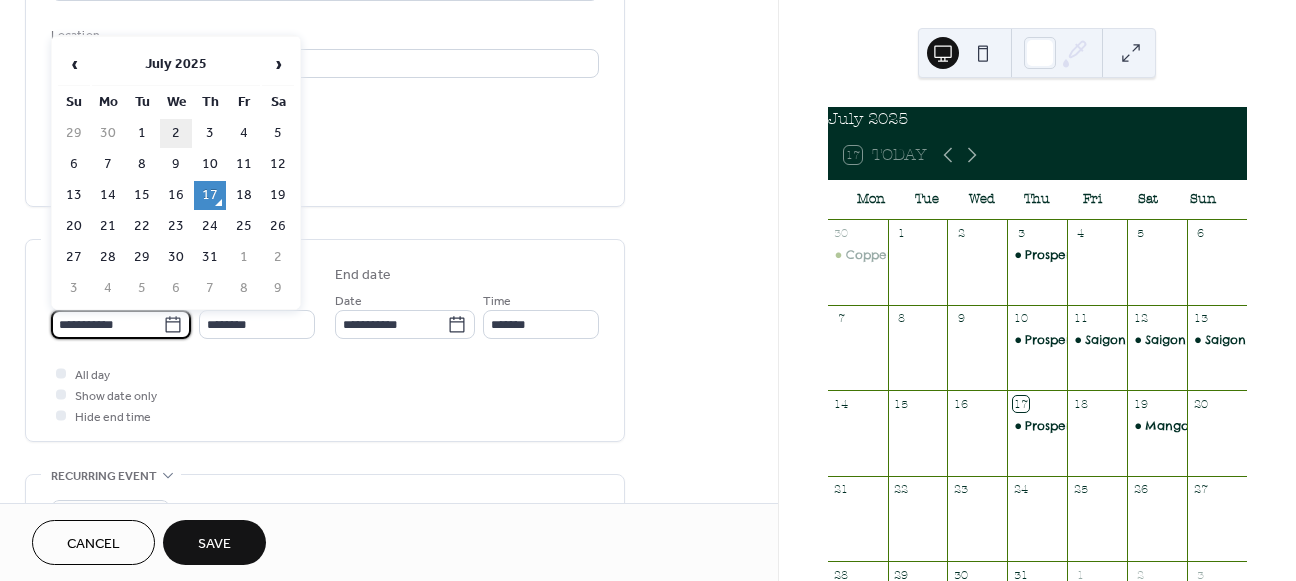 click on "2" at bounding box center [176, 133] 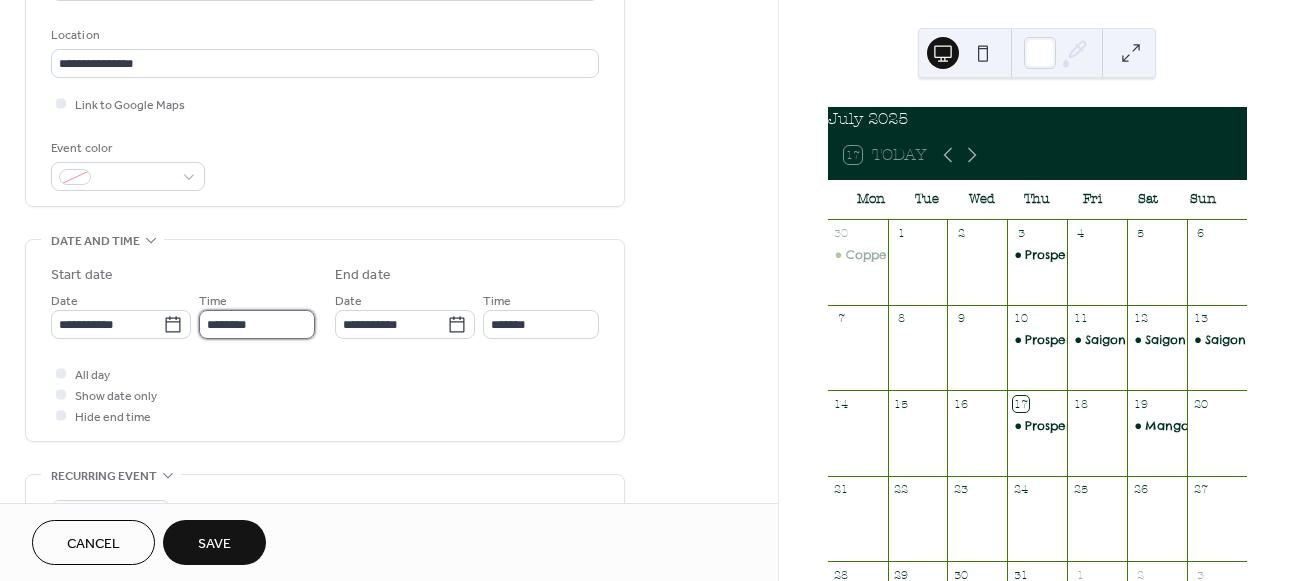 click on "********" at bounding box center [257, 324] 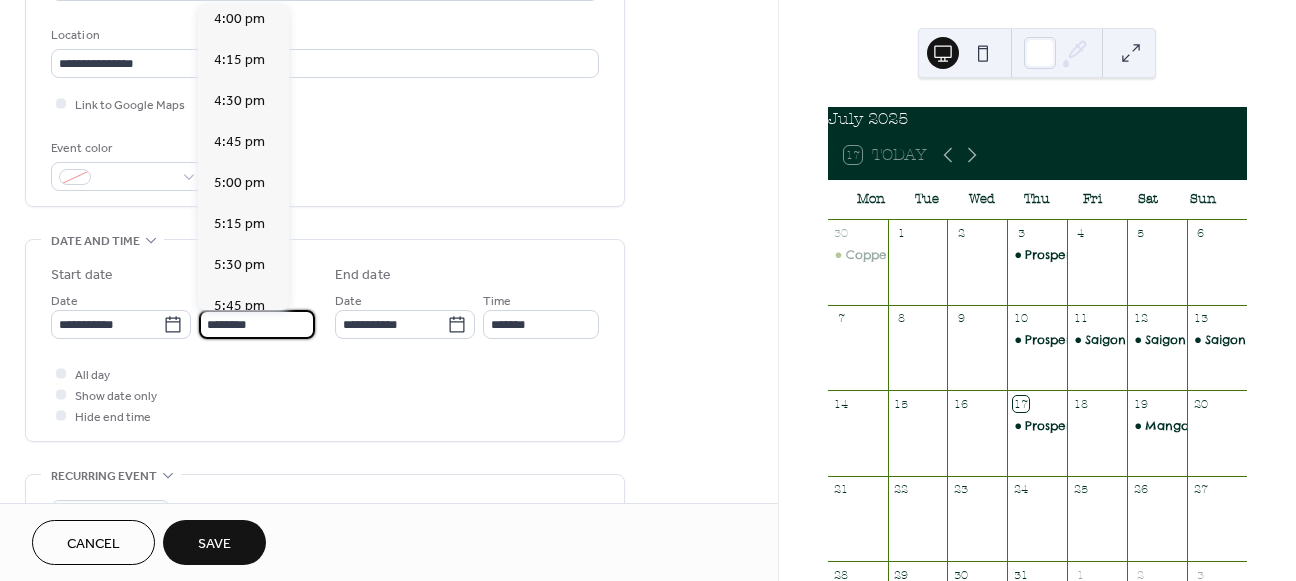scroll, scrollTop: 2636, scrollLeft: 0, axis: vertical 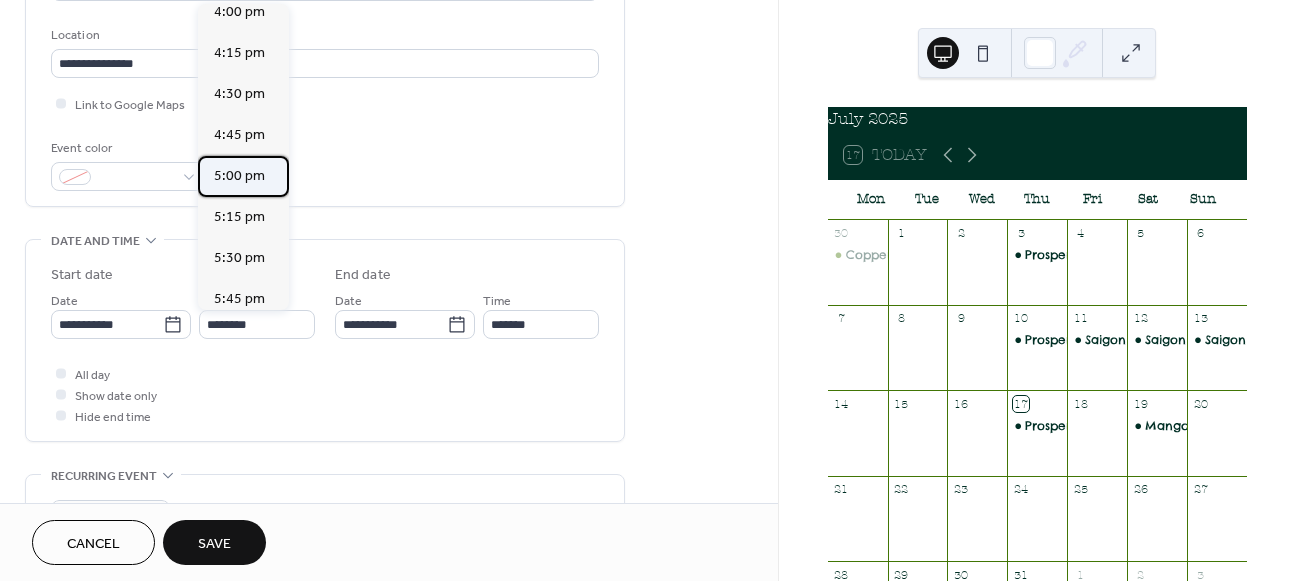 click on "5:00 pm" at bounding box center (239, 176) 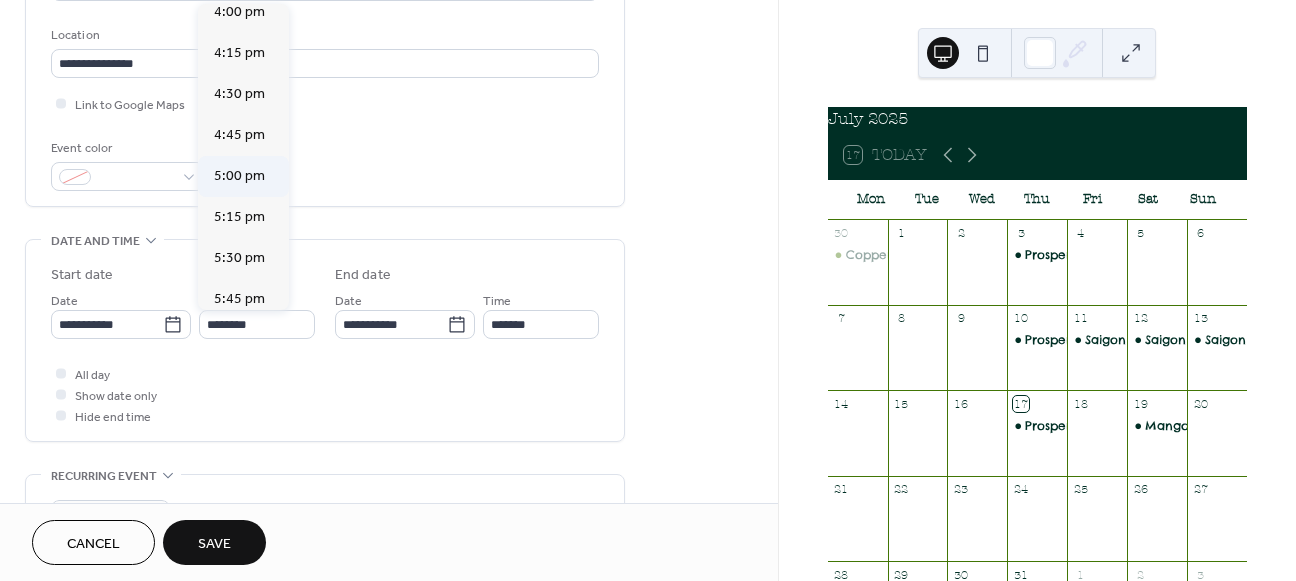 type on "*******" 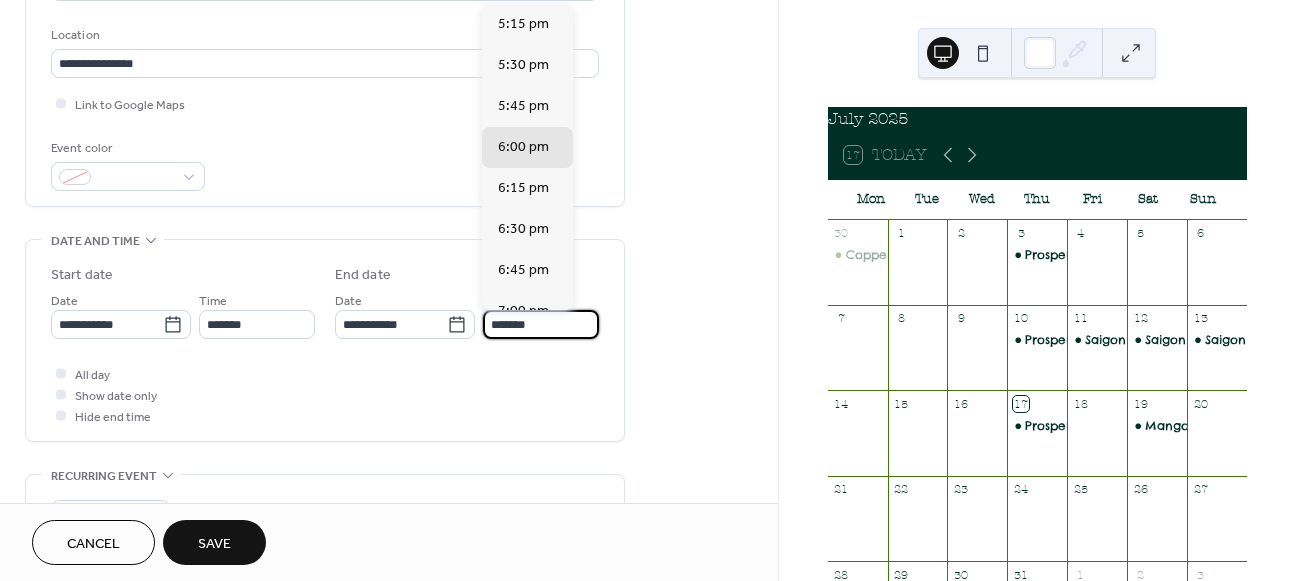 click on "*******" at bounding box center (541, 324) 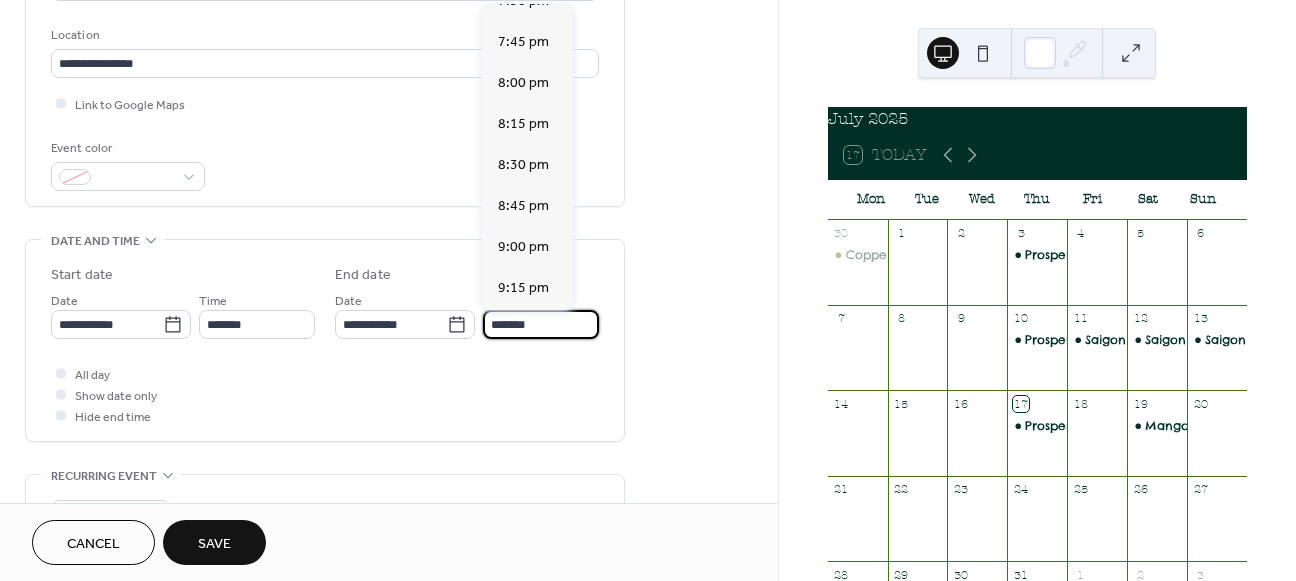 scroll, scrollTop: 398, scrollLeft: 0, axis: vertical 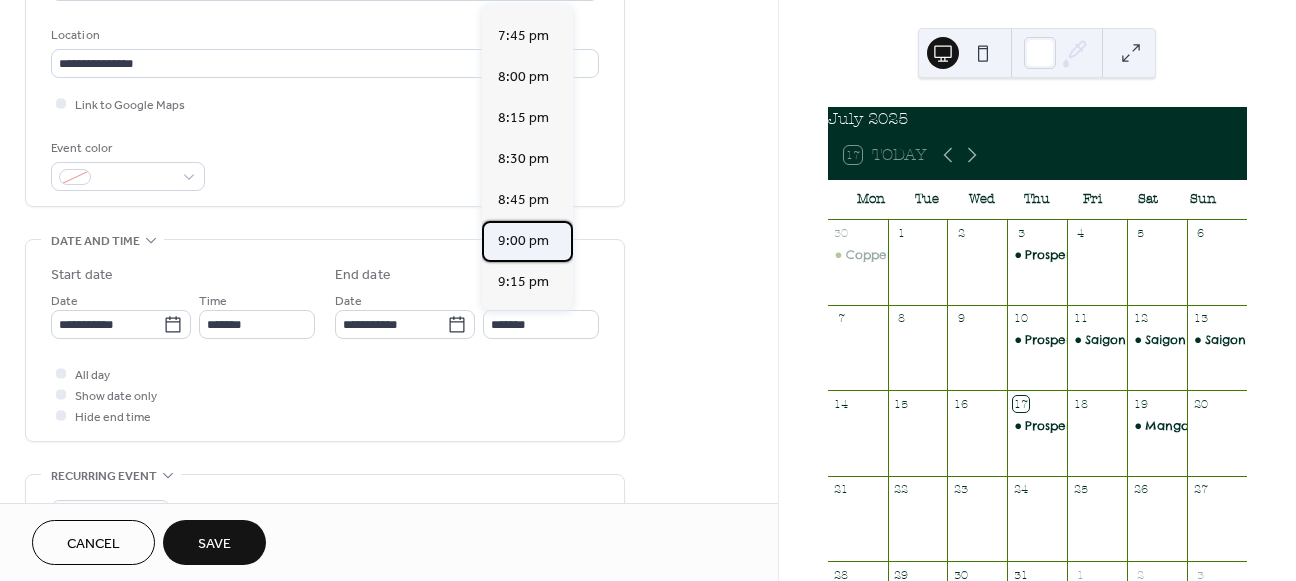 click on "9:00 pm" at bounding box center (523, 241) 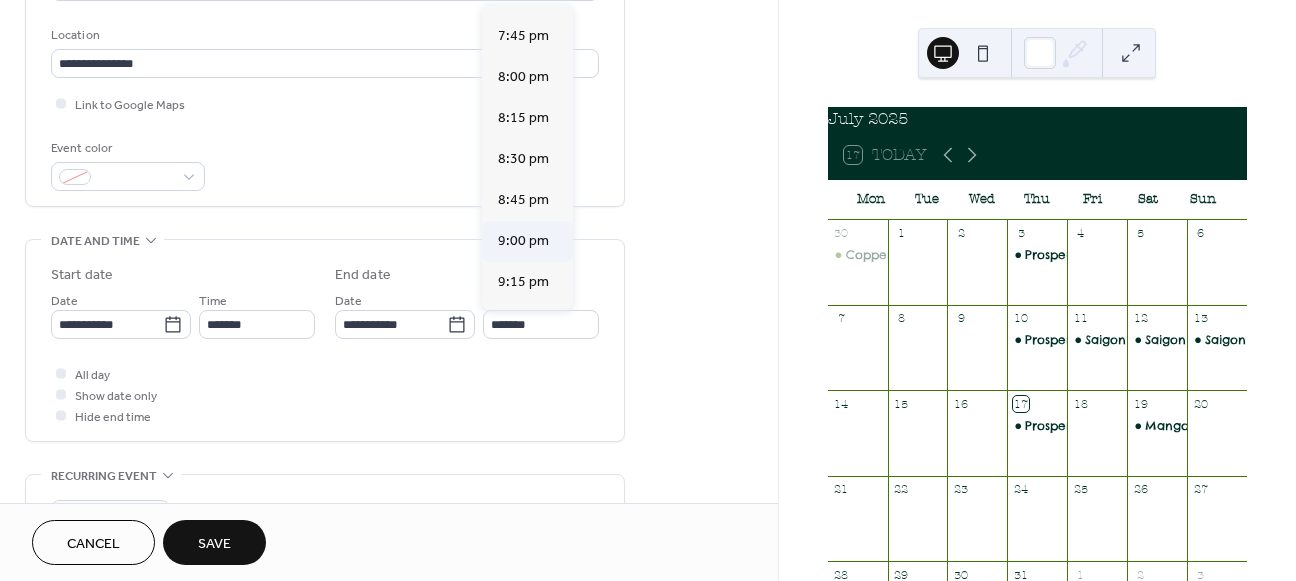 type on "*******" 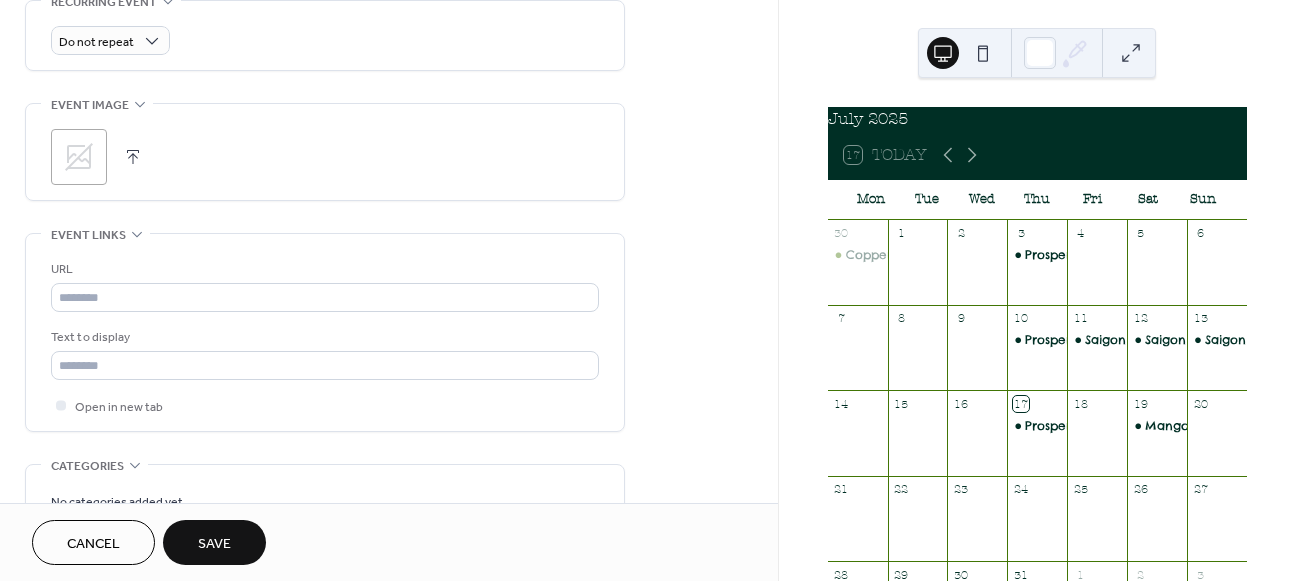 scroll, scrollTop: 1067, scrollLeft: 0, axis: vertical 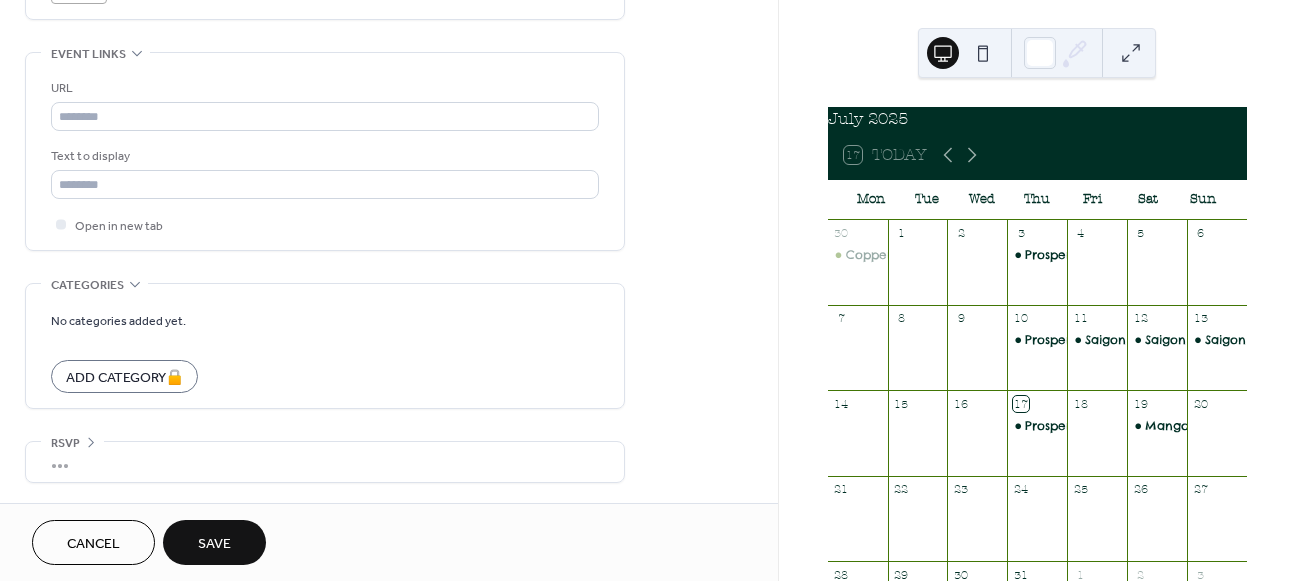 click on "Save" at bounding box center (214, 544) 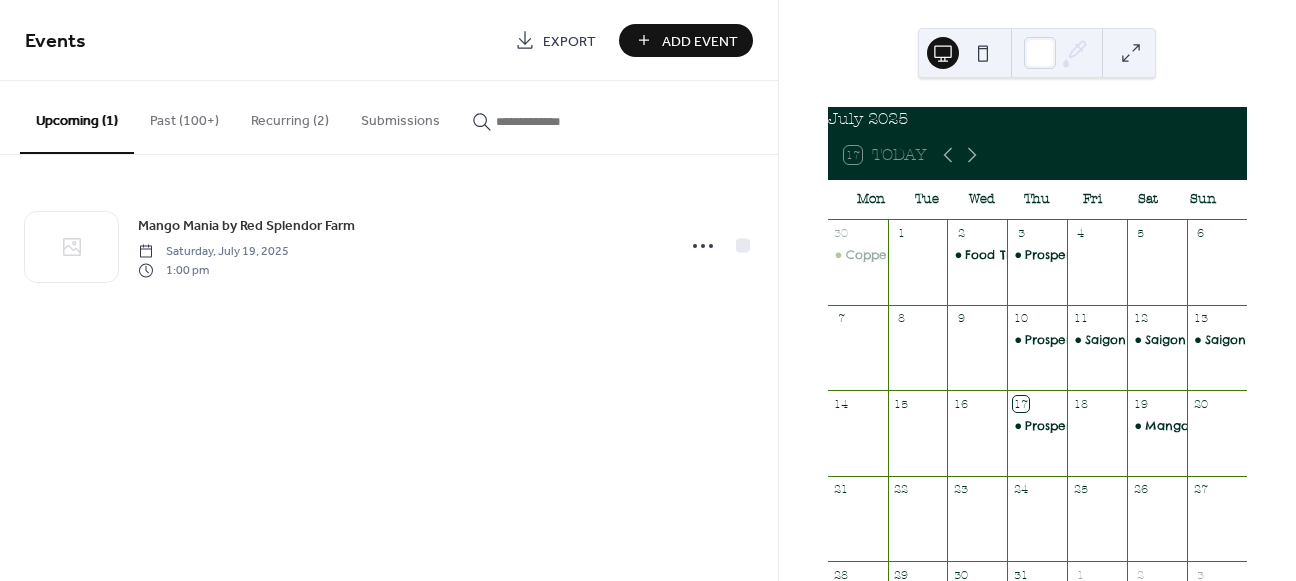 click on "Add Event" at bounding box center [700, 41] 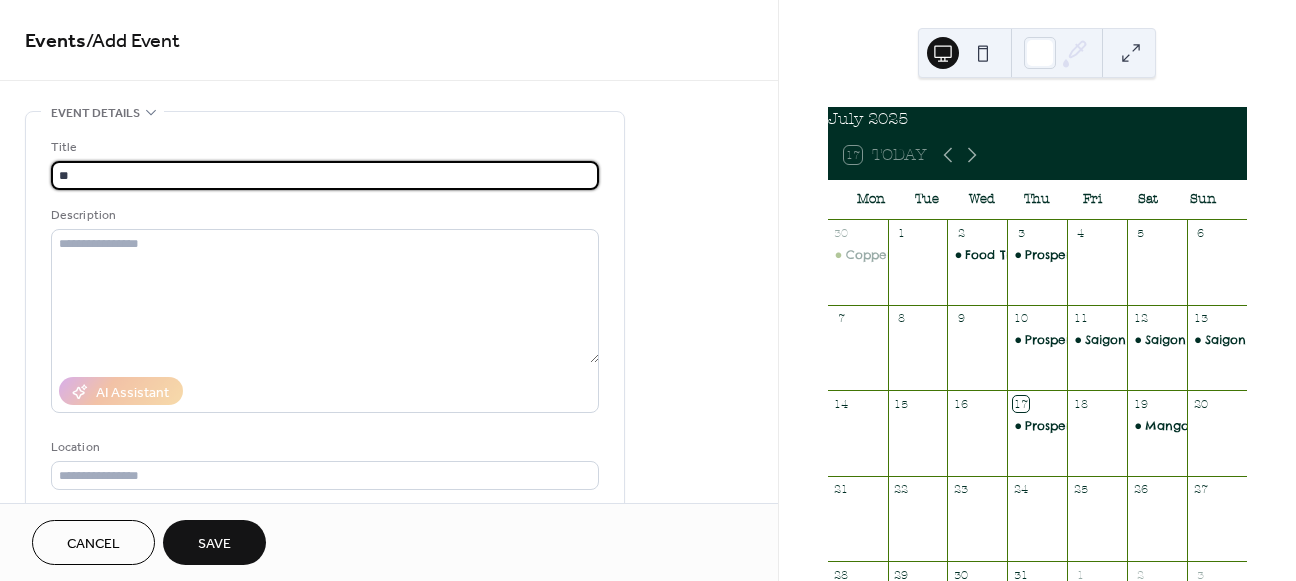type on "*" 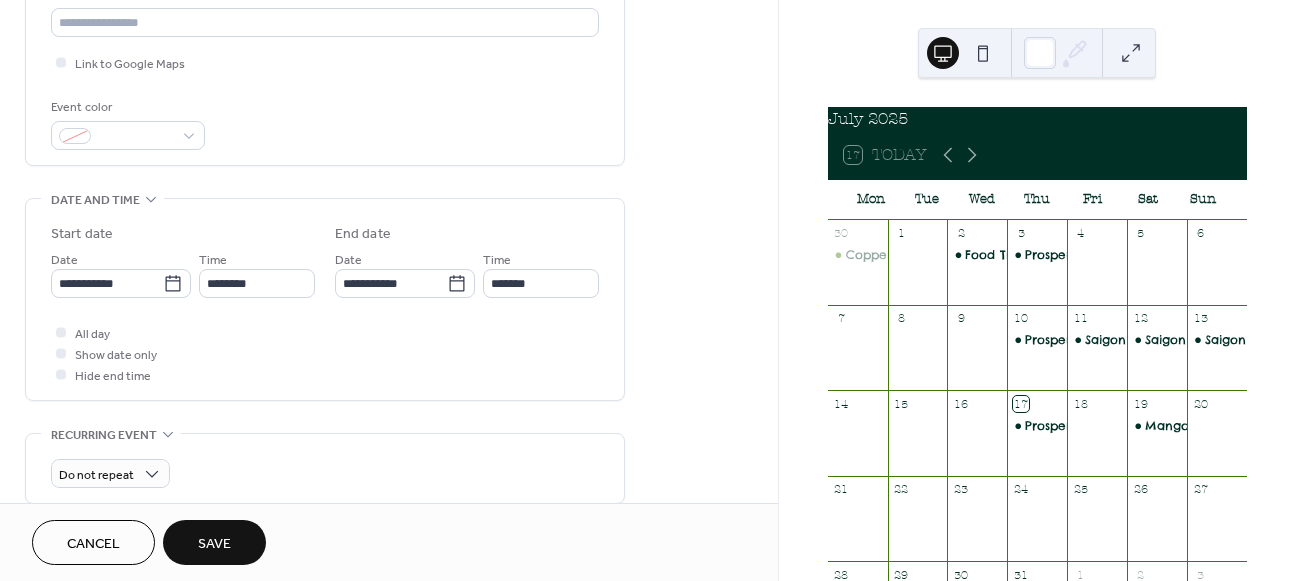 scroll, scrollTop: 454, scrollLeft: 0, axis: vertical 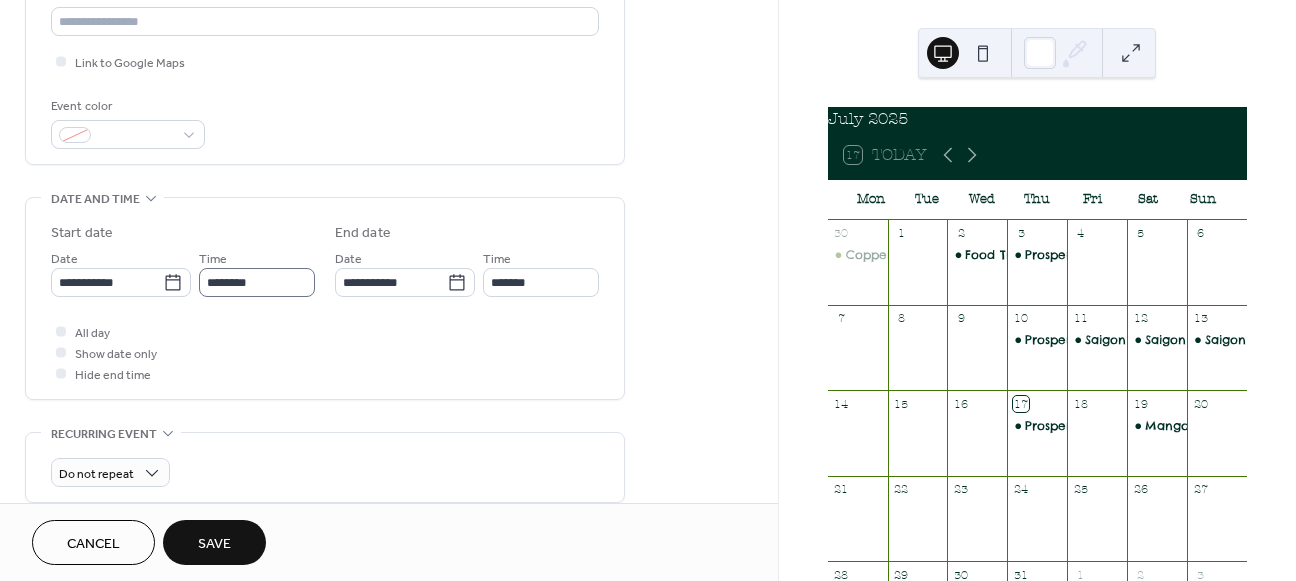 type on "**********" 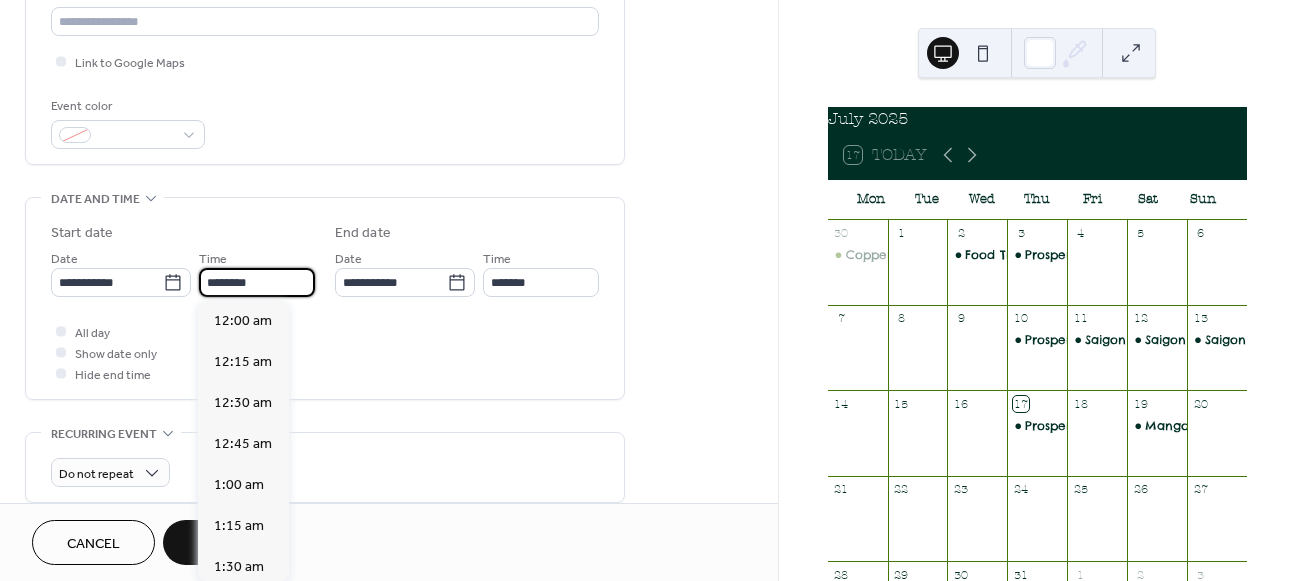 click on "********" at bounding box center (257, 282) 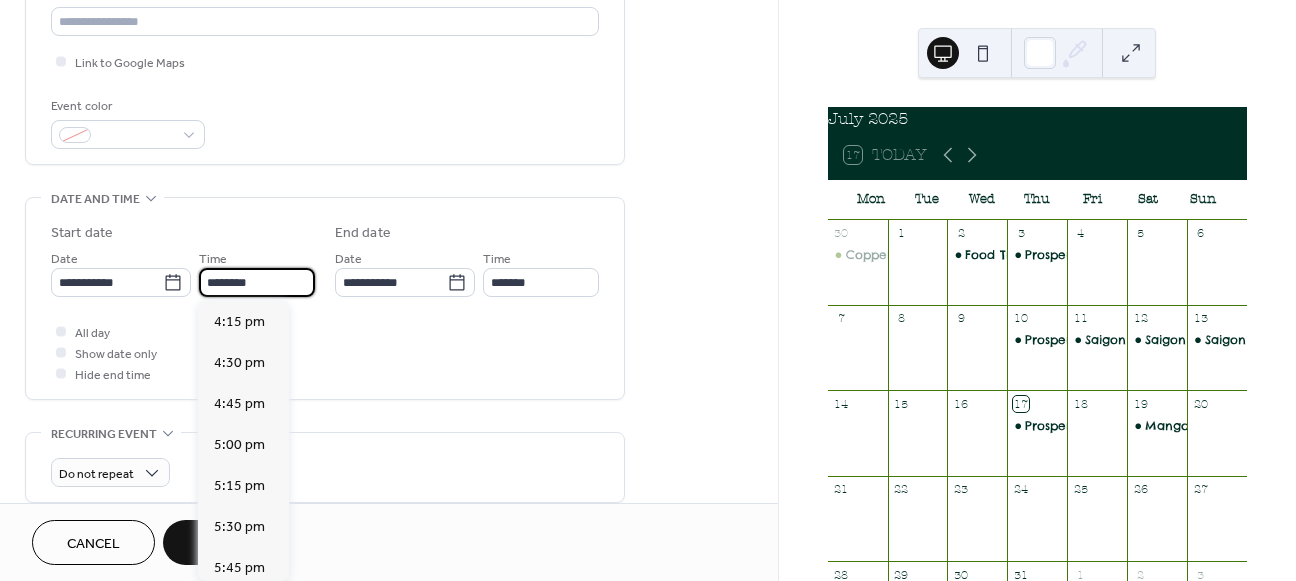 scroll, scrollTop: 2665, scrollLeft: 0, axis: vertical 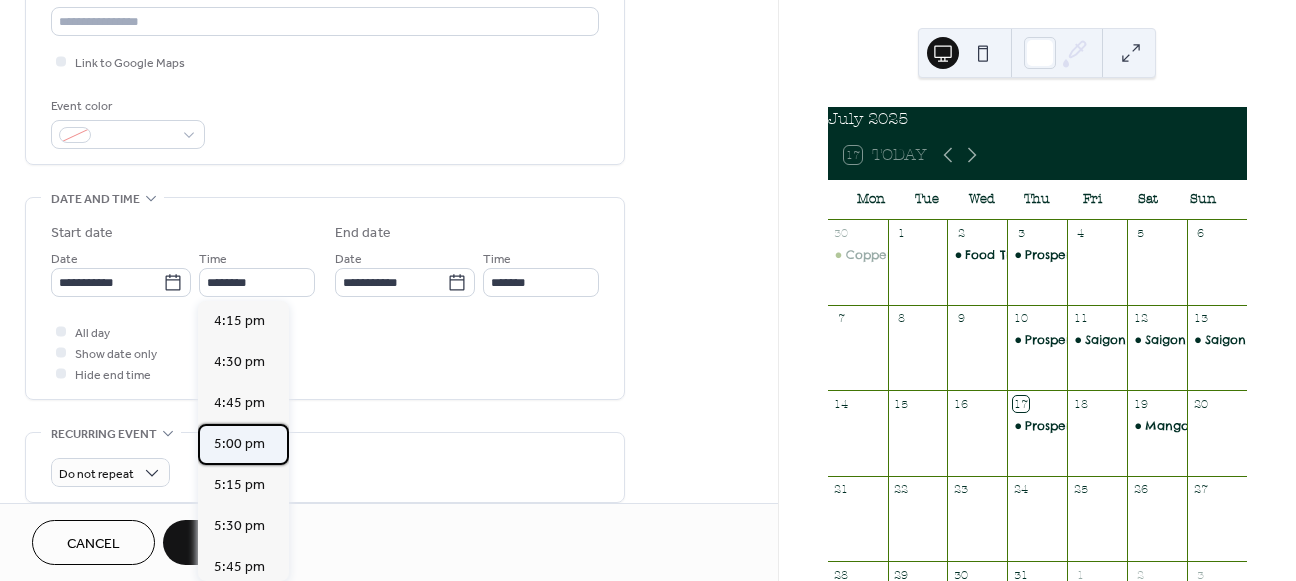 click on "5:00 pm" at bounding box center [239, 444] 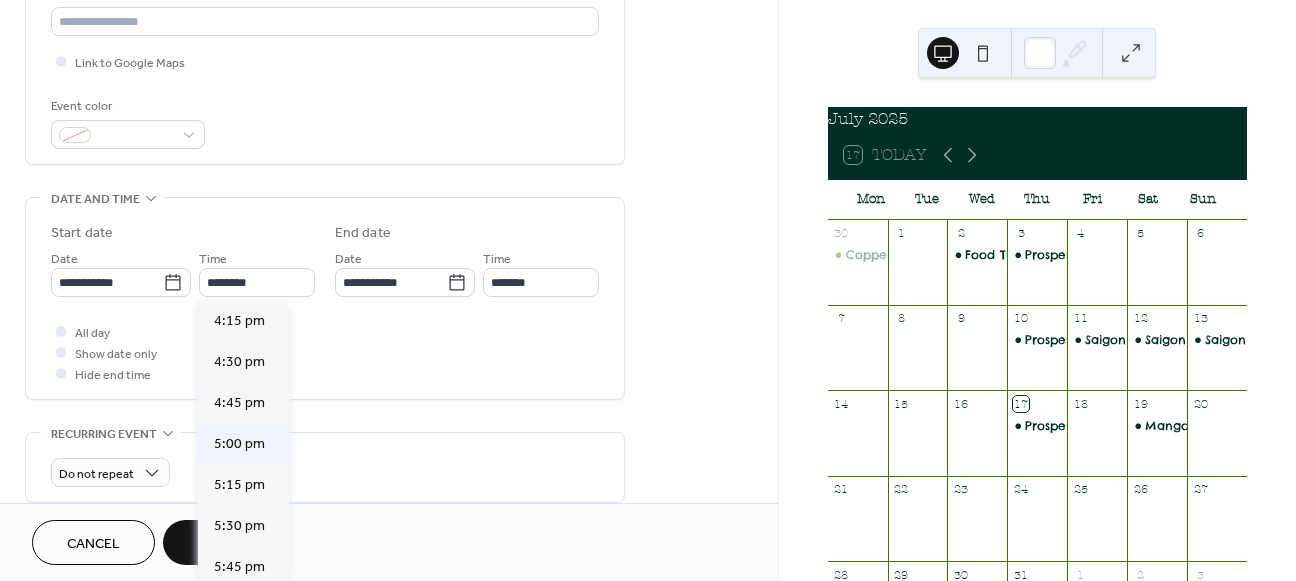 type on "*******" 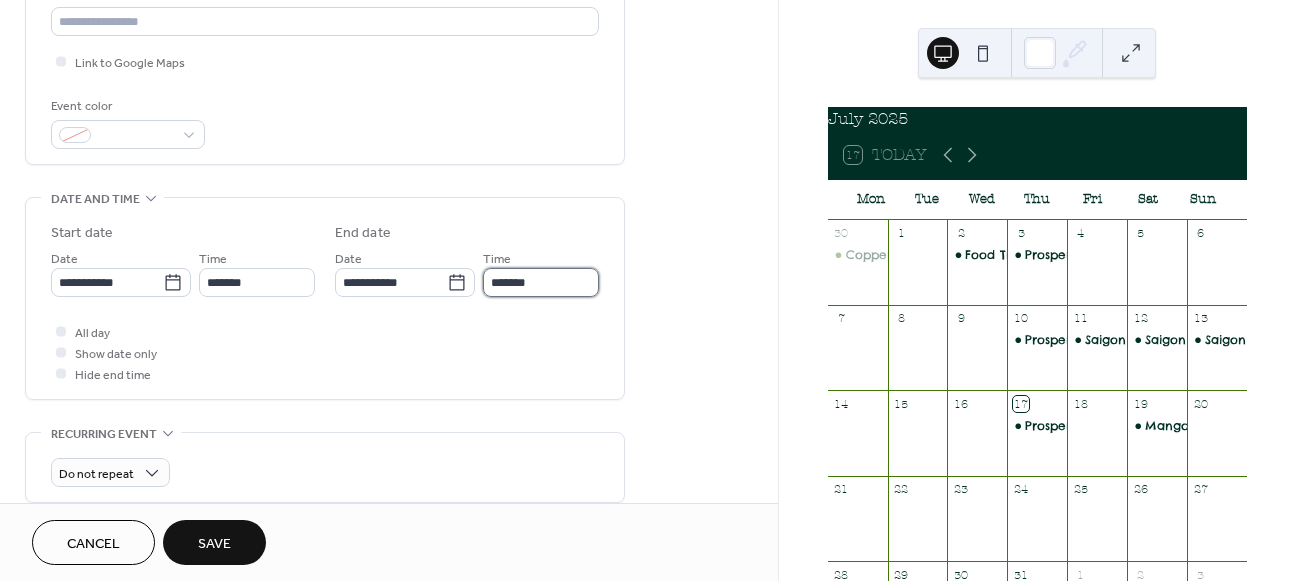 click on "*******" at bounding box center (541, 282) 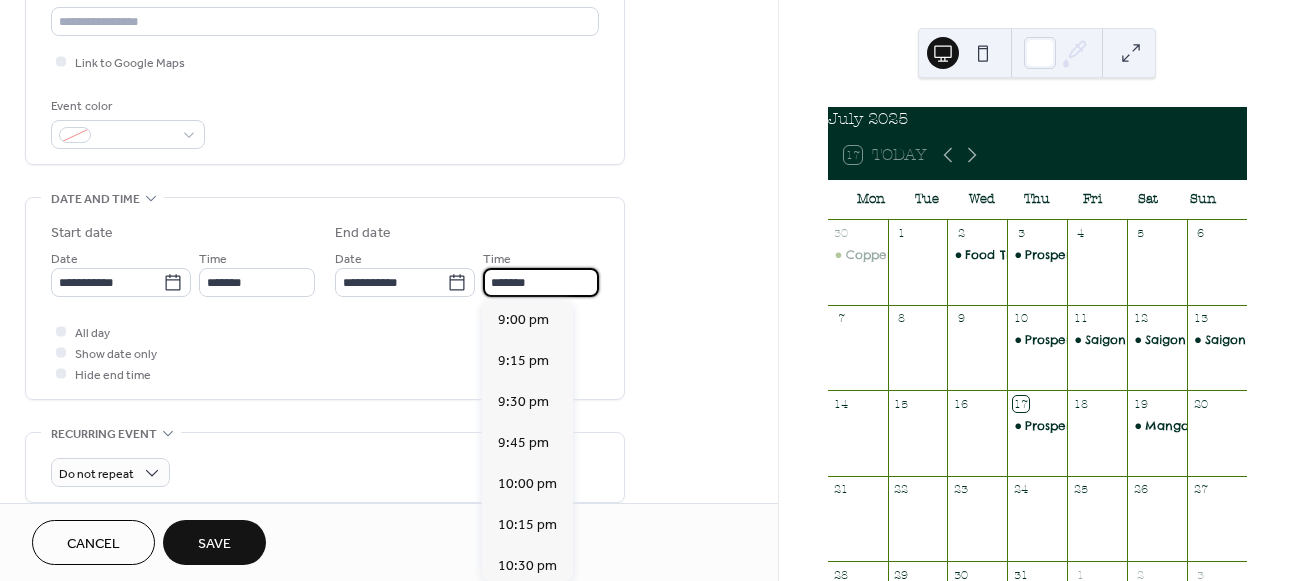 scroll, scrollTop: 618, scrollLeft: 0, axis: vertical 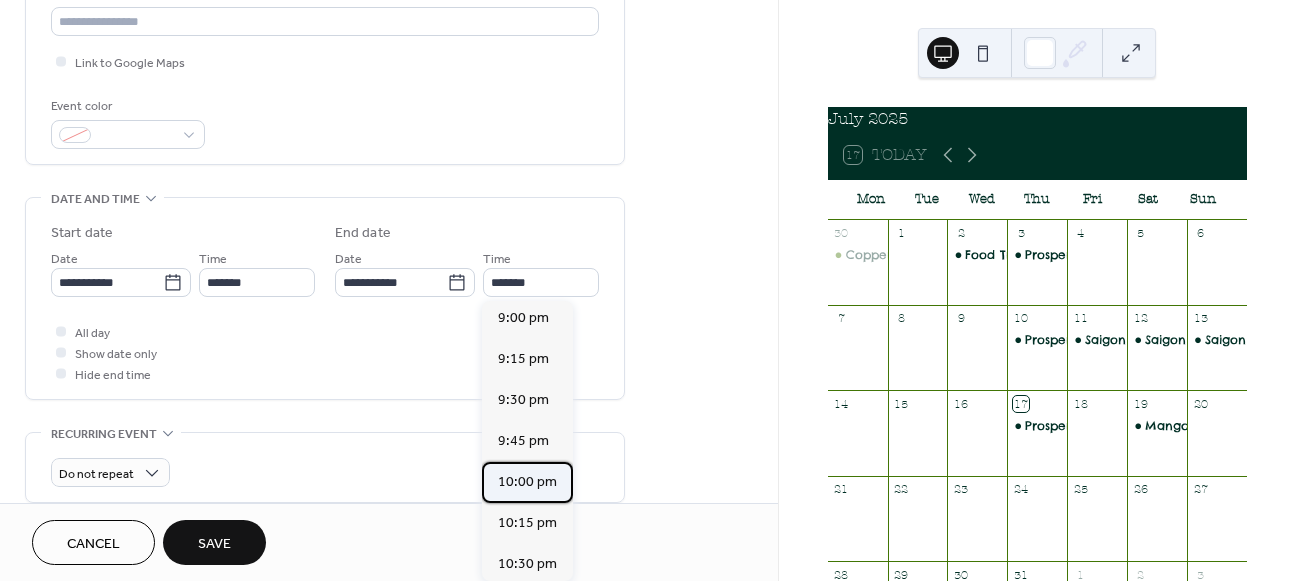 click on "10:00 pm" at bounding box center [527, 482] 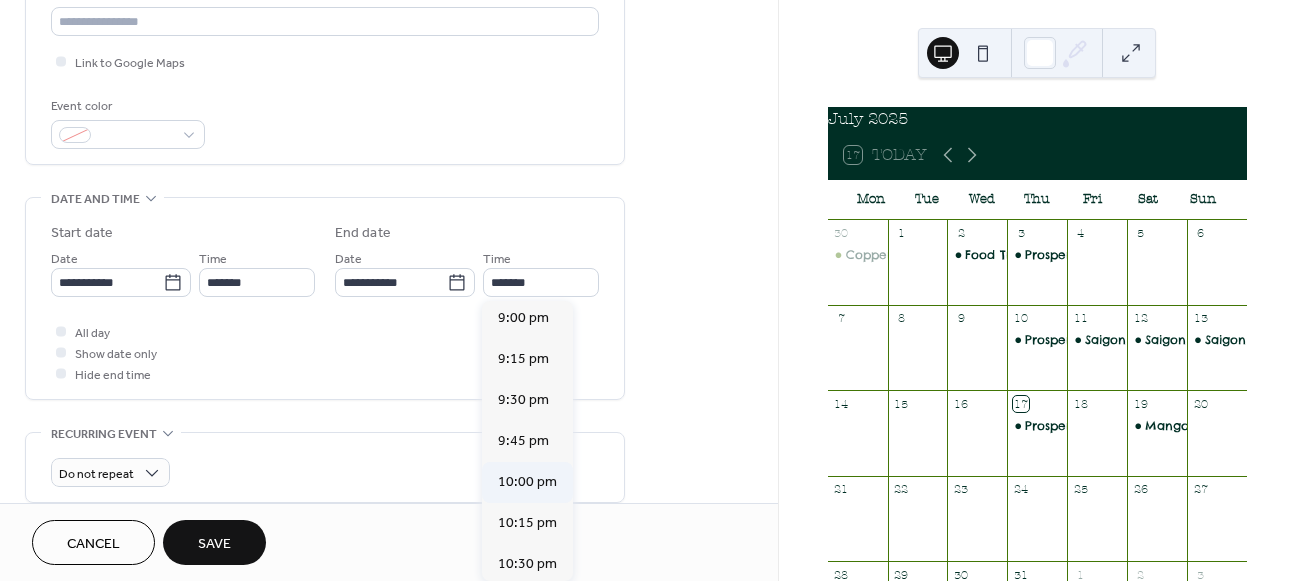 type on "********" 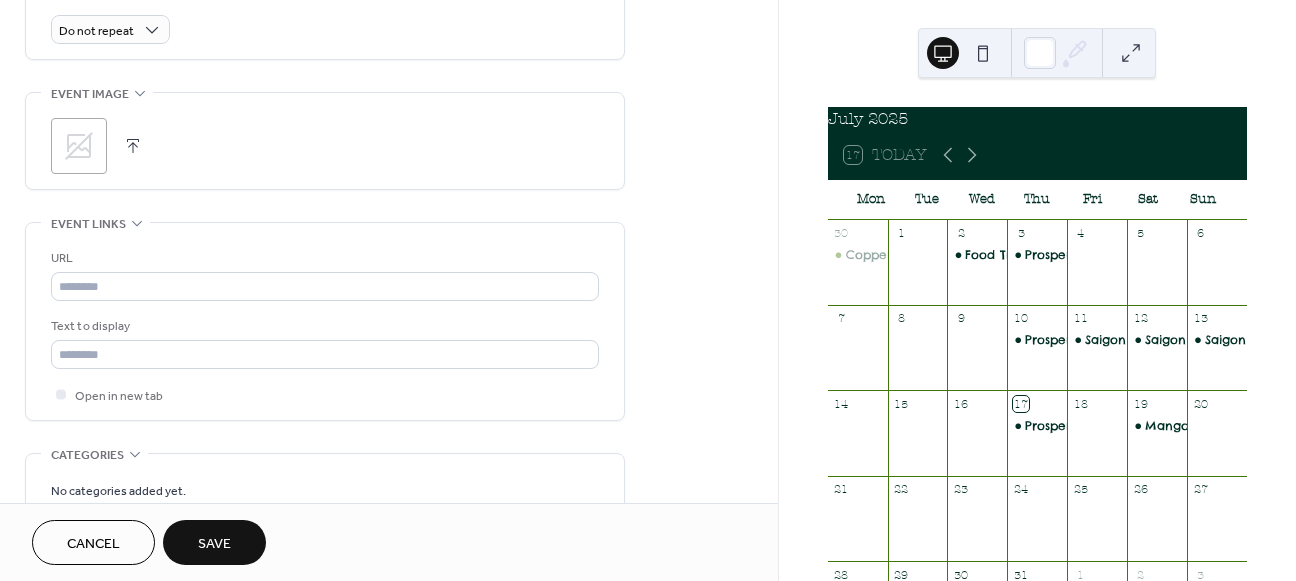 scroll, scrollTop: 770, scrollLeft: 0, axis: vertical 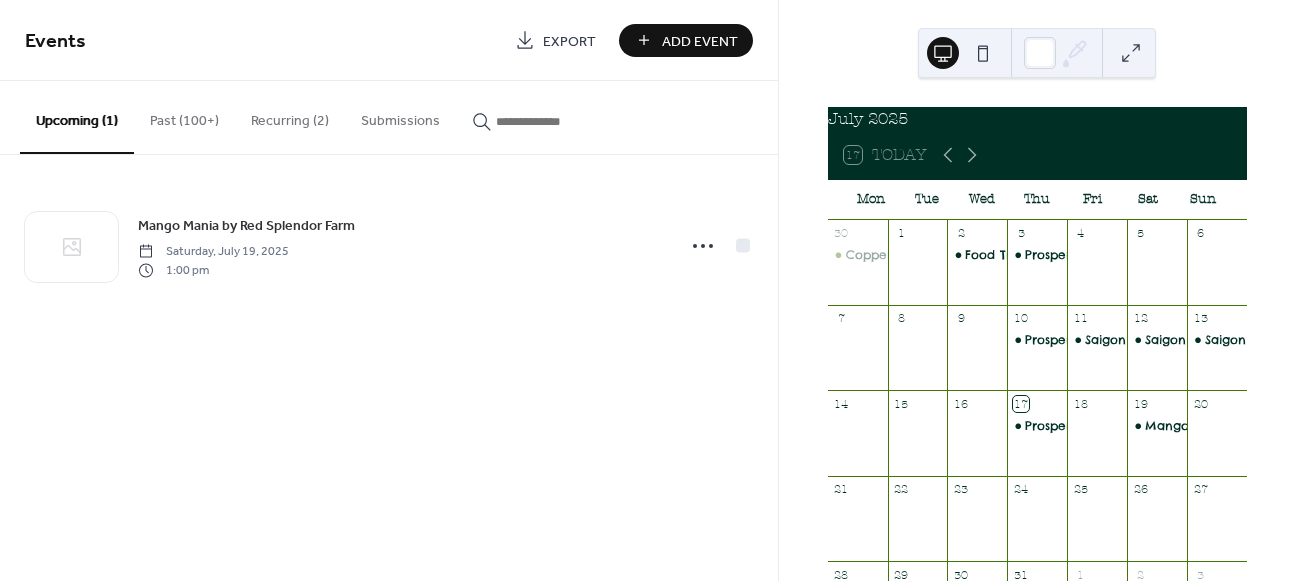 click on "Add Event" at bounding box center [700, 41] 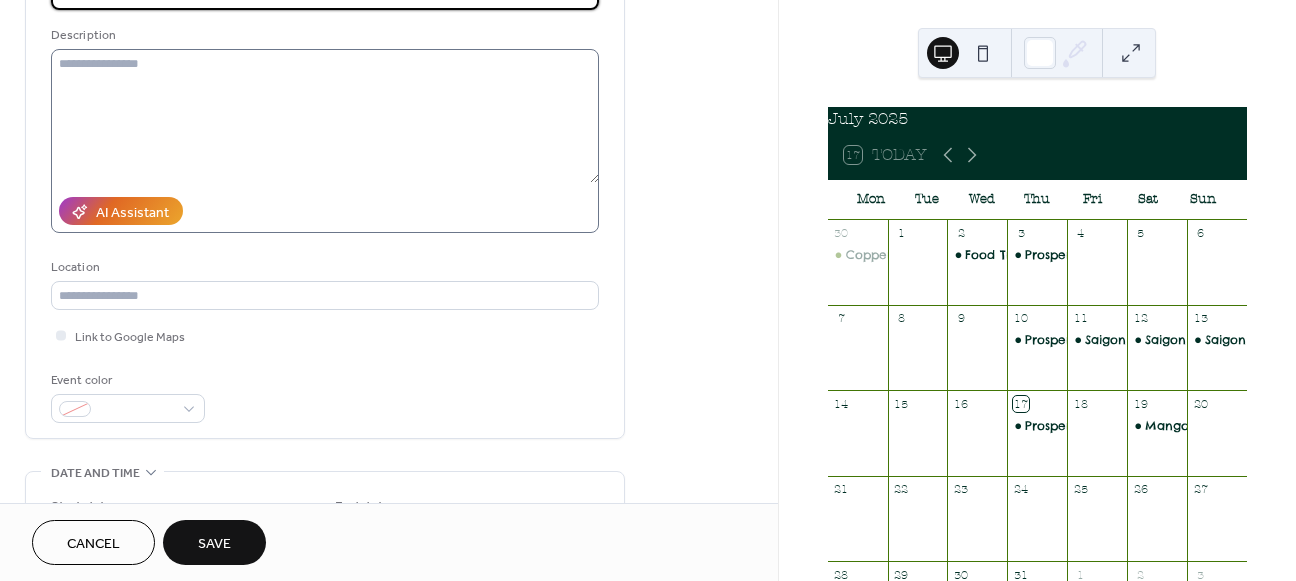scroll, scrollTop: 190, scrollLeft: 0, axis: vertical 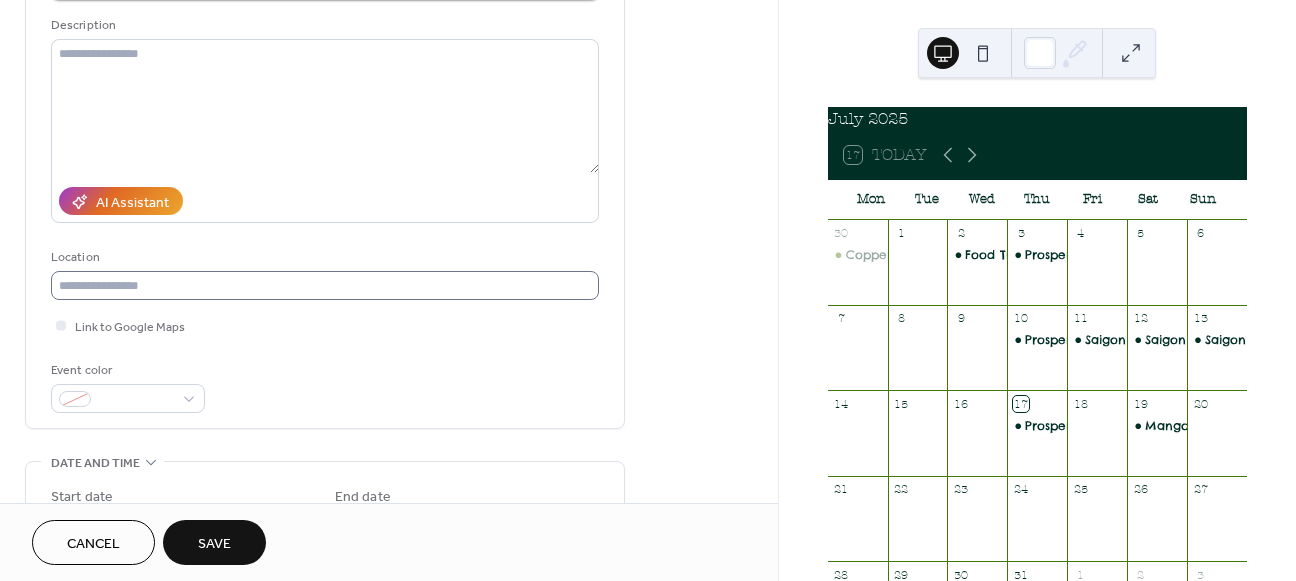 type on "**********" 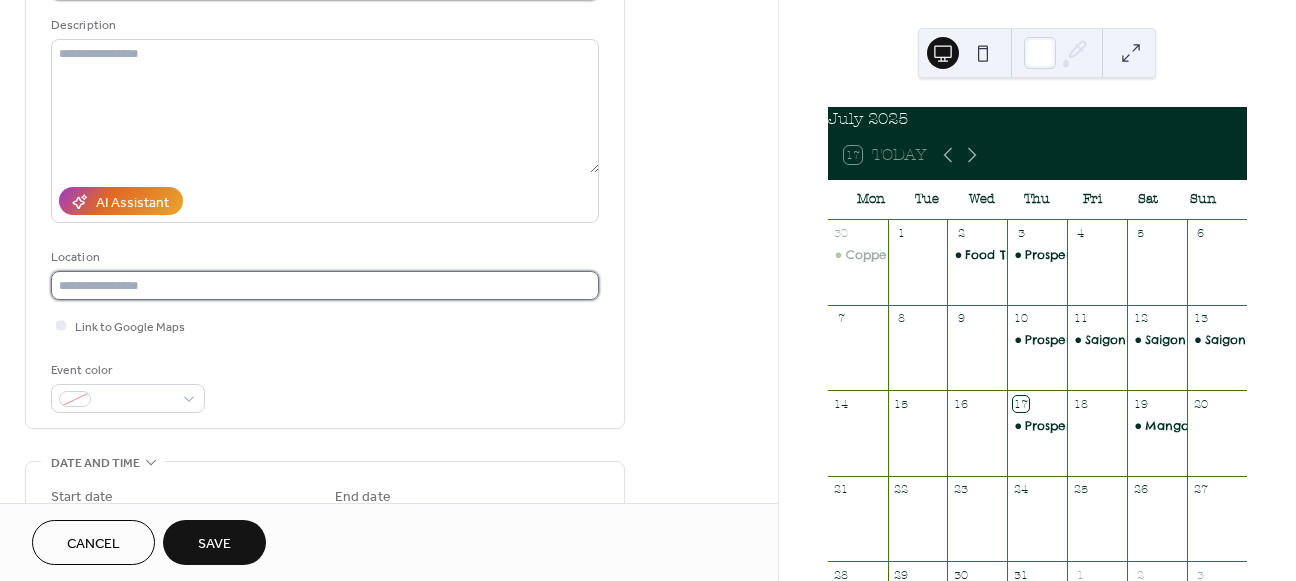 click at bounding box center (325, 285) 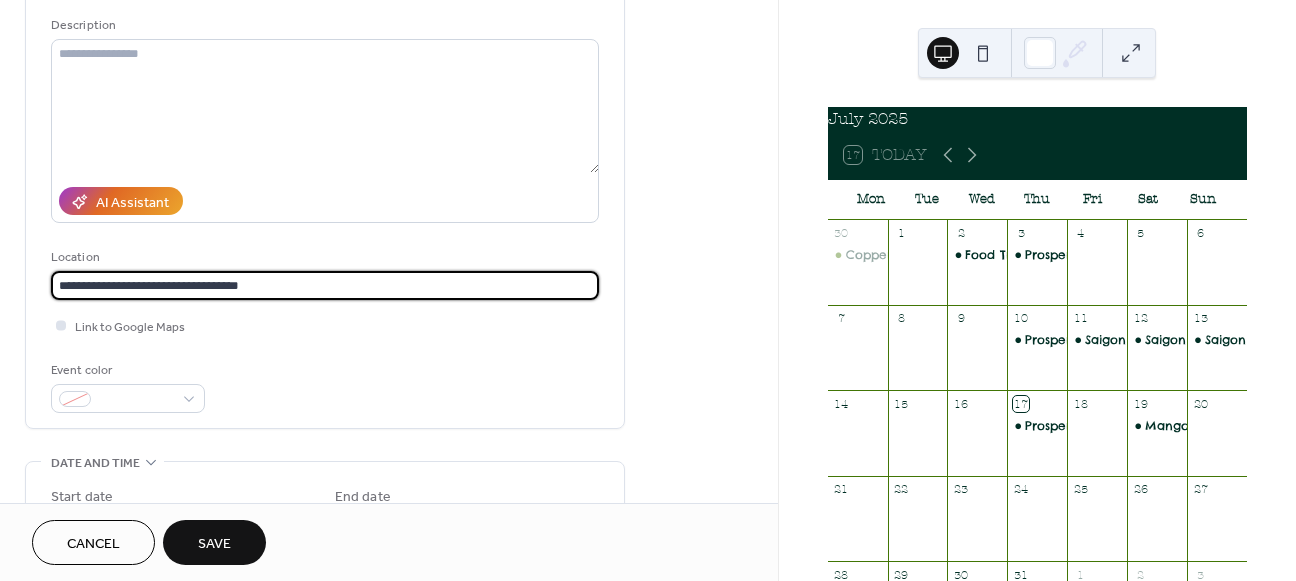 type on "**********" 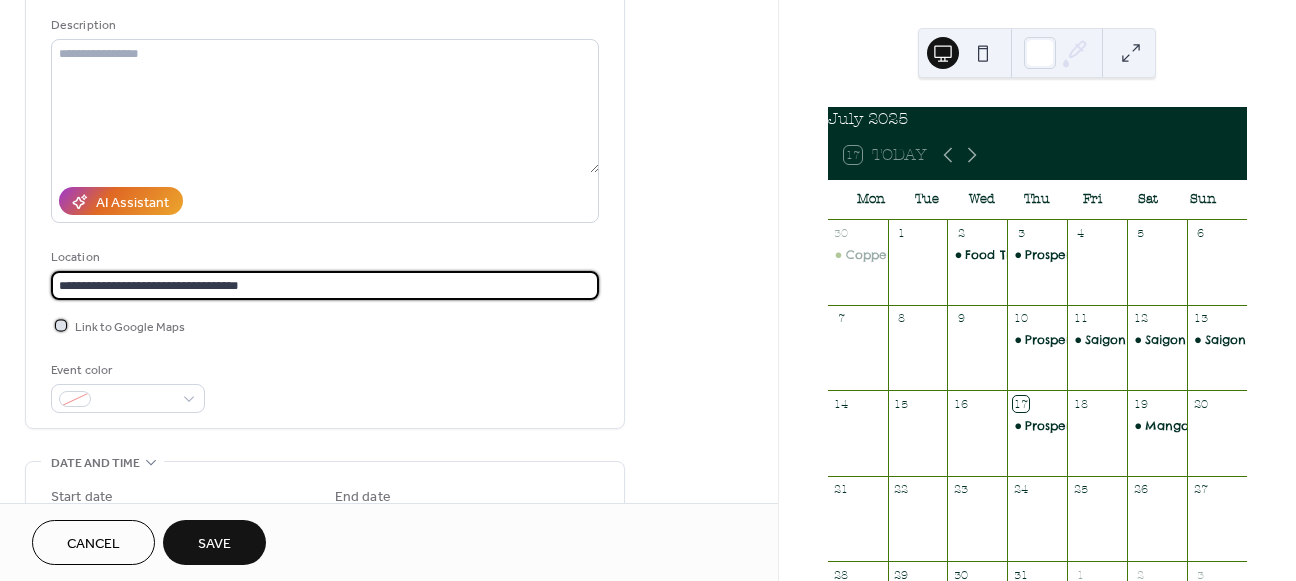 click at bounding box center (61, 325) 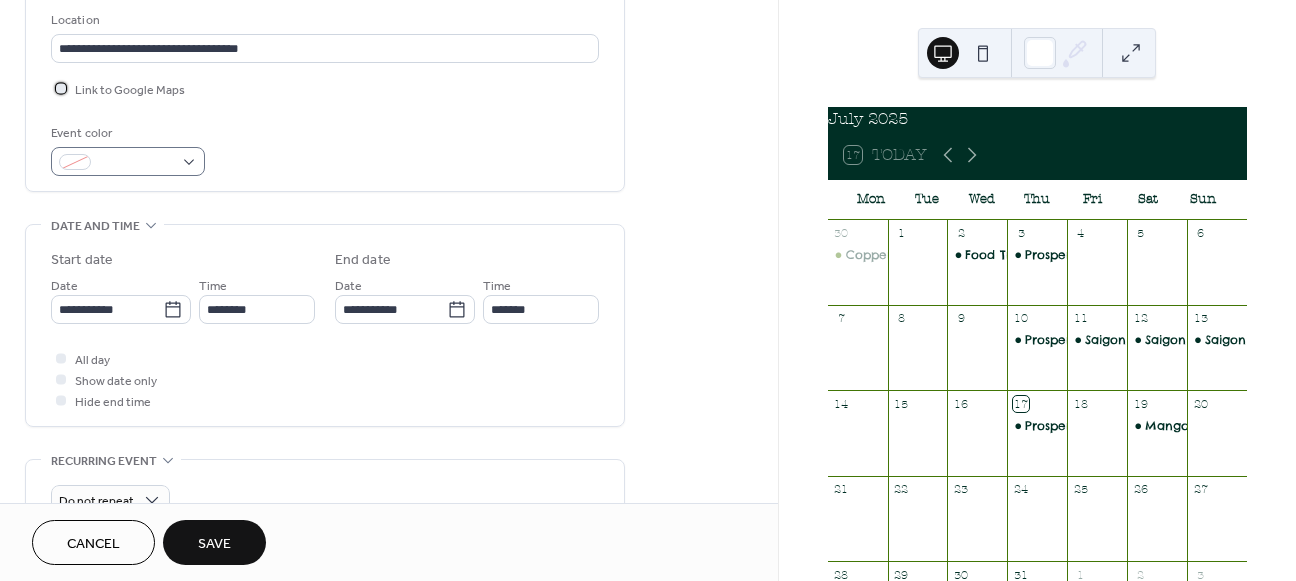 scroll, scrollTop: 463, scrollLeft: 0, axis: vertical 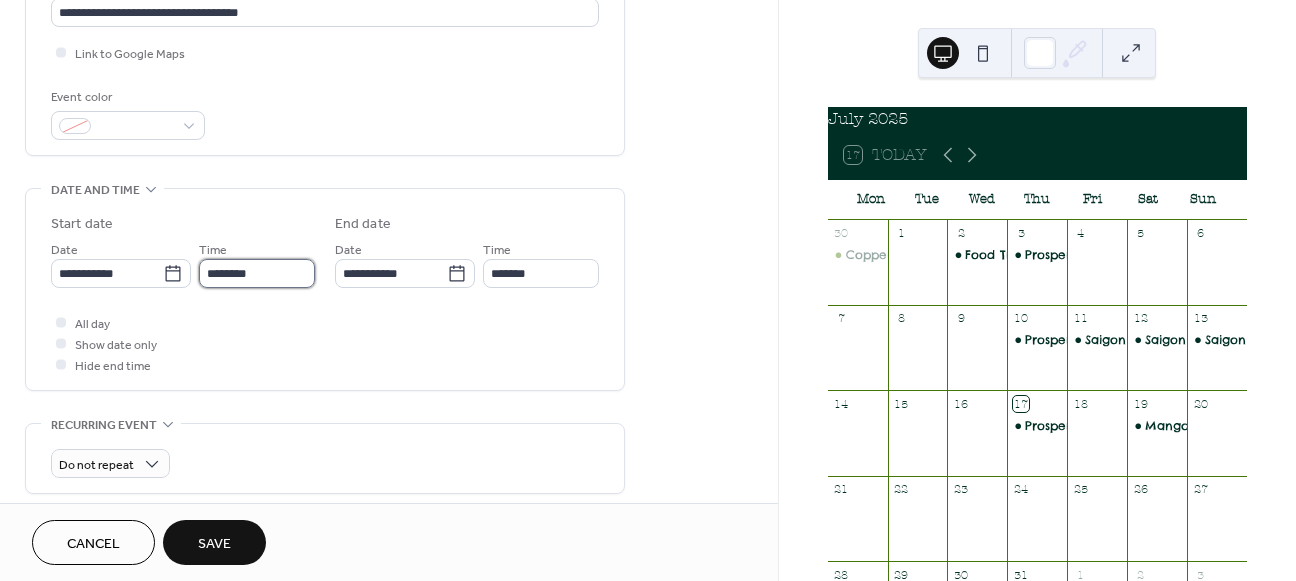 click on "********" at bounding box center [257, 273] 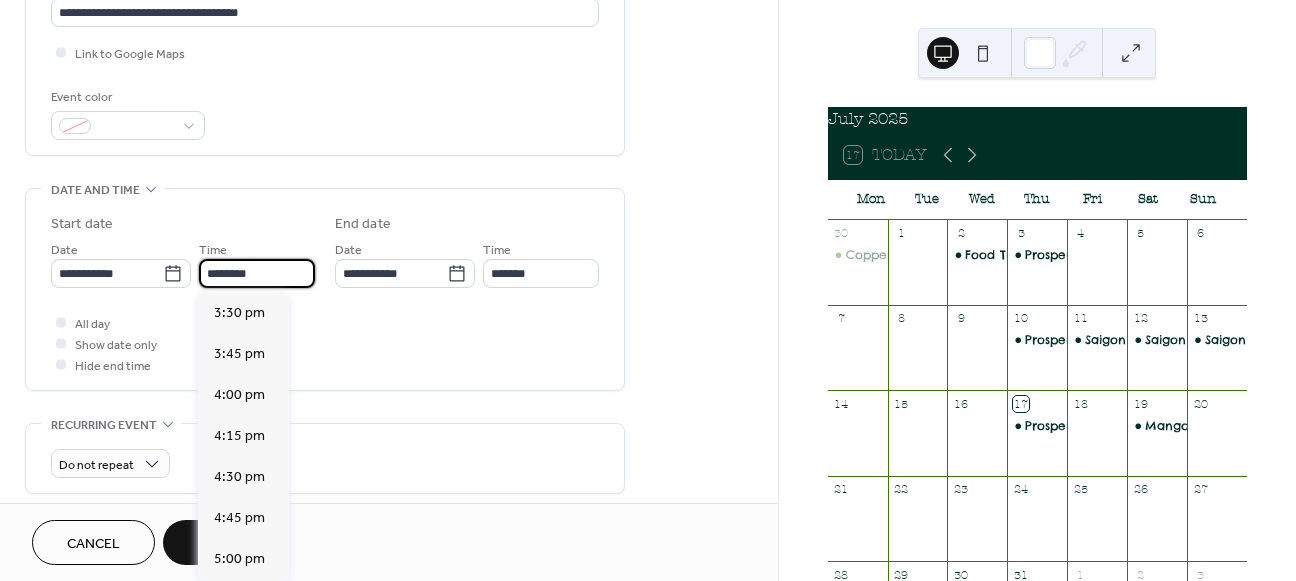 scroll, scrollTop: 2549, scrollLeft: 0, axis: vertical 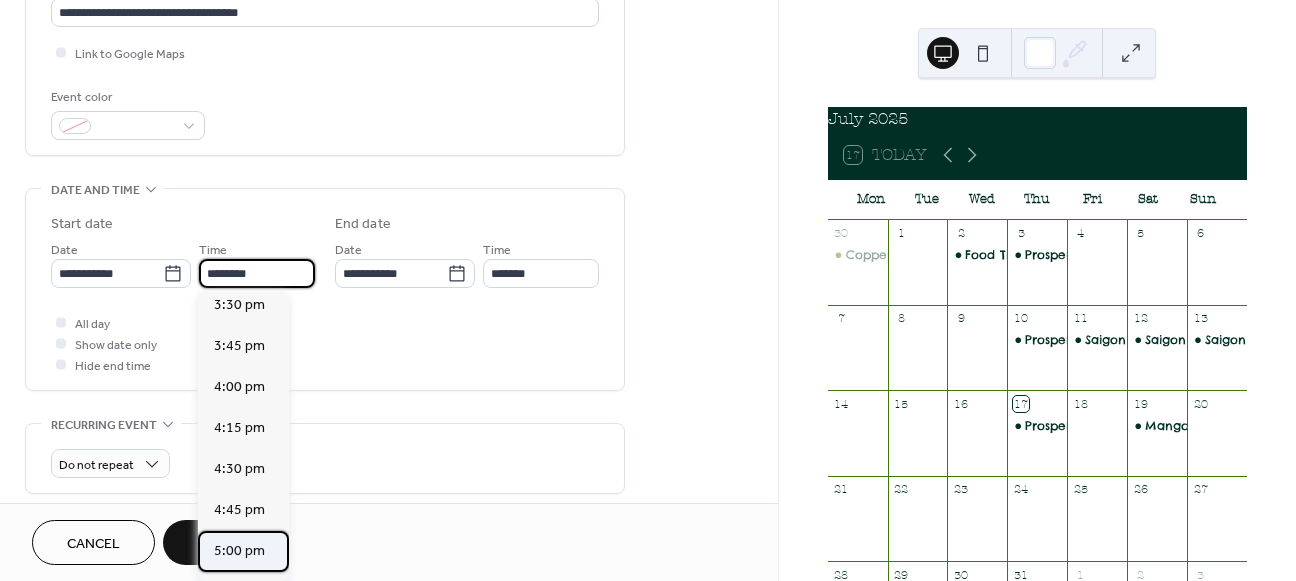 click on "5:00 pm" at bounding box center [239, 551] 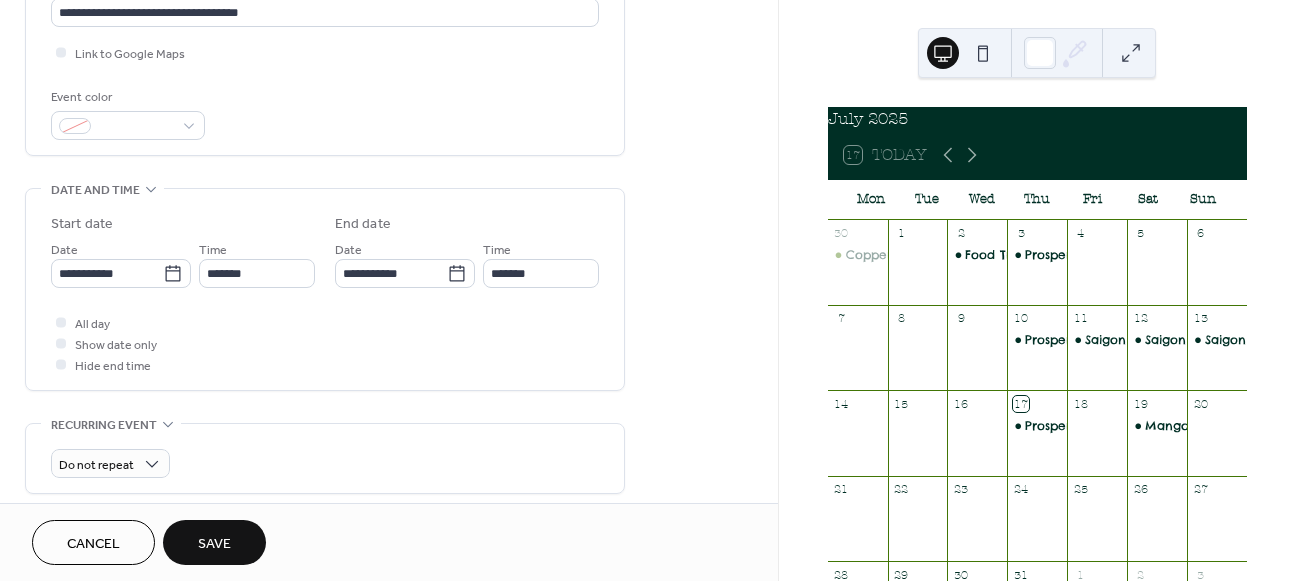 type on "*******" 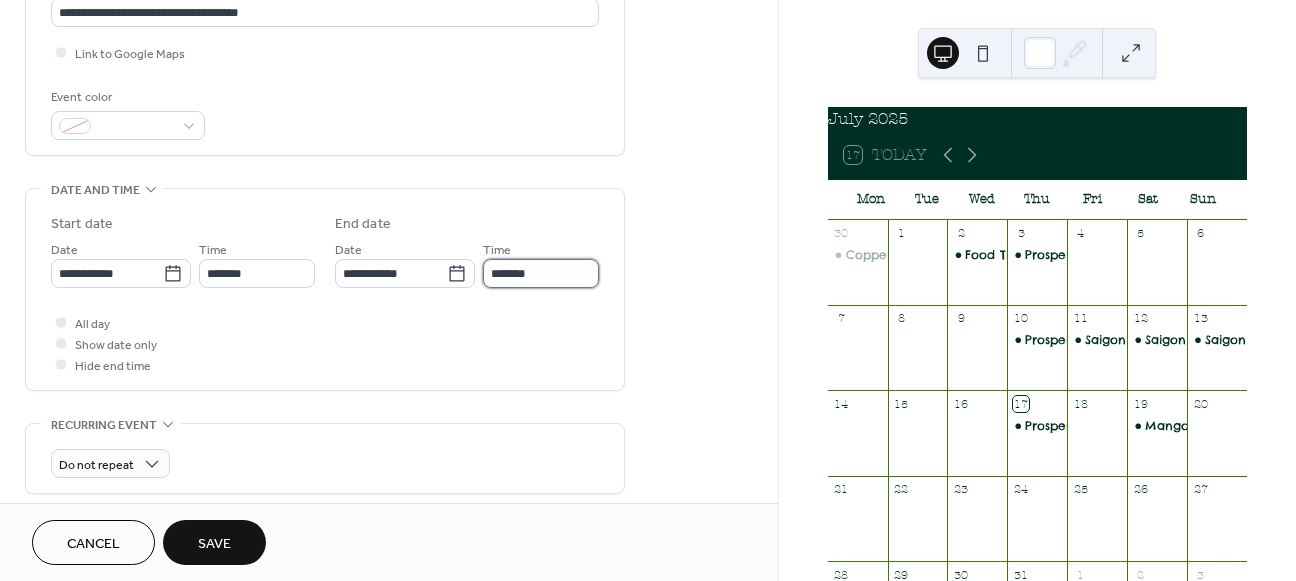 click on "*******" at bounding box center (541, 273) 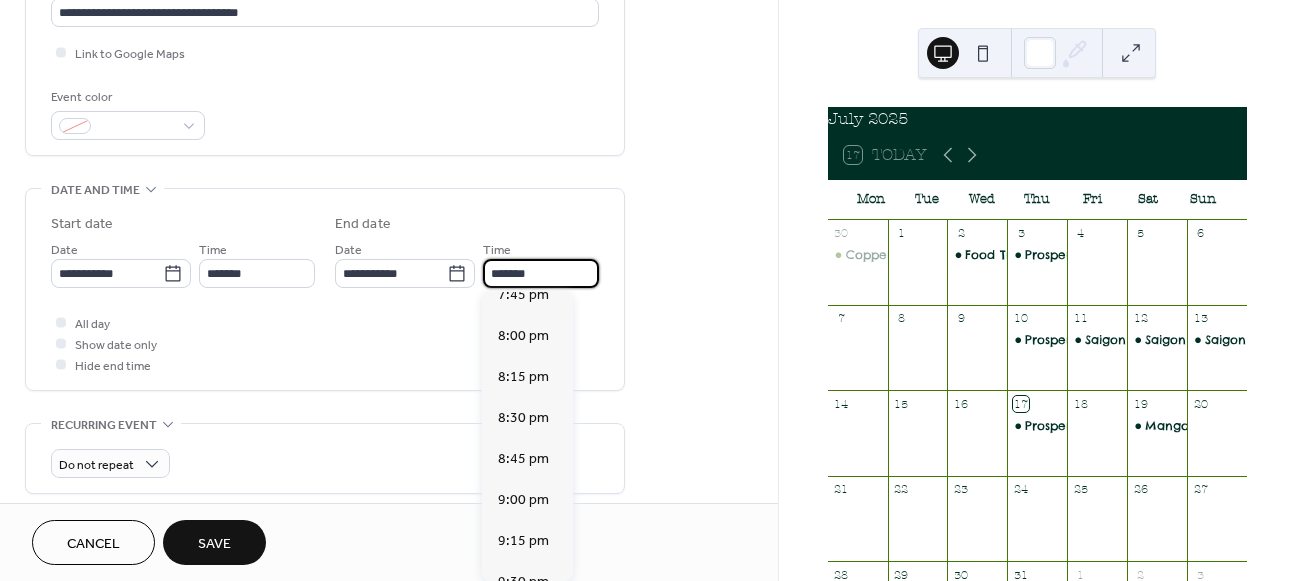 scroll, scrollTop: 449, scrollLeft: 0, axis: vertical 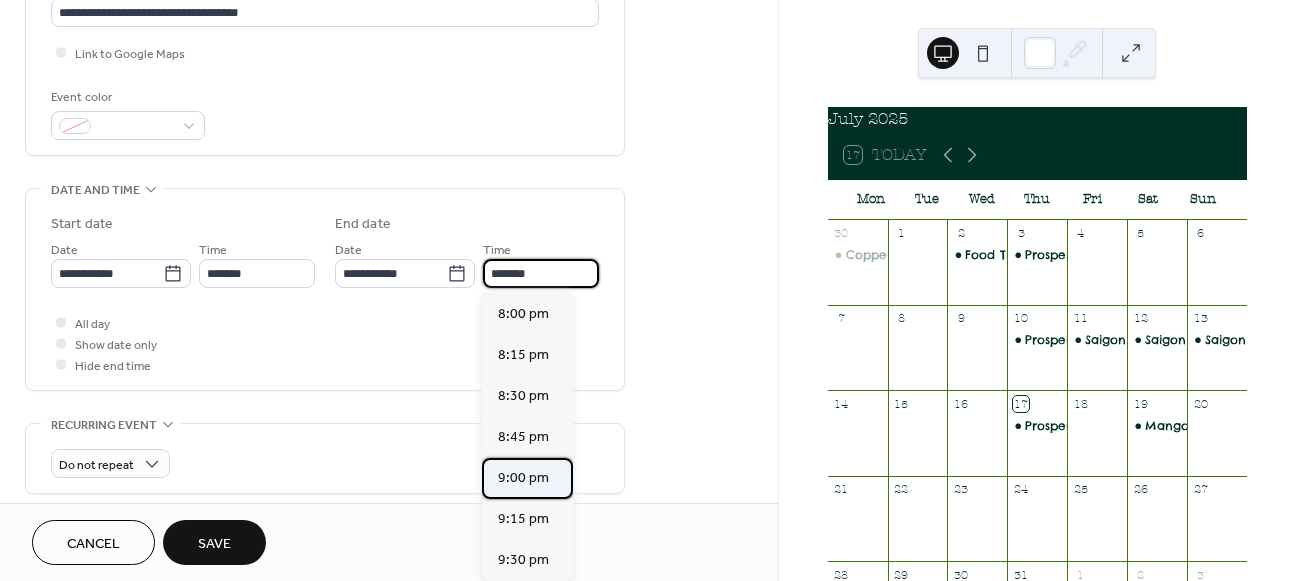 click on "9:00 pm" at bounding box center [523, 478] 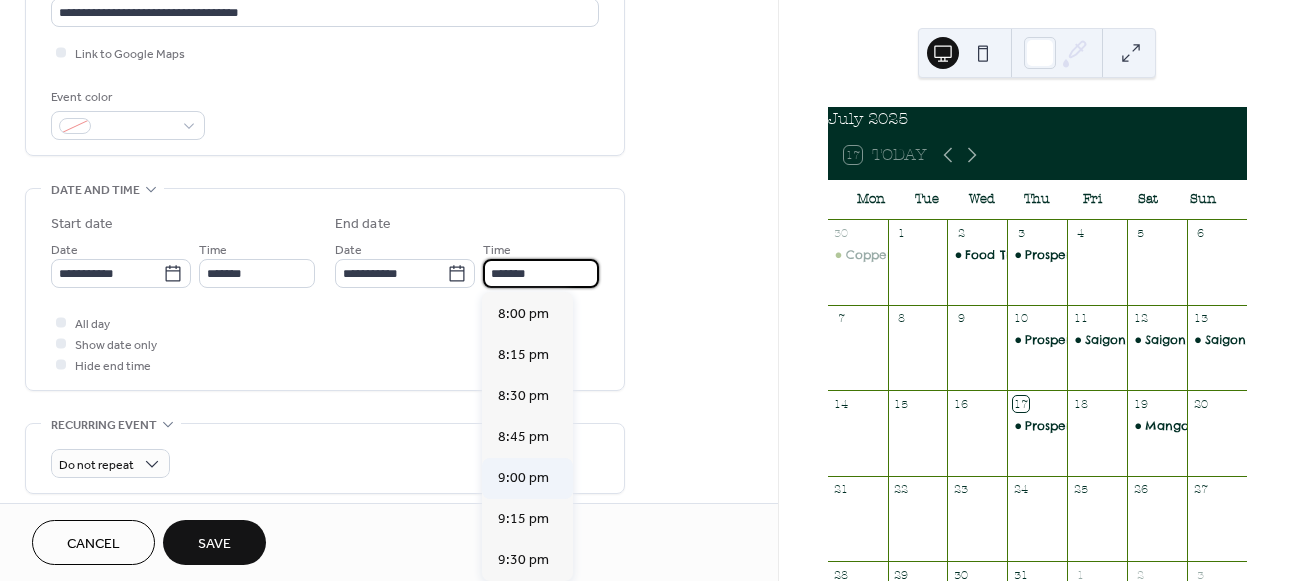 type on "*******" 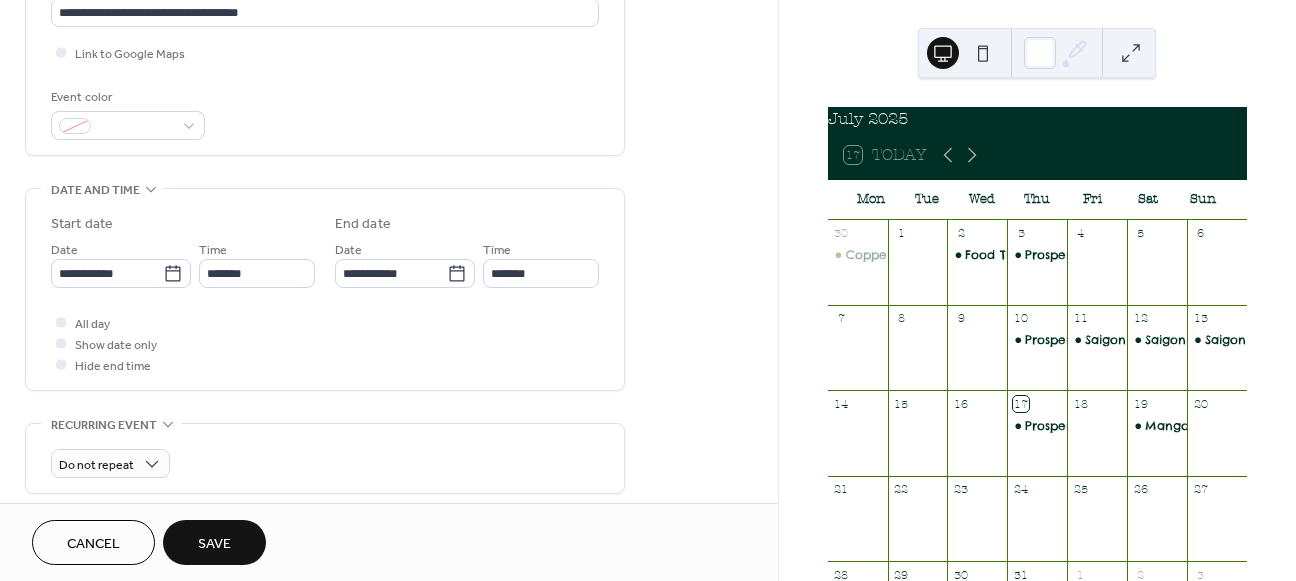 click on "Save" at bounding box center [214, 544] 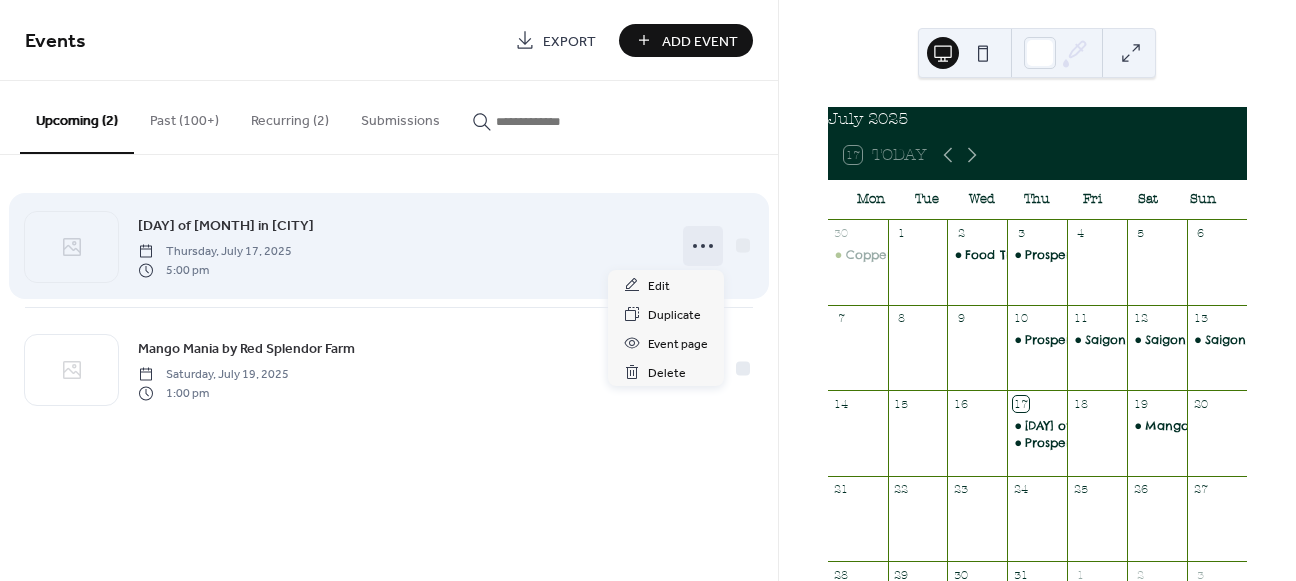 click 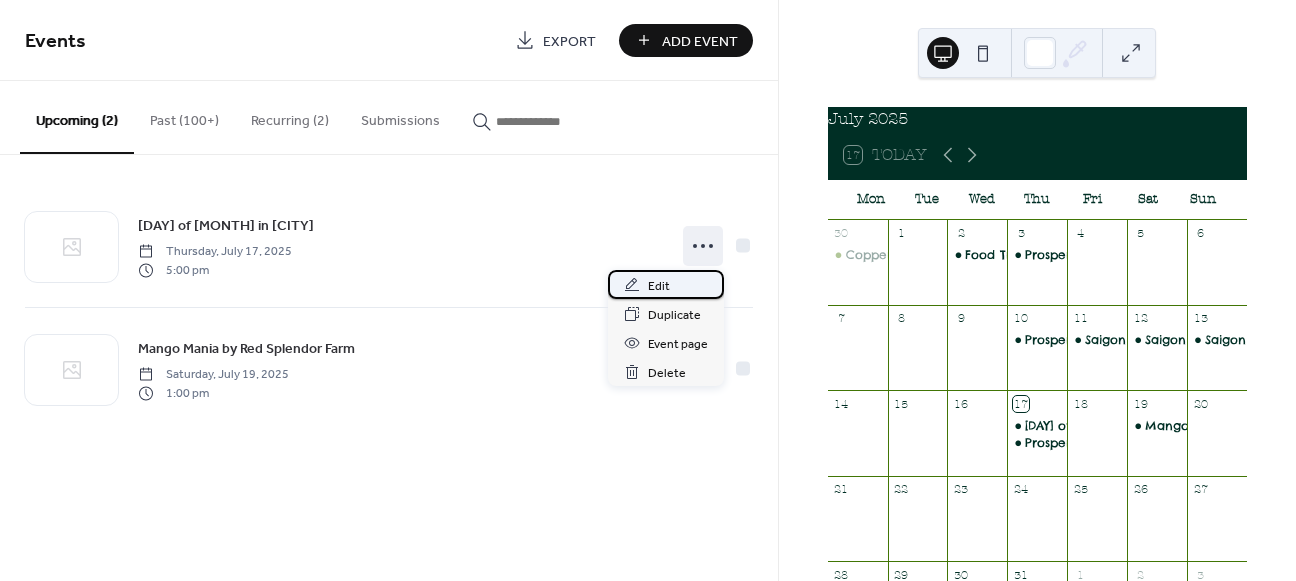 click on "Edit" at bounding box center (659, 286) 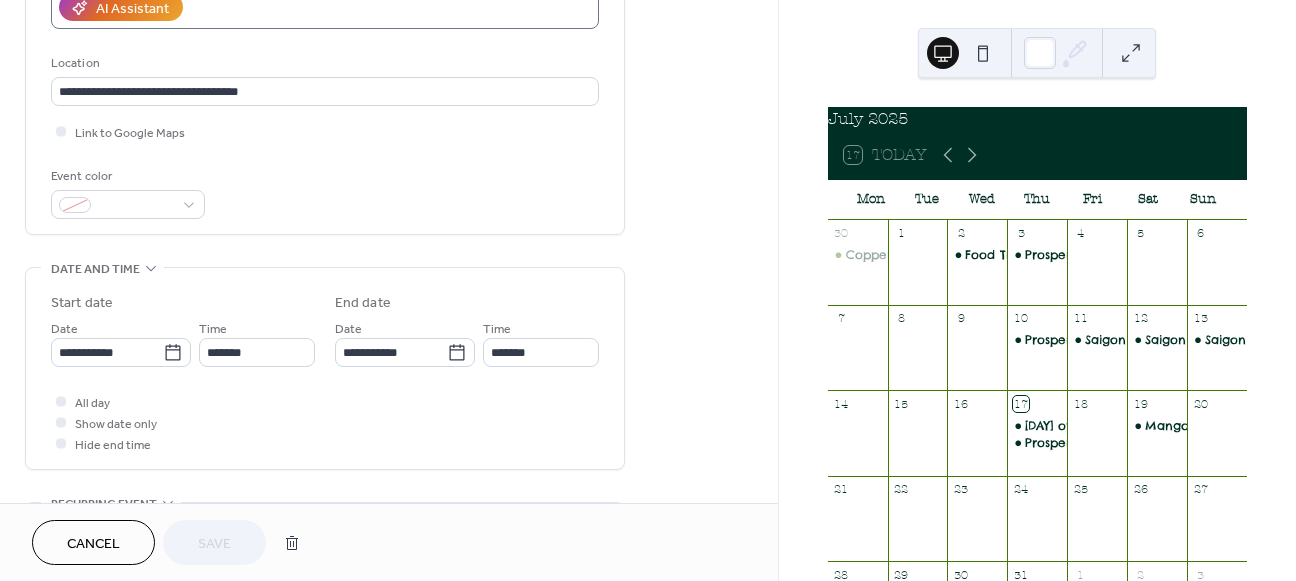 scroll, scrollTop: 421, scrollLeft: 0, axis: vertical 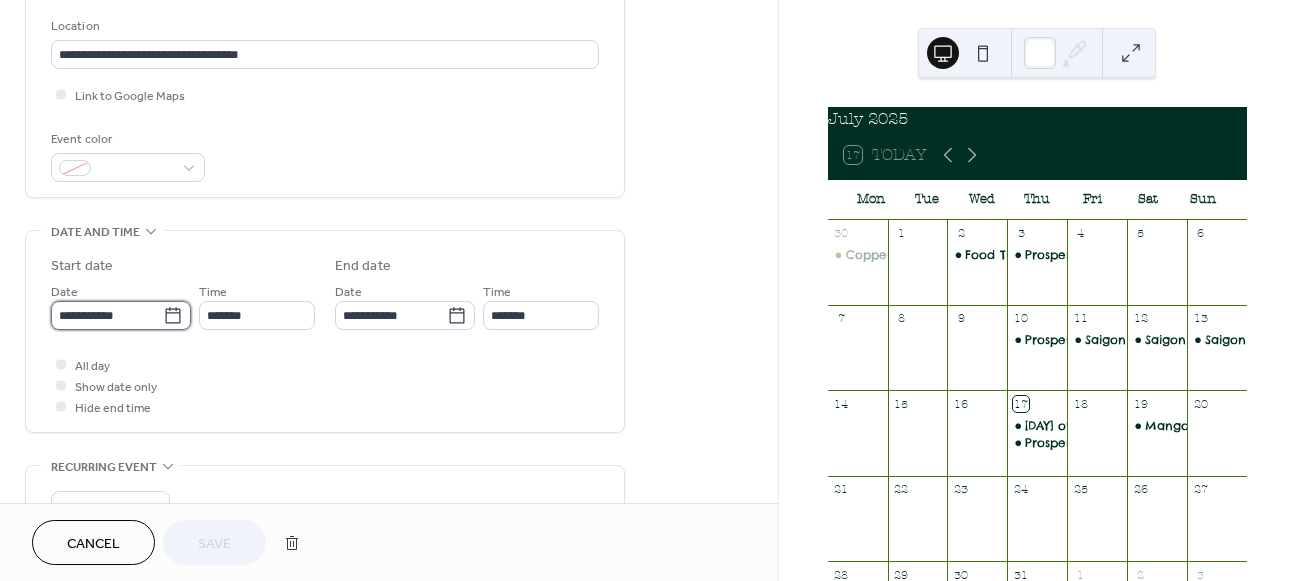 click on "**********" at bounding box center (107, 315) 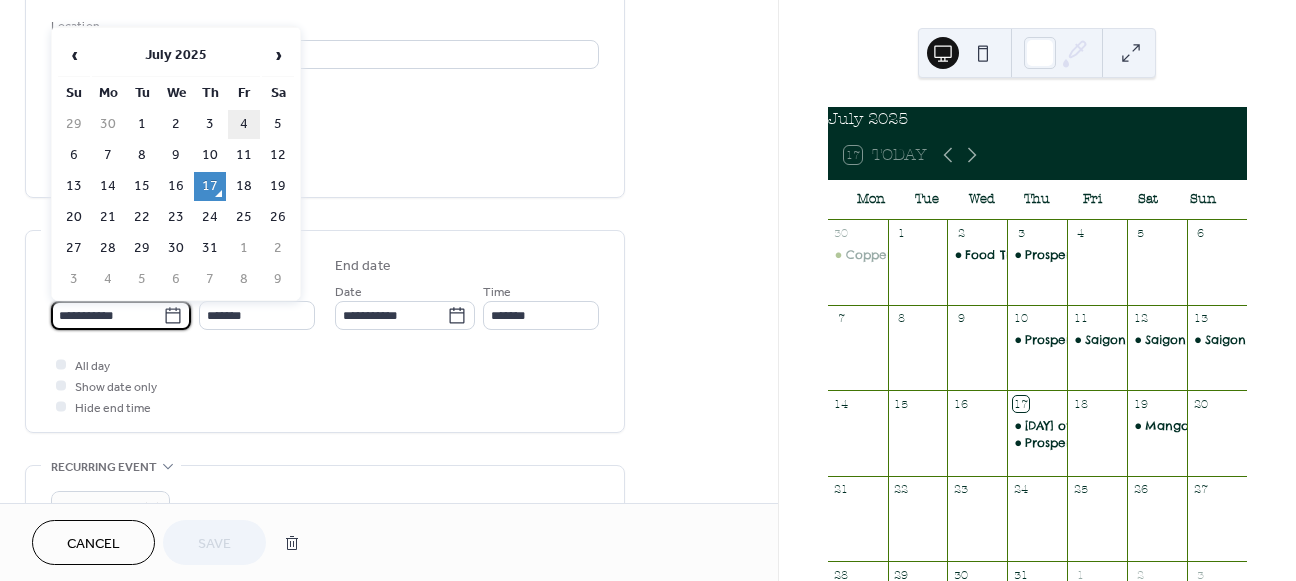 click on "4" at bounding box center (244, 124) 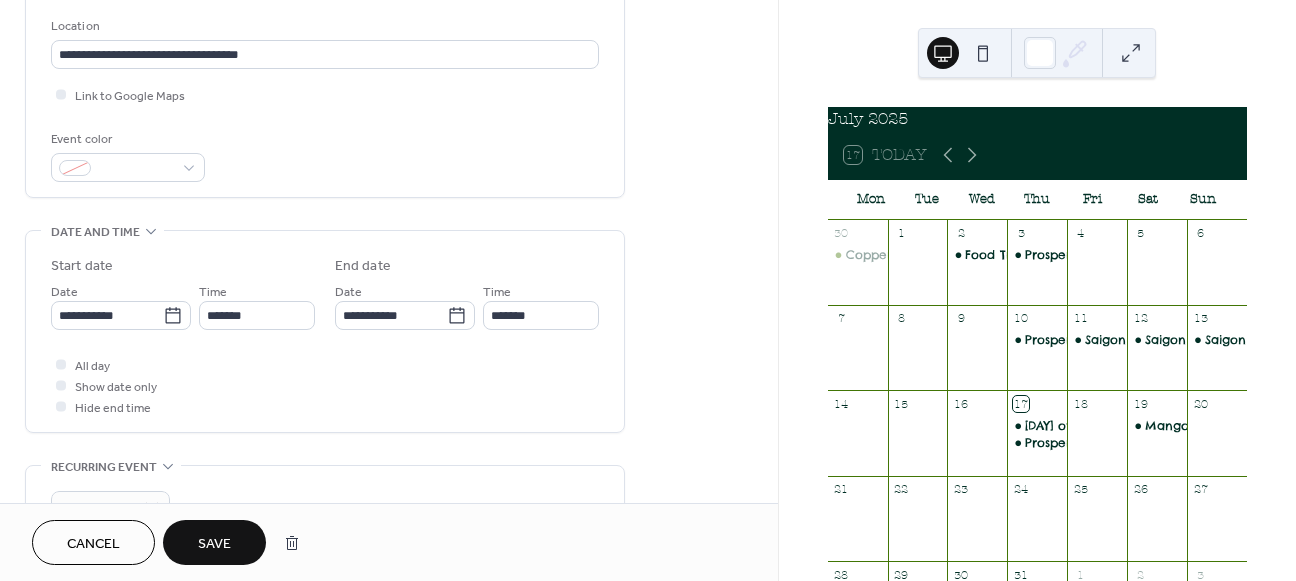 click on "Save" at bounding box center (214, 544) 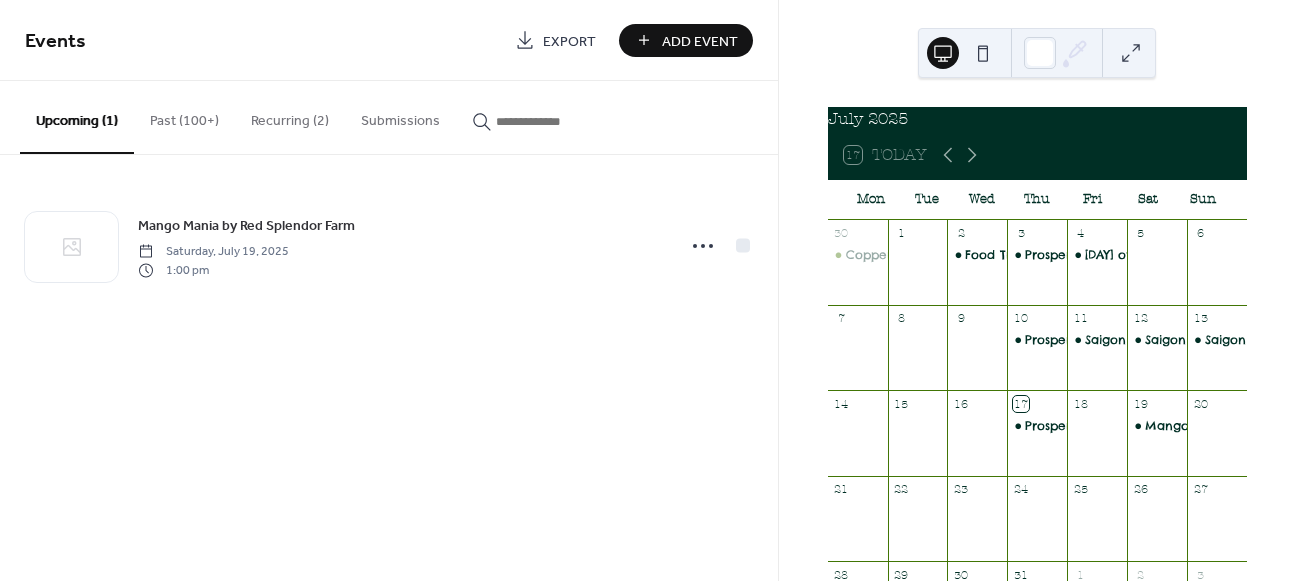 click on "Add Event" at bounding box center (700, 41) 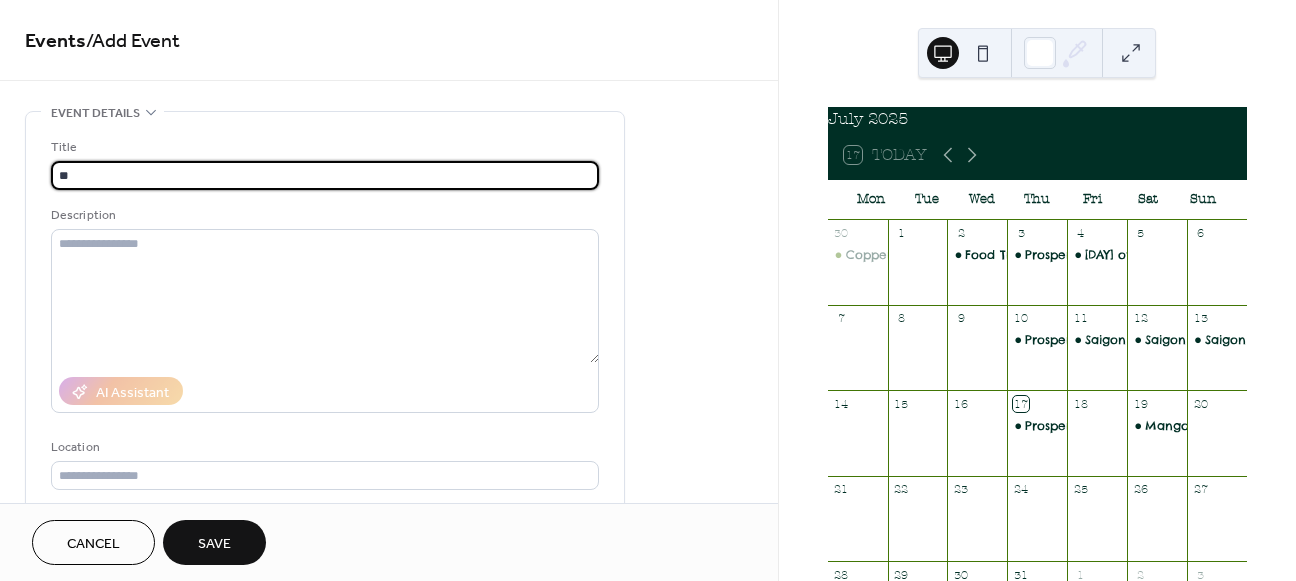 type on "*" 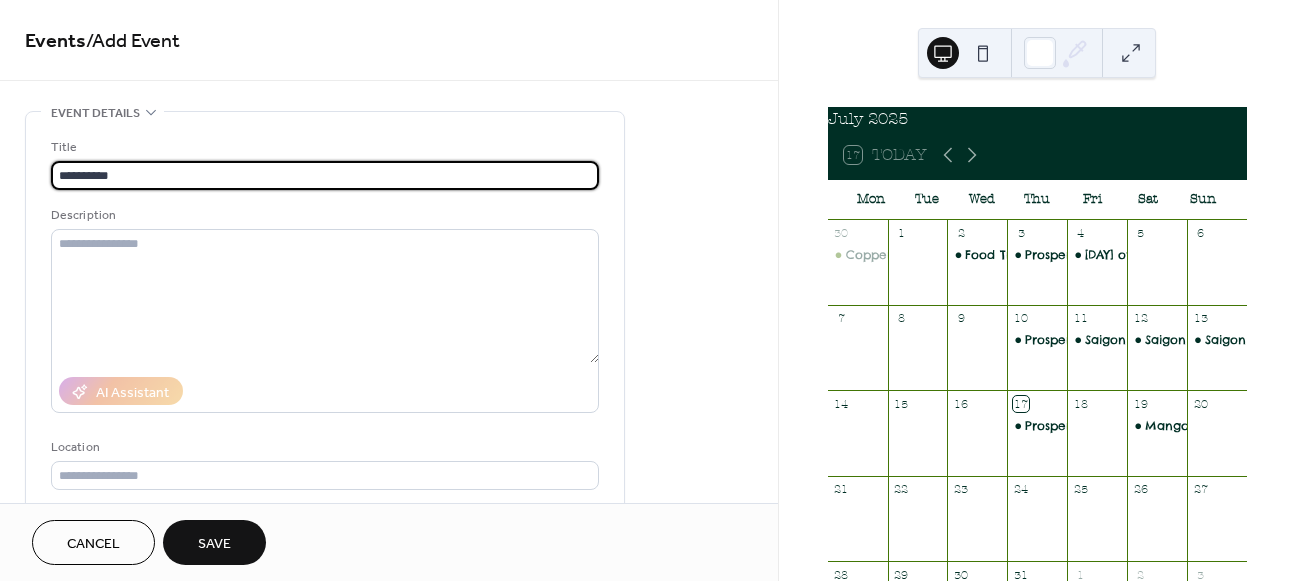click on "*********" at bounding box center [325, 175] 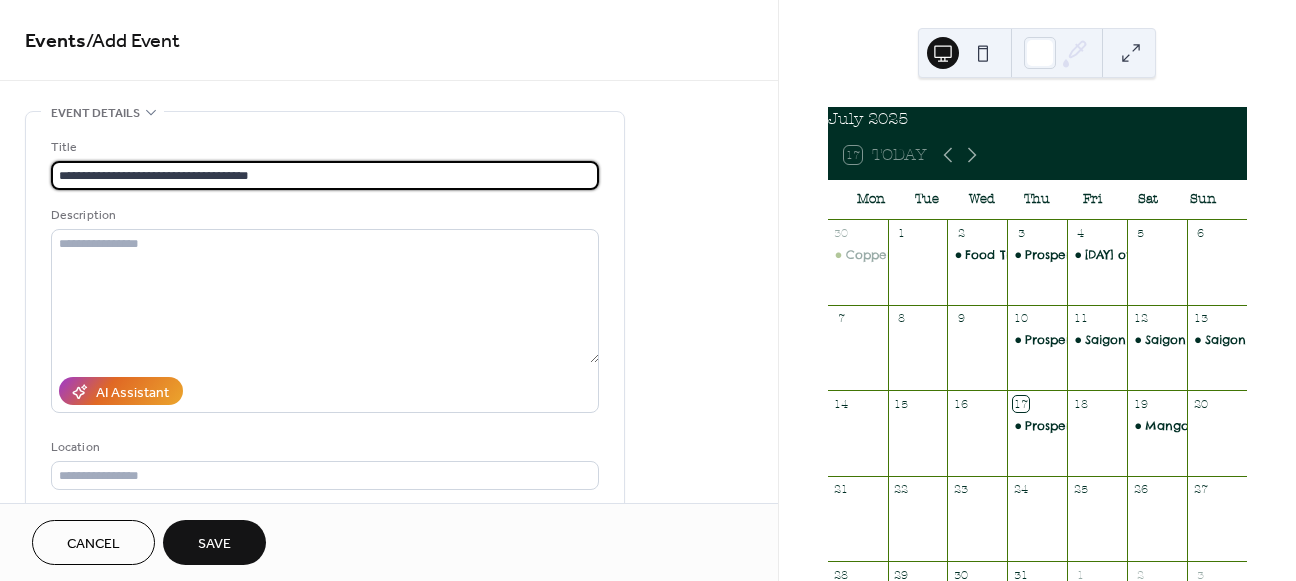 click on "**********" at bounding box center [325, 175] 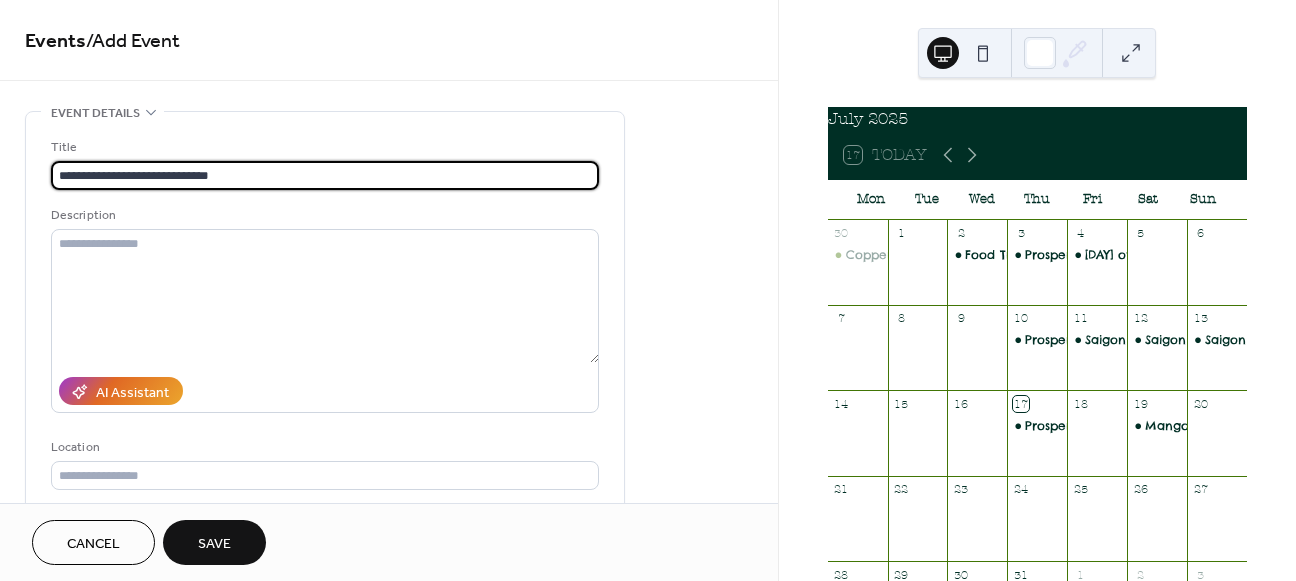 click on "**********" at bounding box center [325, 175] 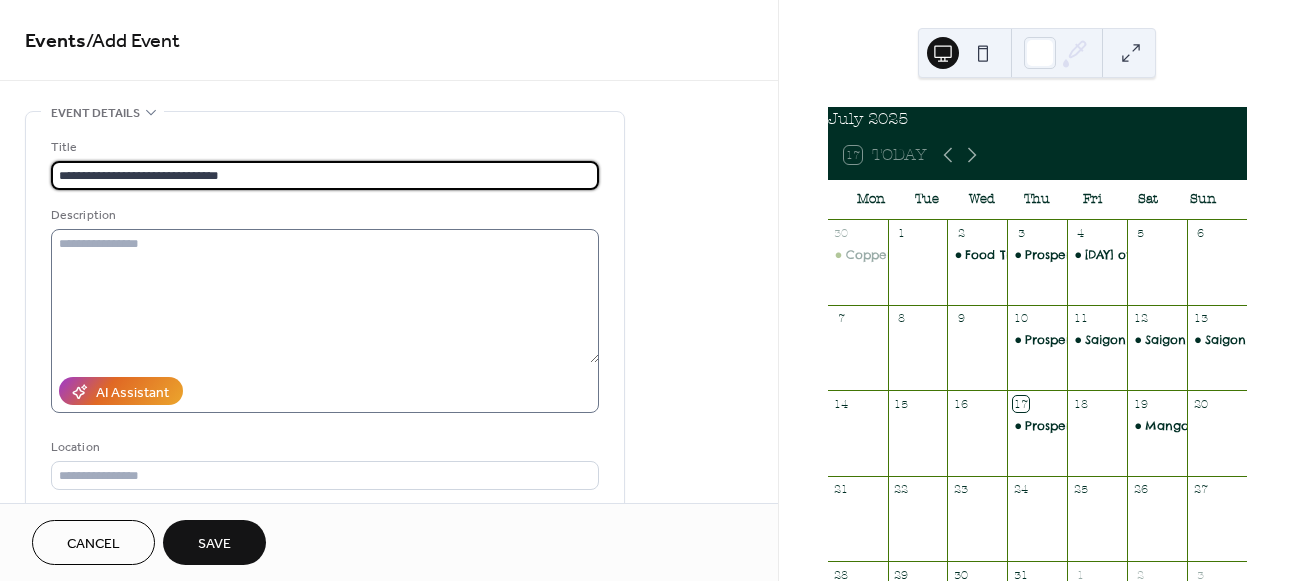 type on "**********" 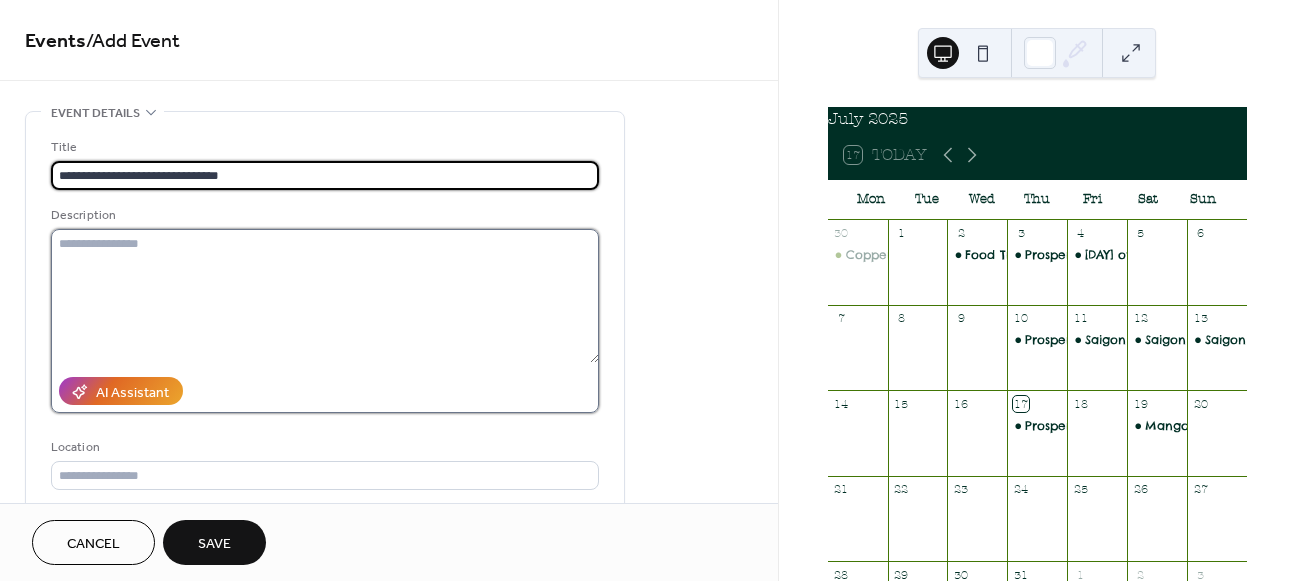 click at bounding box center [325, 296] 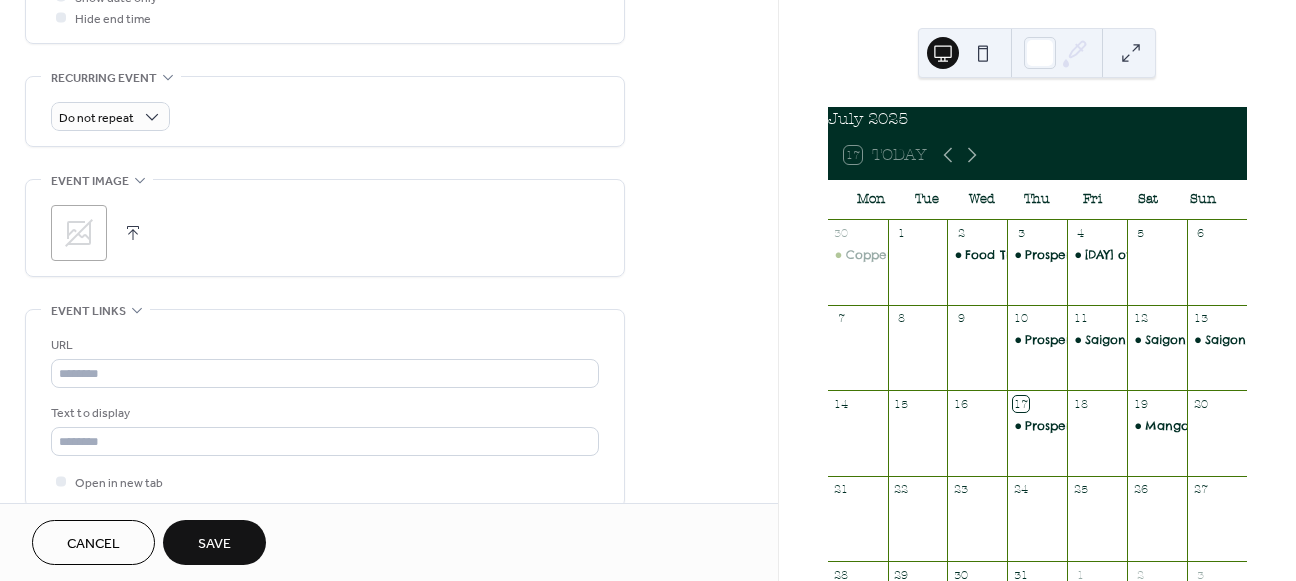 scroll, scrollTop: 818, scrollLeft: 0, axis: vertical 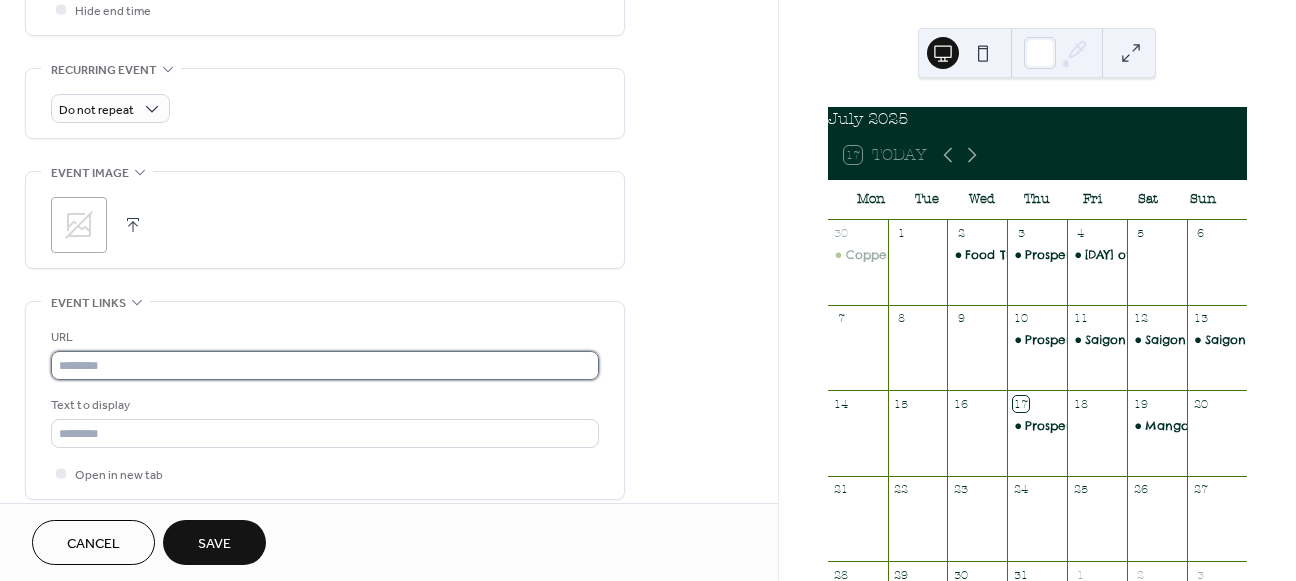 click at bounding box center [325, 365] 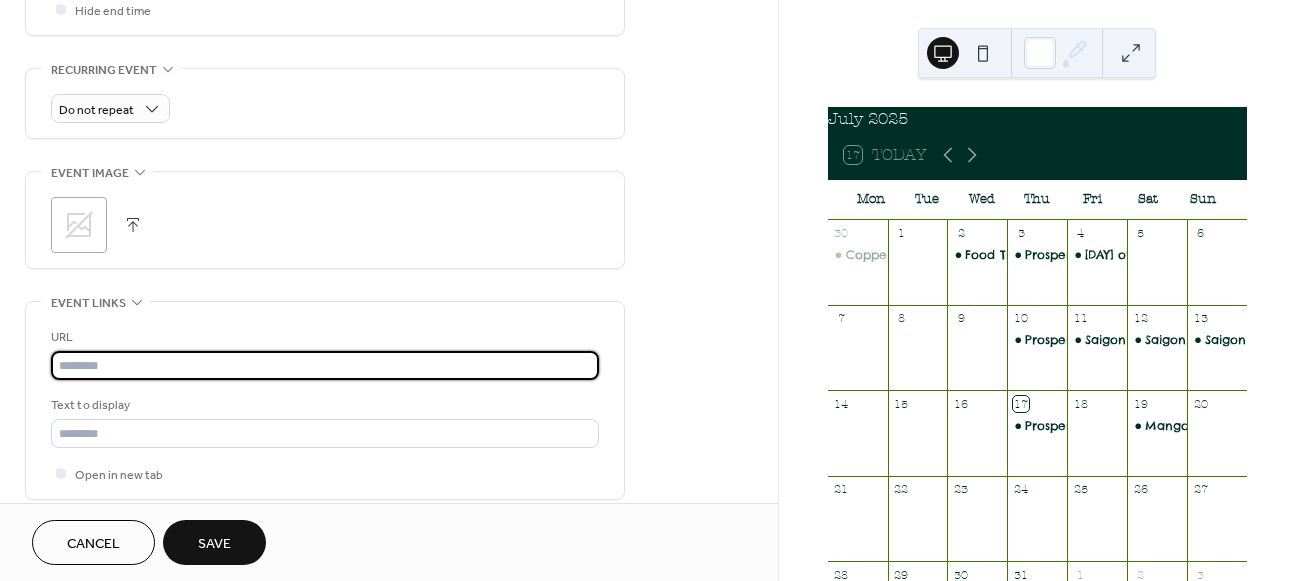 paste on "**********" 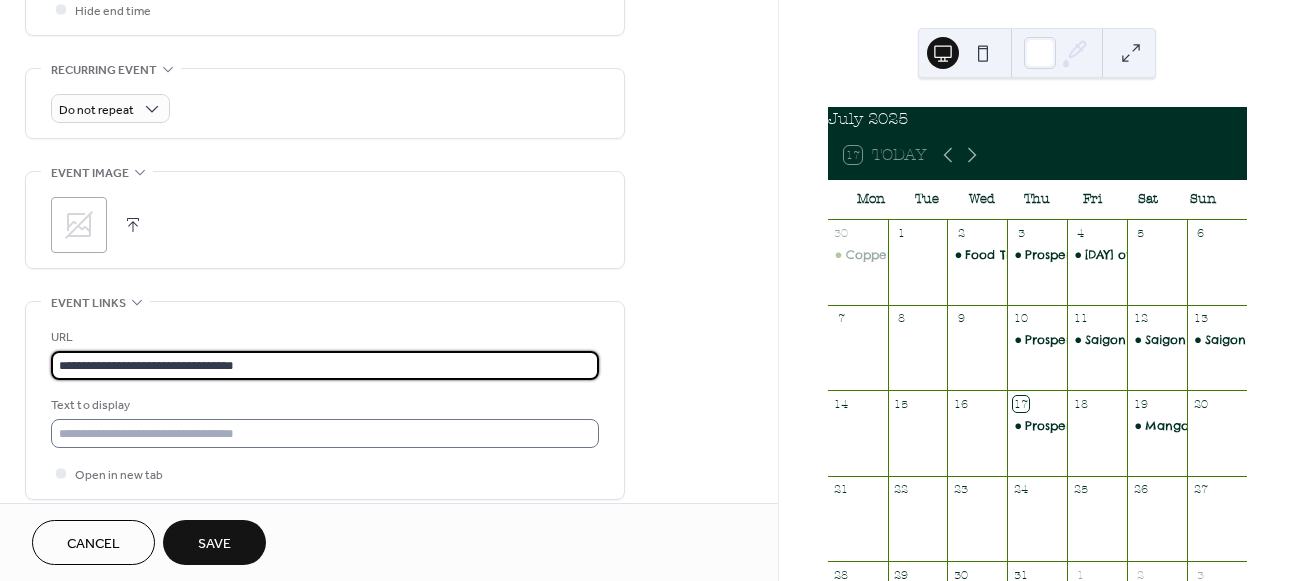 type on "**********" 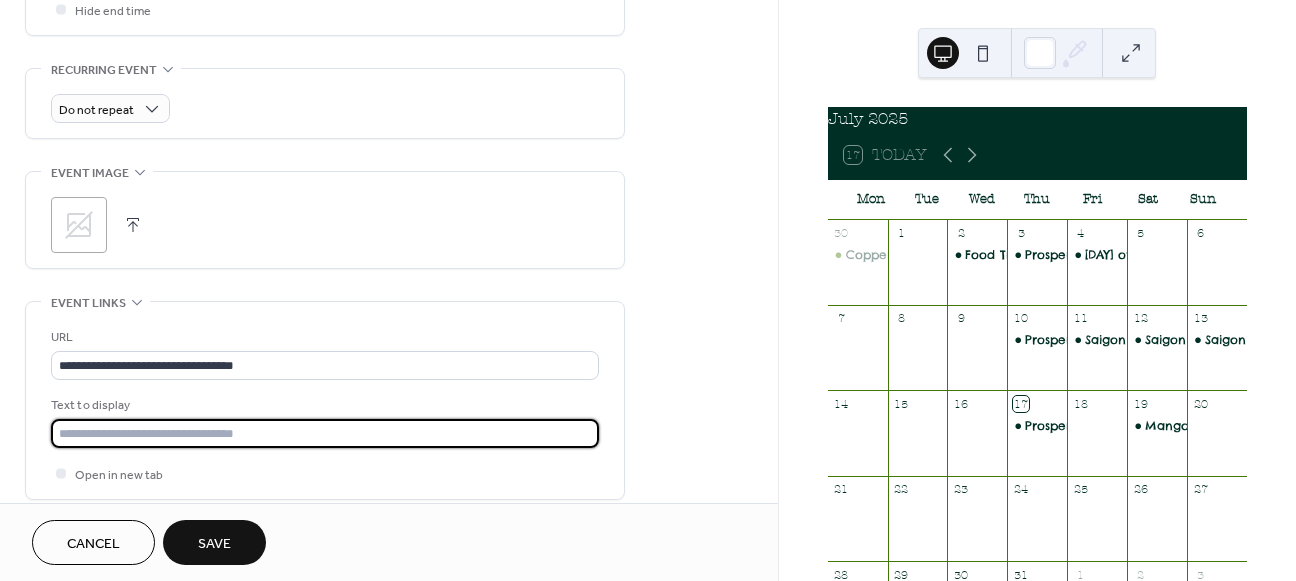 click at bounding box center (325, 433) 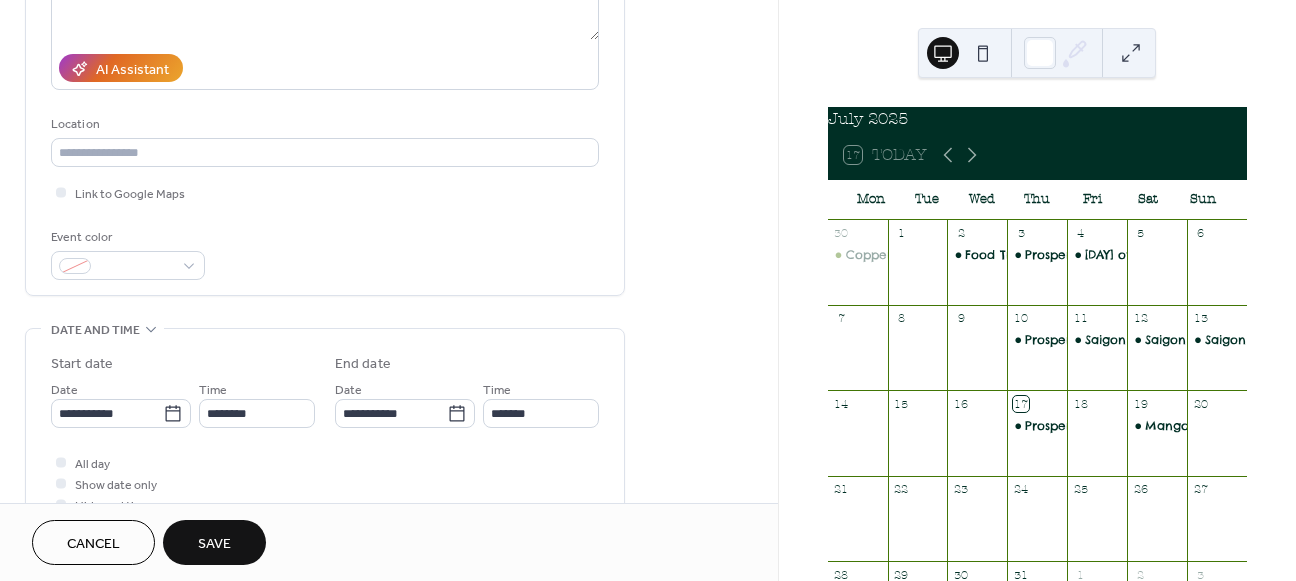 scroll, scrollTop: 322, scrollLeft: 0, axis: vertical 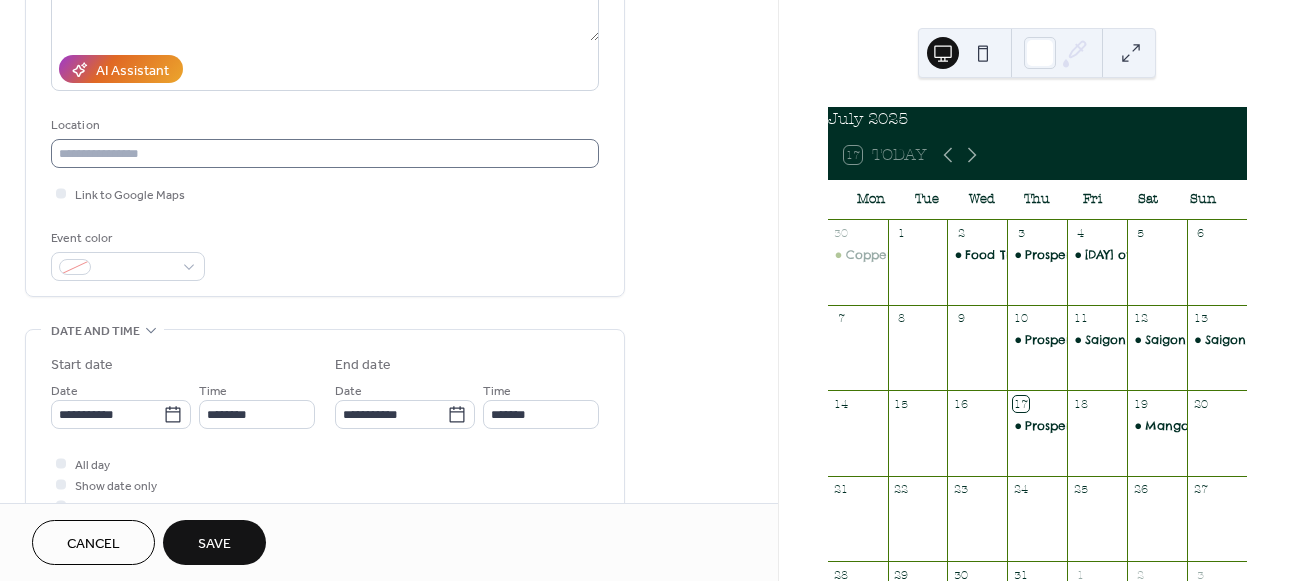 type on "**********" 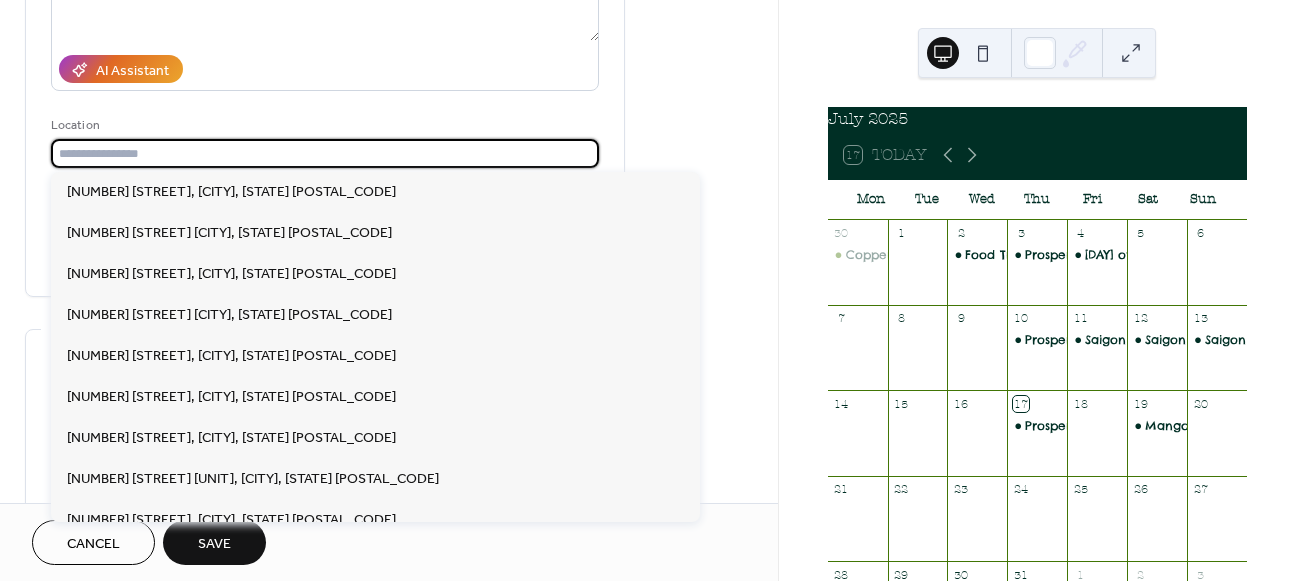 click at bounding box center [325, 153] 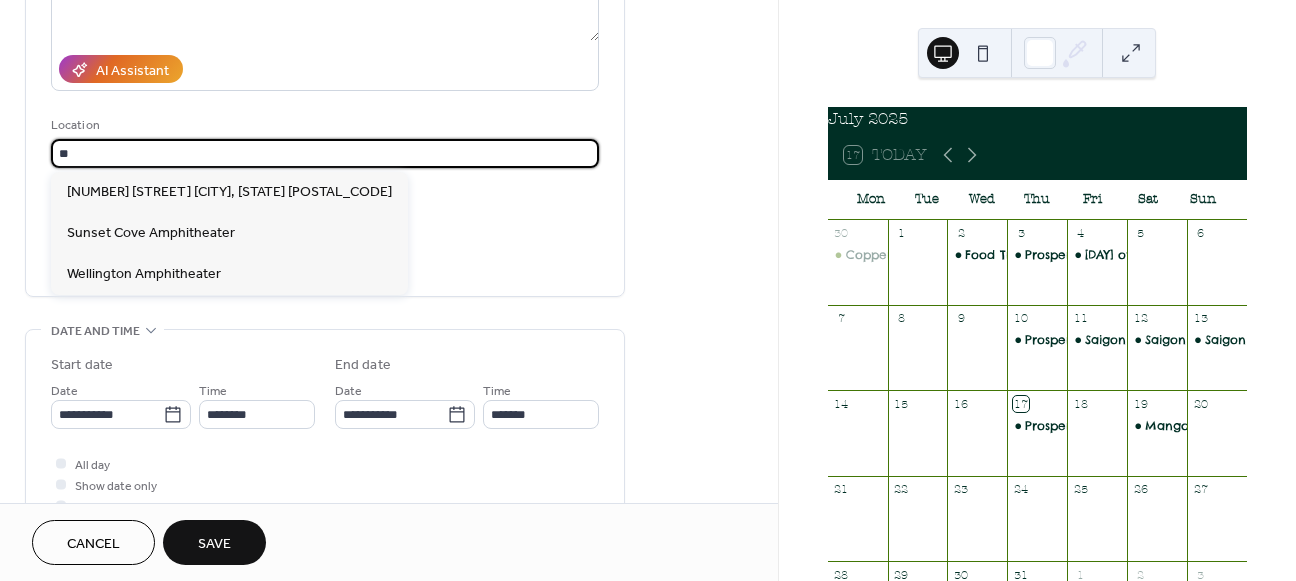 type on "*" 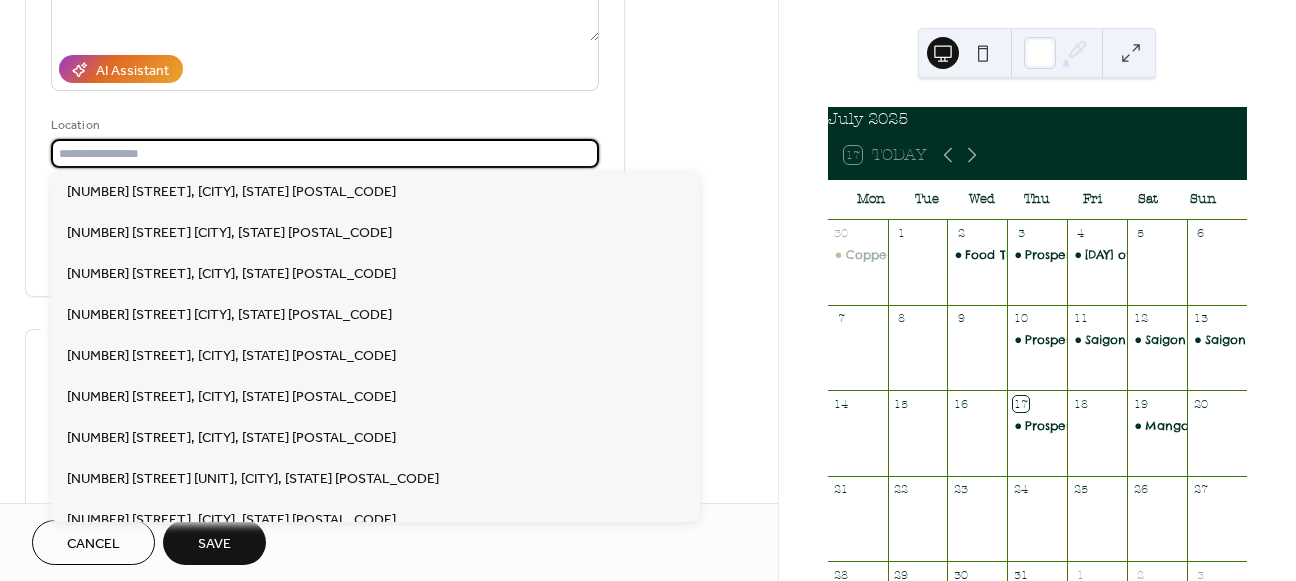 type on "*" 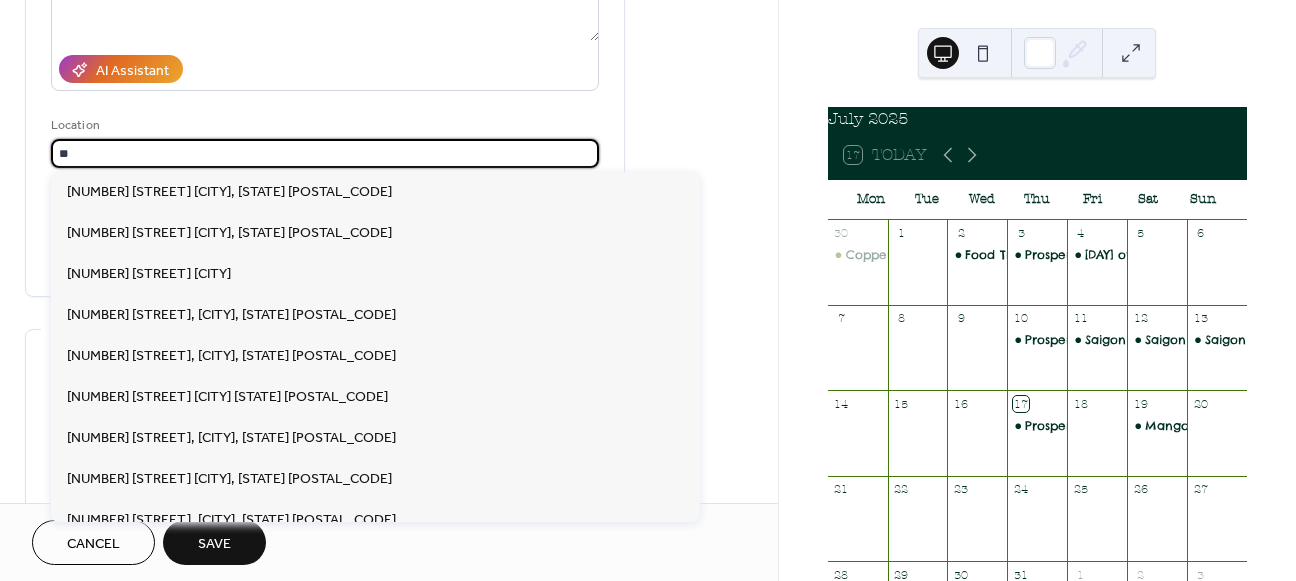 type on "*" 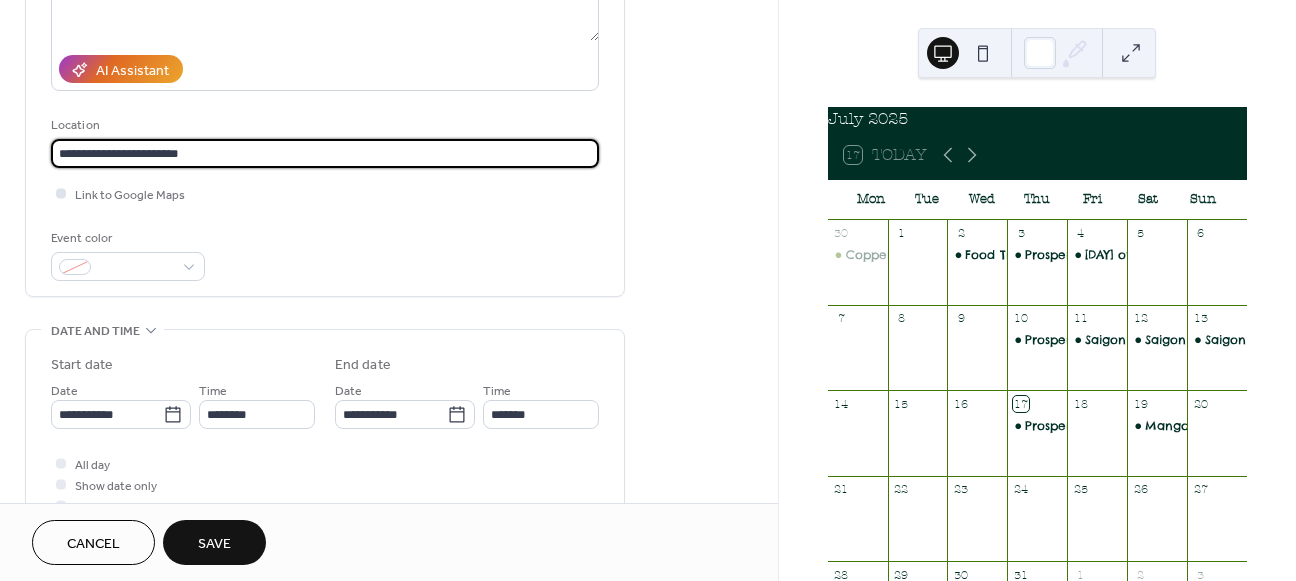 type on "**********" 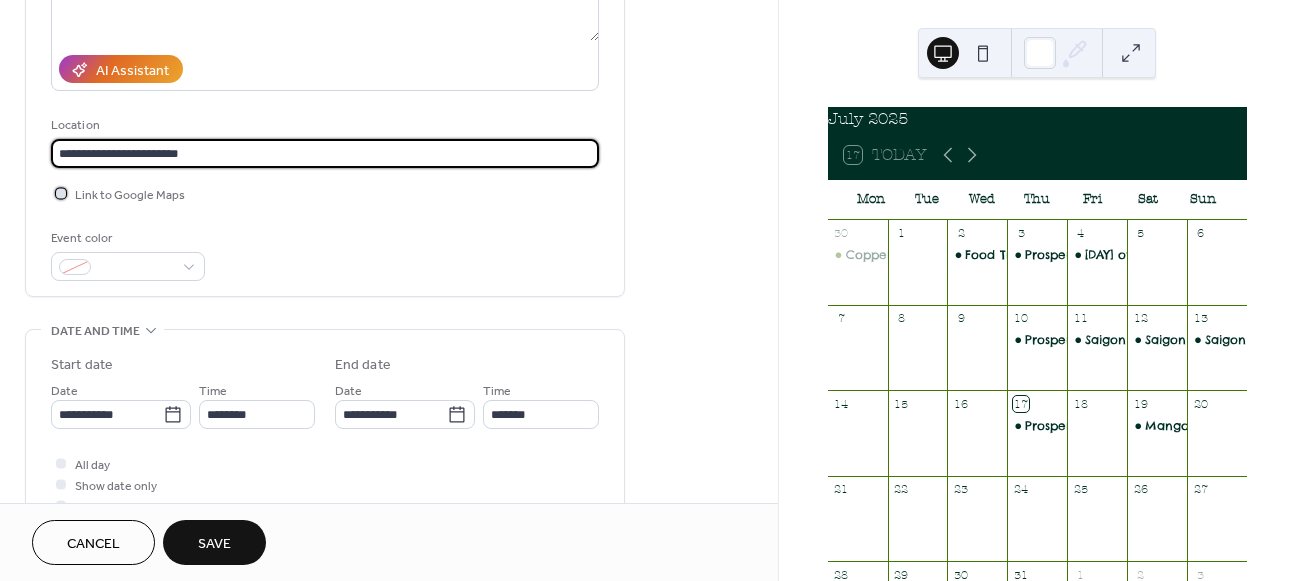 click at bounding box center [61, 193] 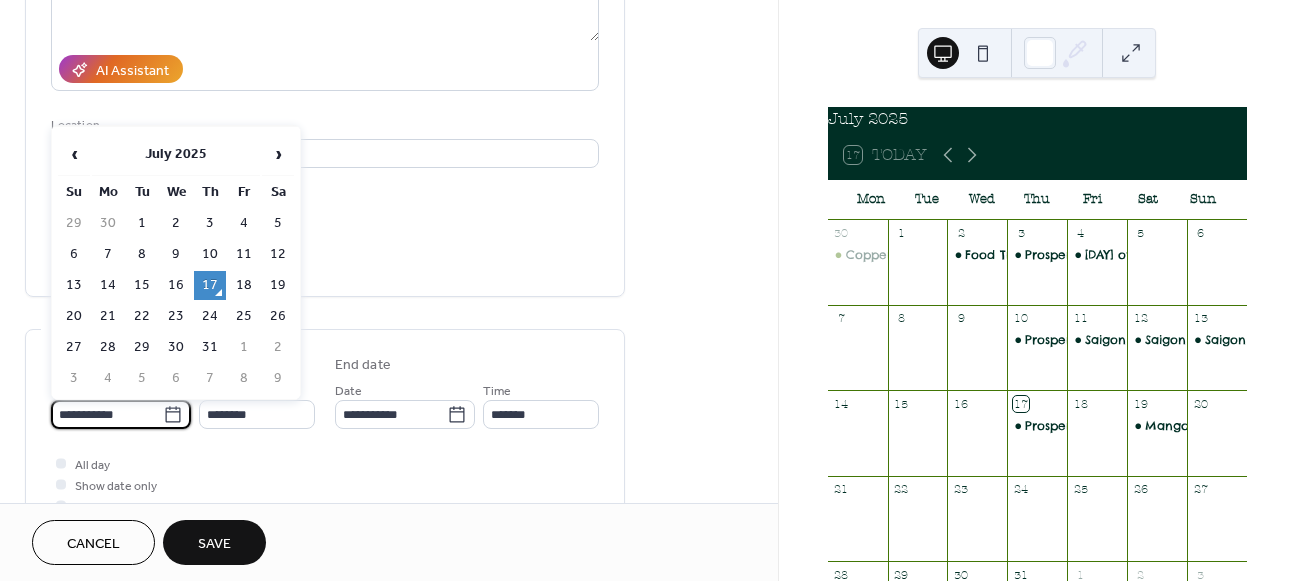 click on "**********" at bounding box center (107, 414) 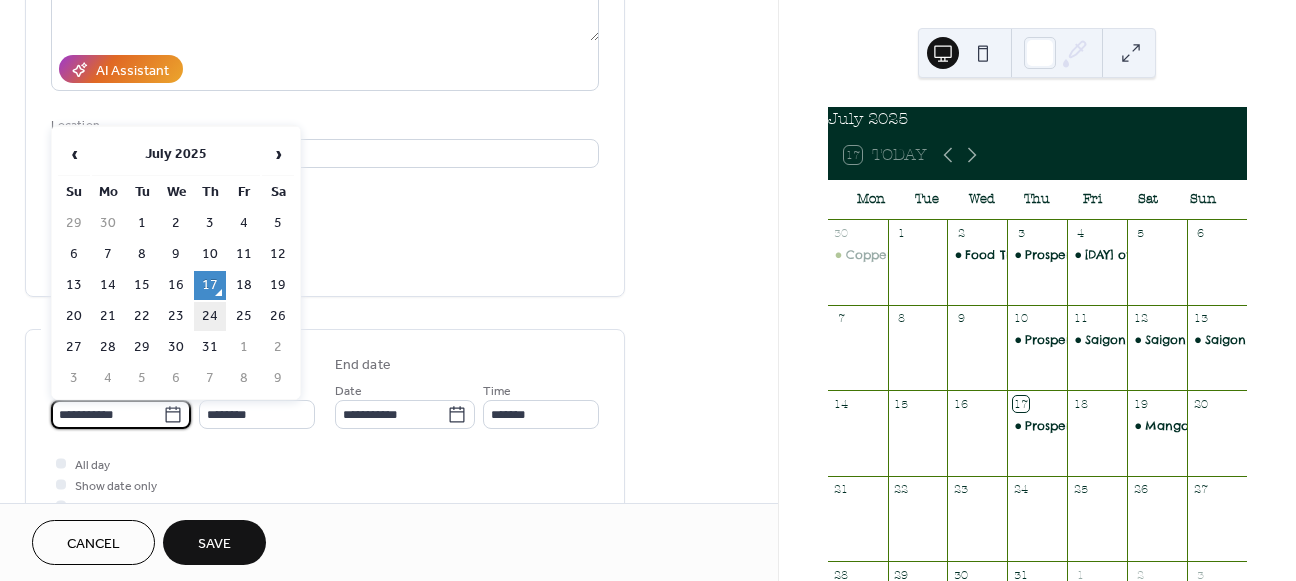 click on "24" at bounding box center (210, 316) 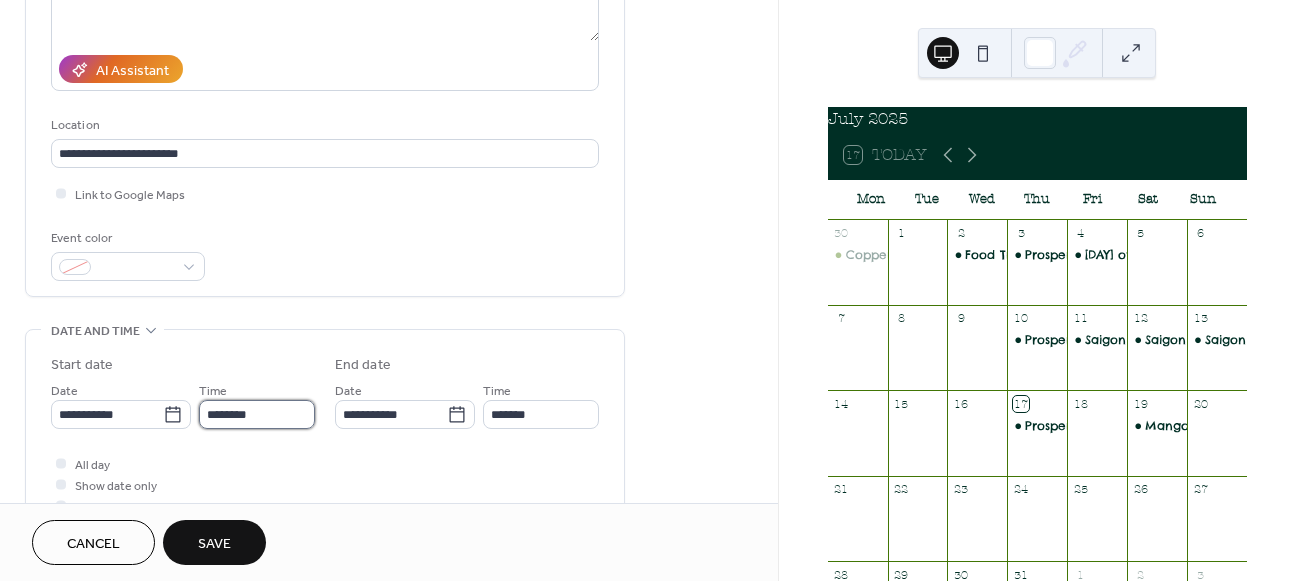 click on "********" at bounding box center (257, 414) 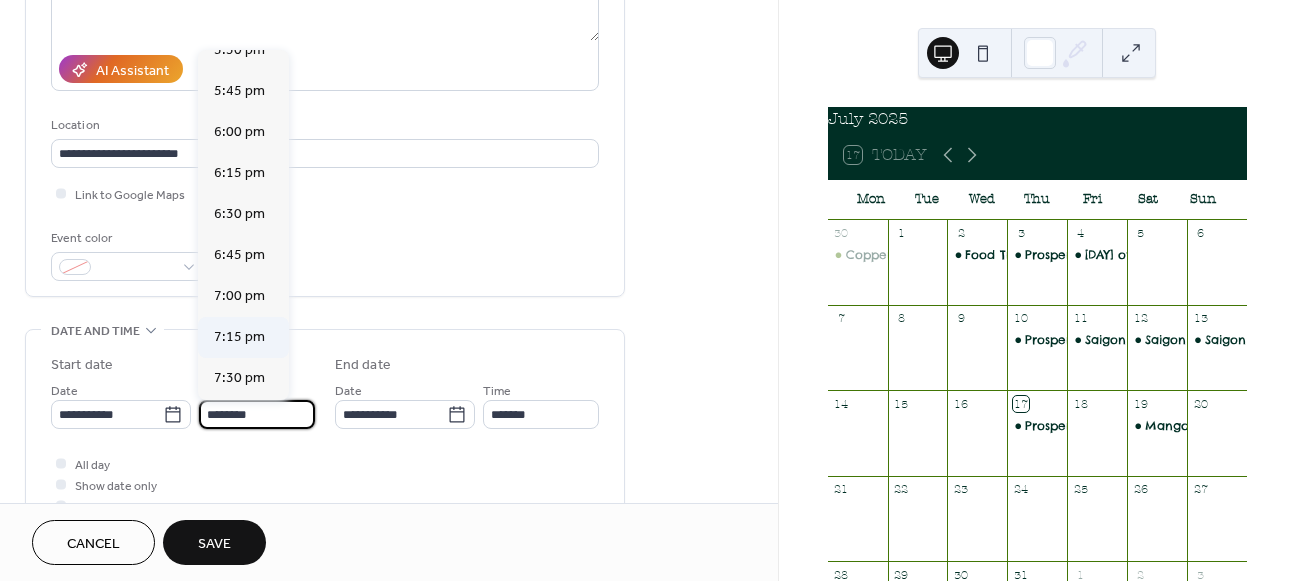 scroll, scrollTop: 2891, scrollLeft: 0, axis: vertical 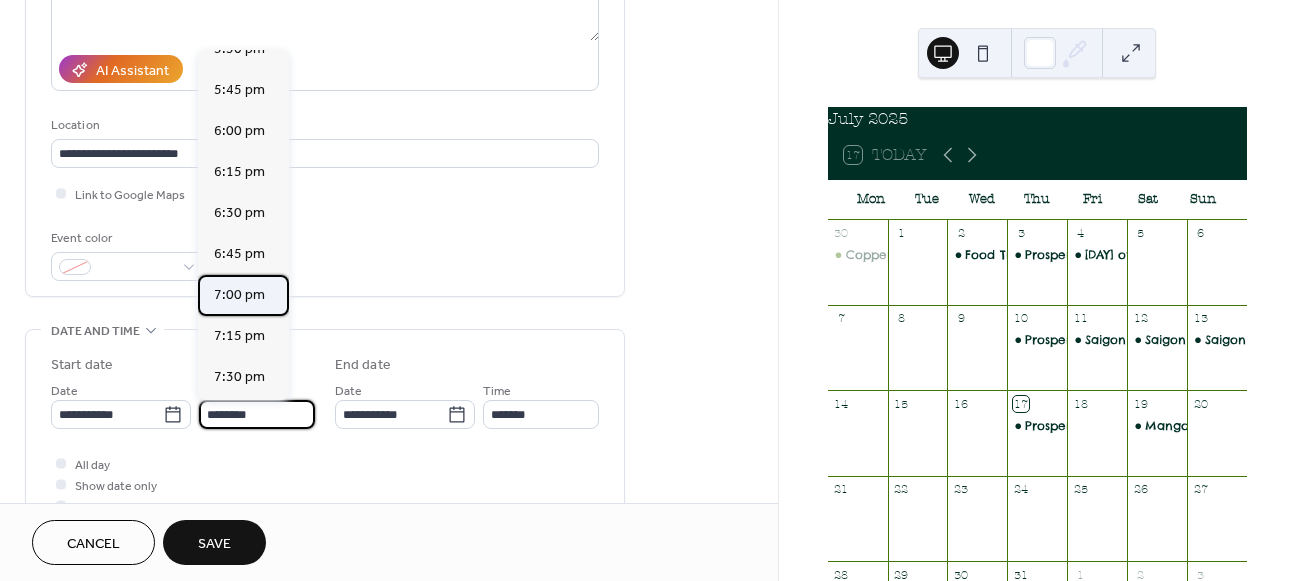 click on "7:00 pm" at bounding box center [239, 295] 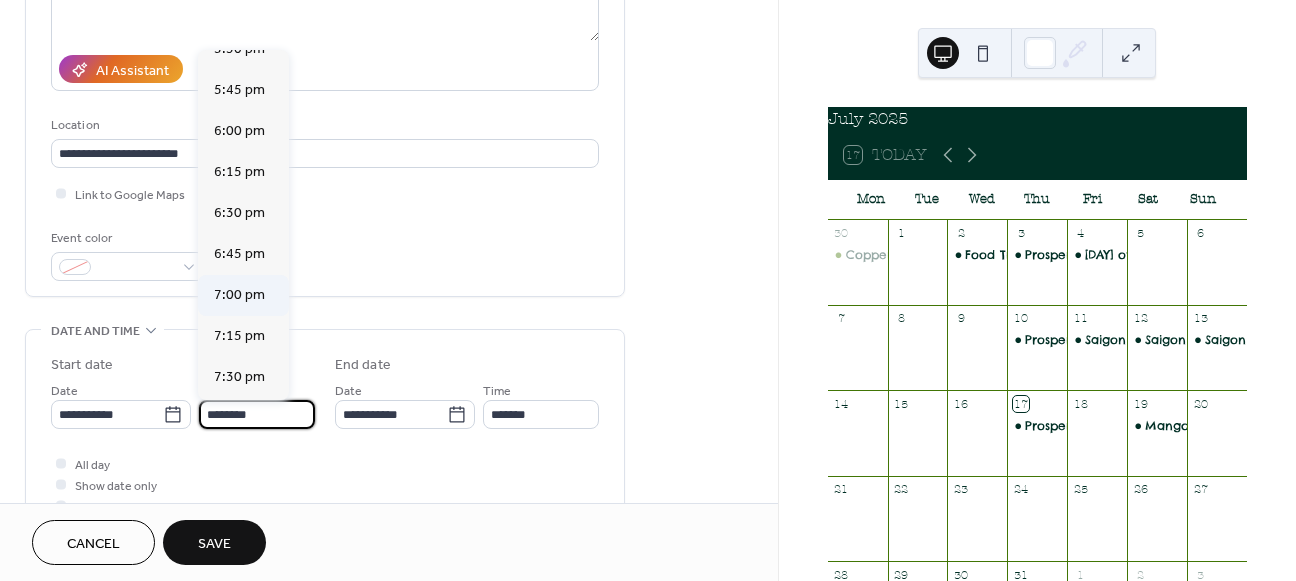 type on "*******" 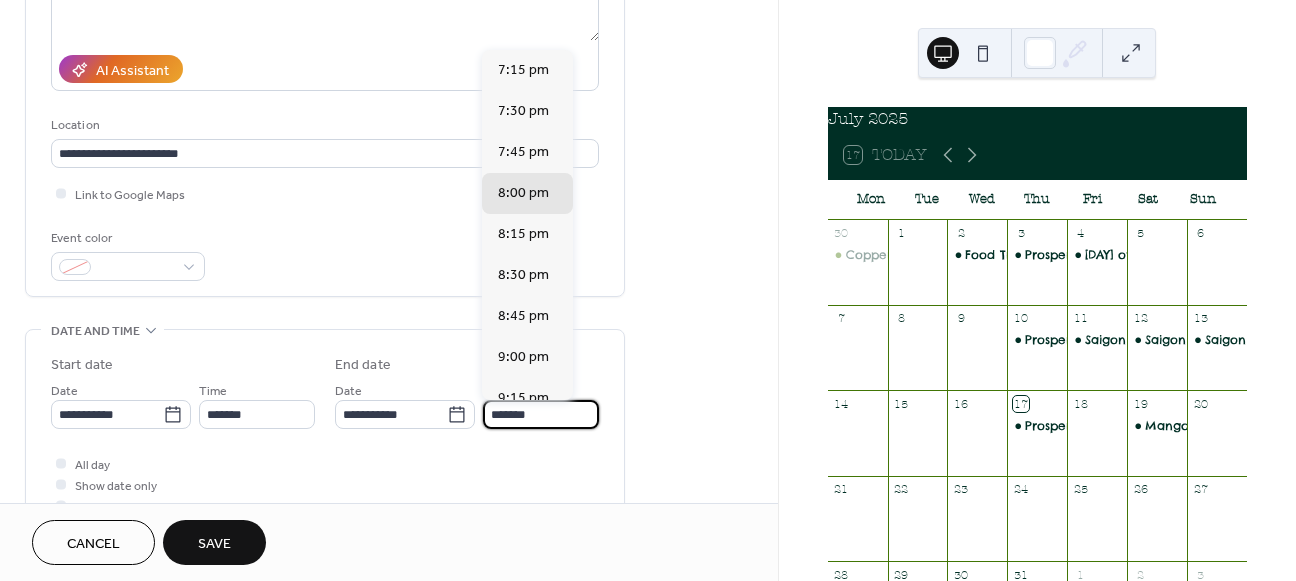 click on "*******" at bounding box center [541, 414] 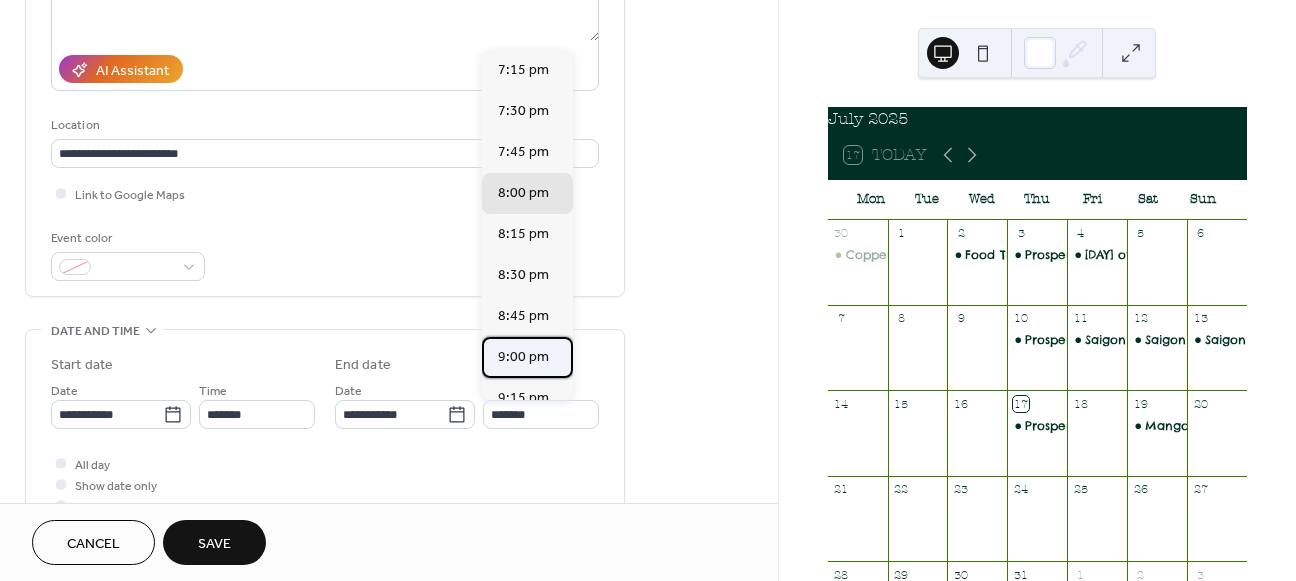 click on "9:00 pm" at bounding box center [527, 357] 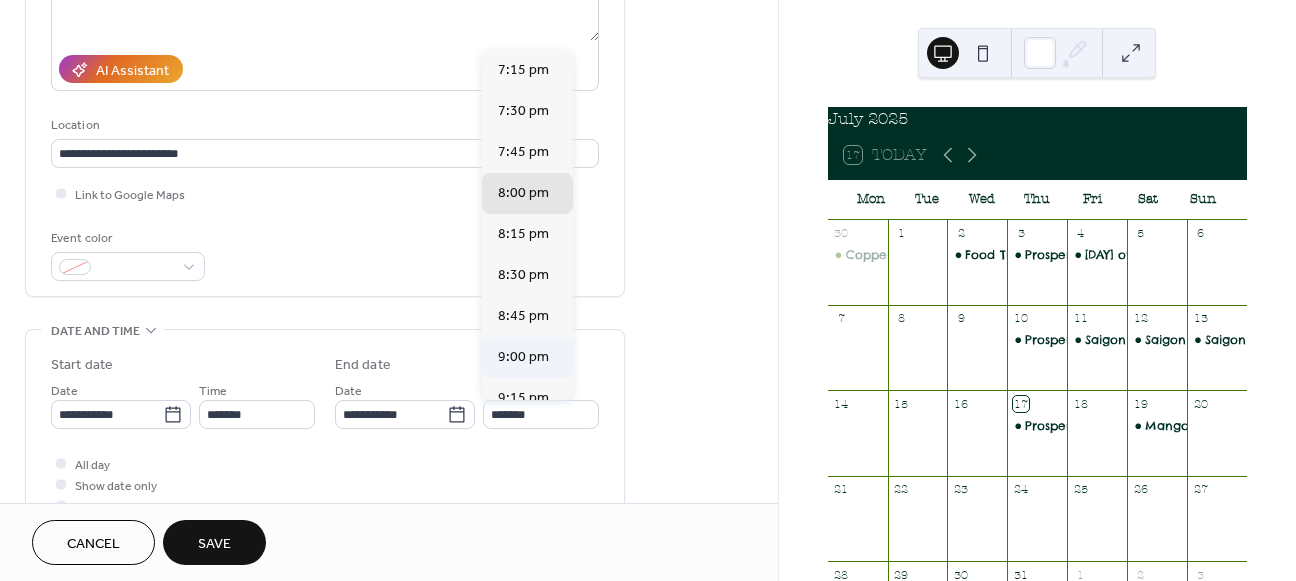 type on "*******" 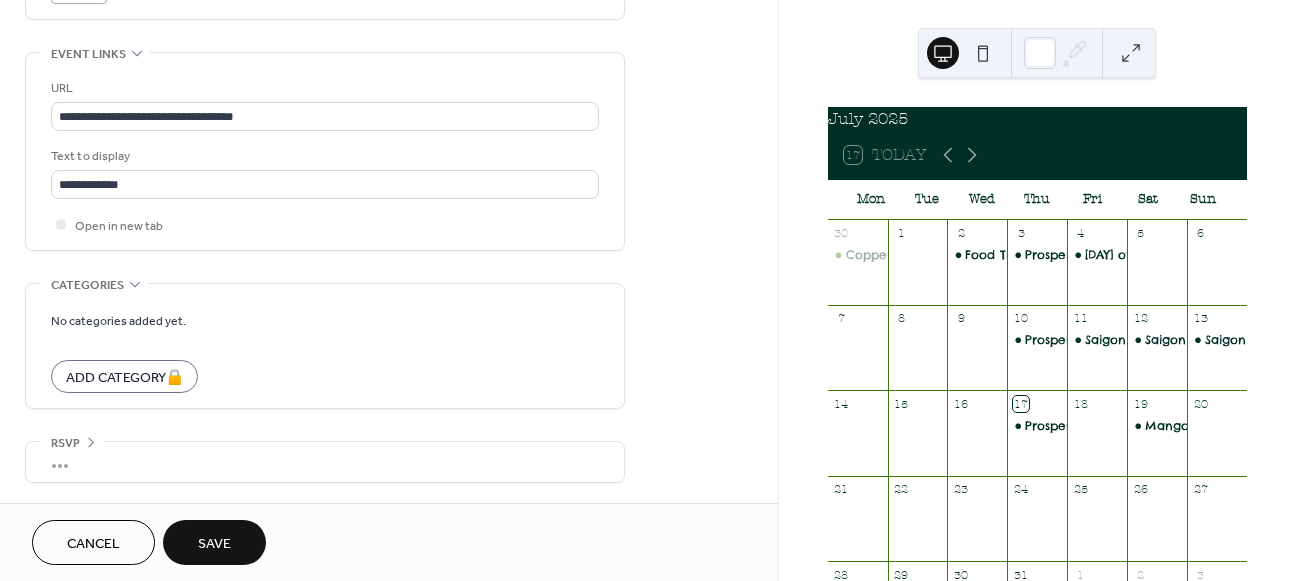 scroll, scrollTop: 0, scrollLeft: 0, axis: both 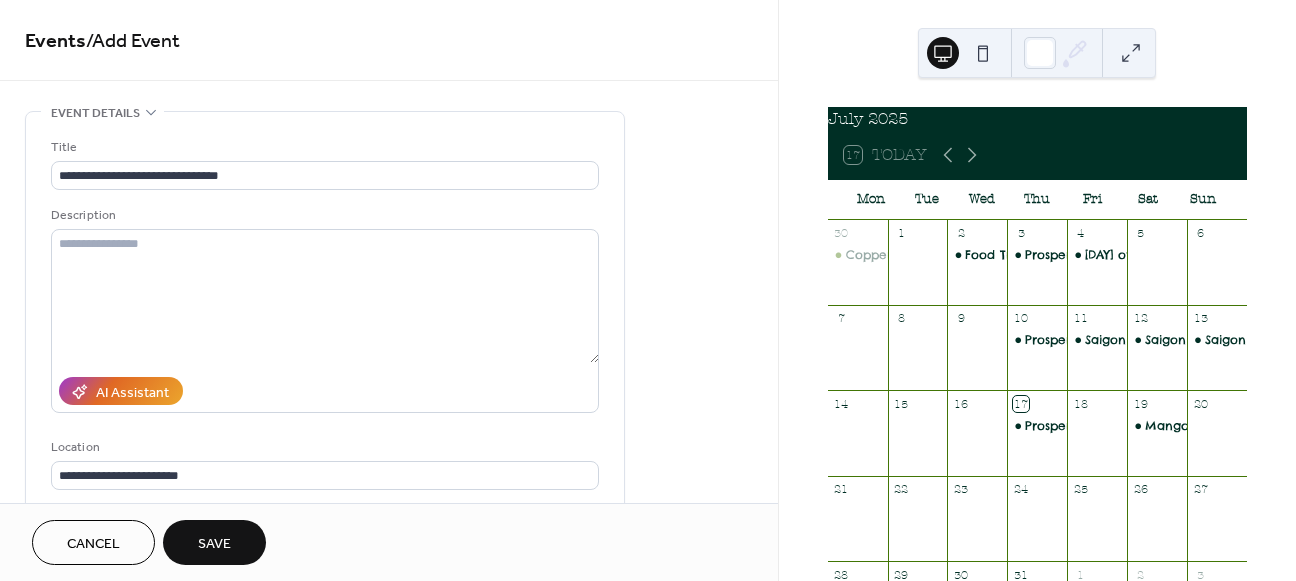 click on "Save" at bounding box center (214, 544) 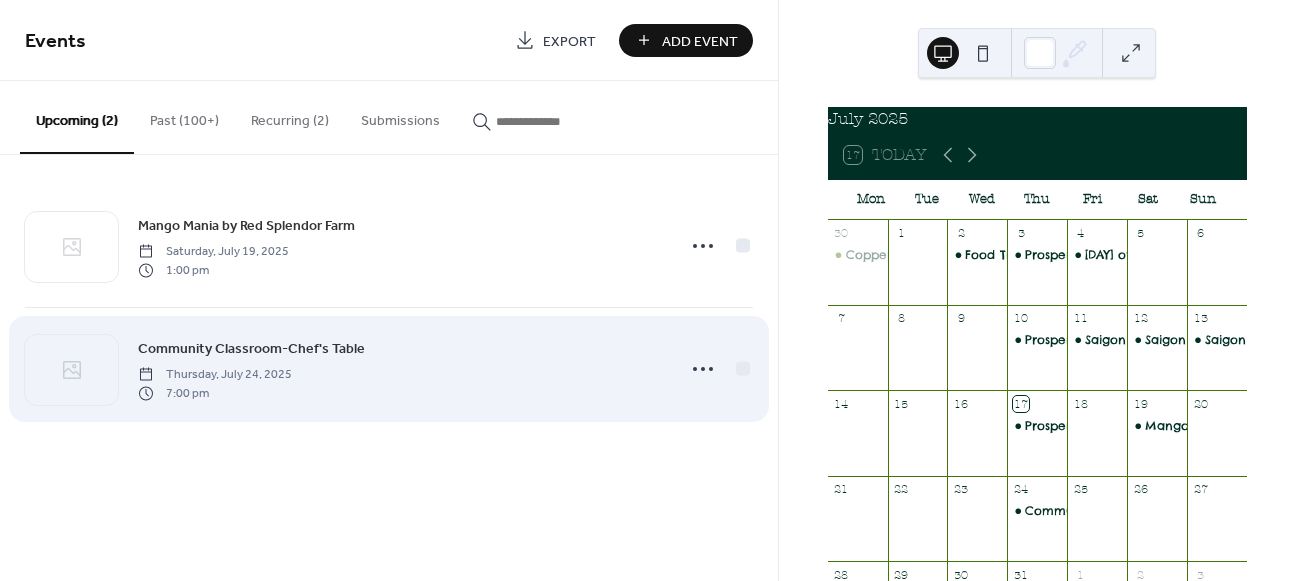 click on "Community Classroom-Chef's Table" at bounding box center (251, 349) 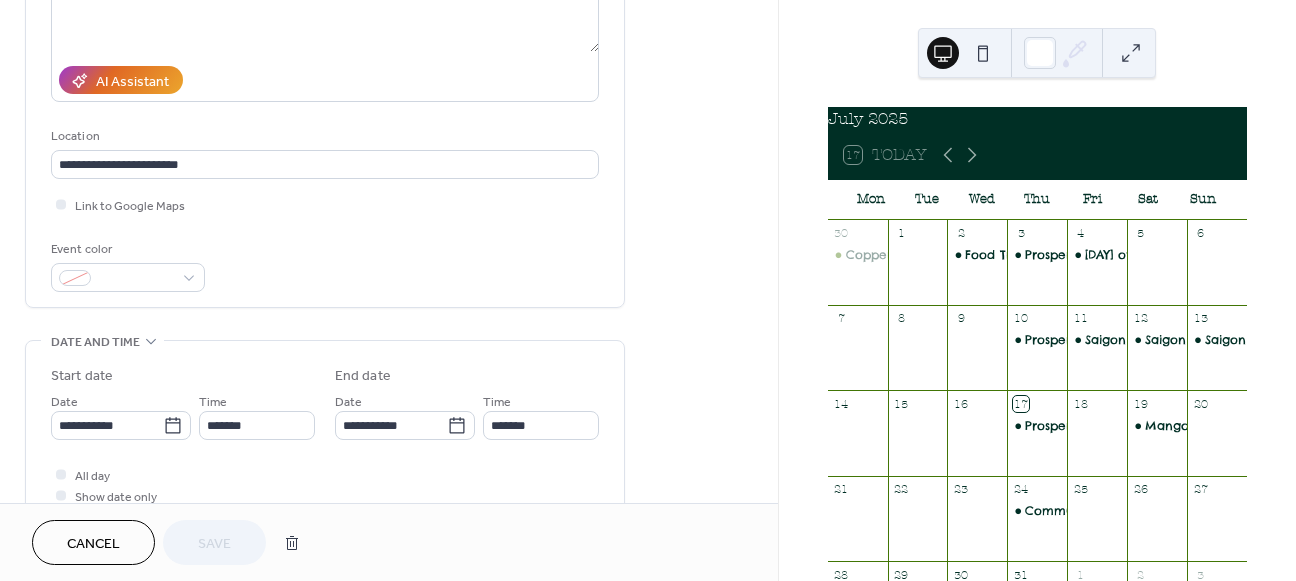 scroll, scrollTop: 387, scrollLeft: 0, axis: vertical 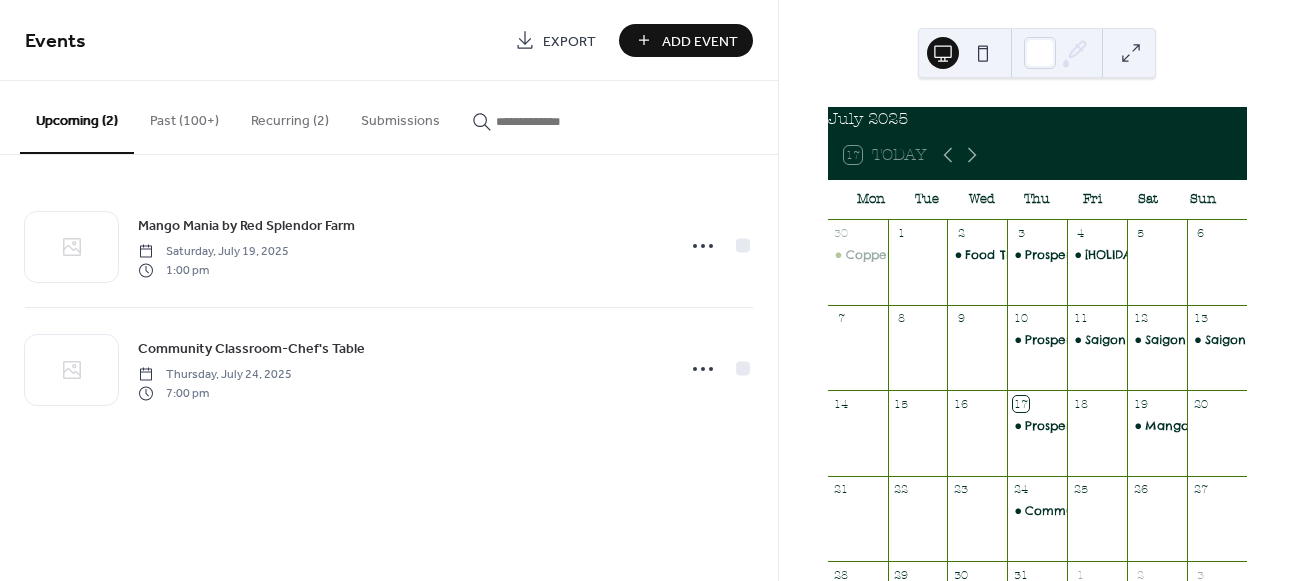 click at bounding box center (556, 121) 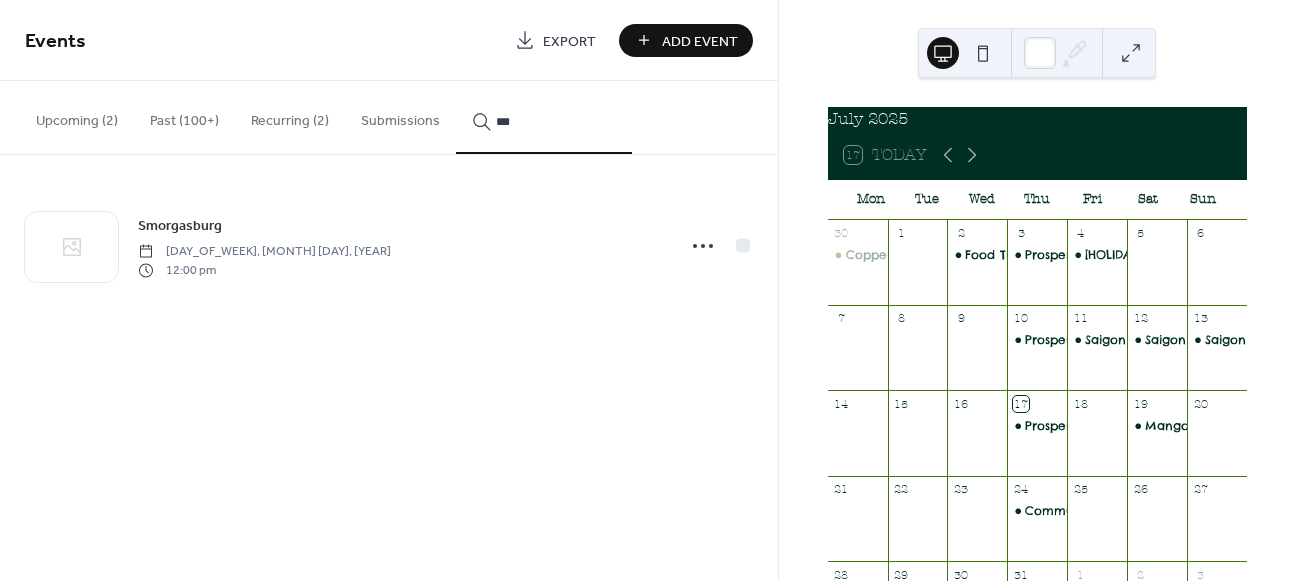 type on "***" 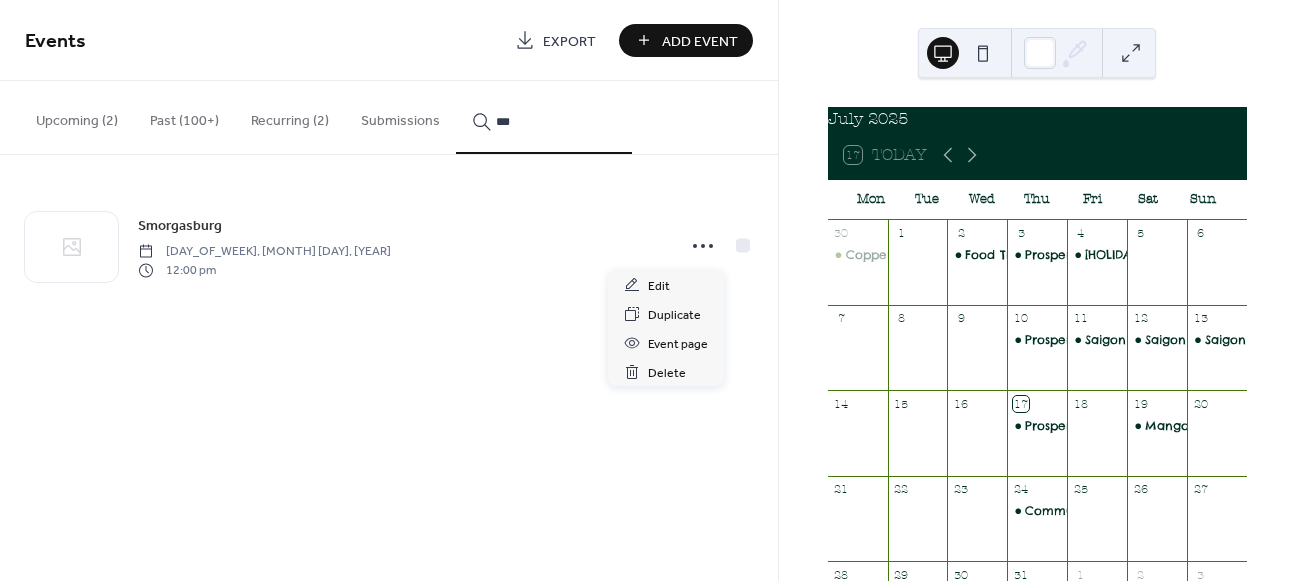 click 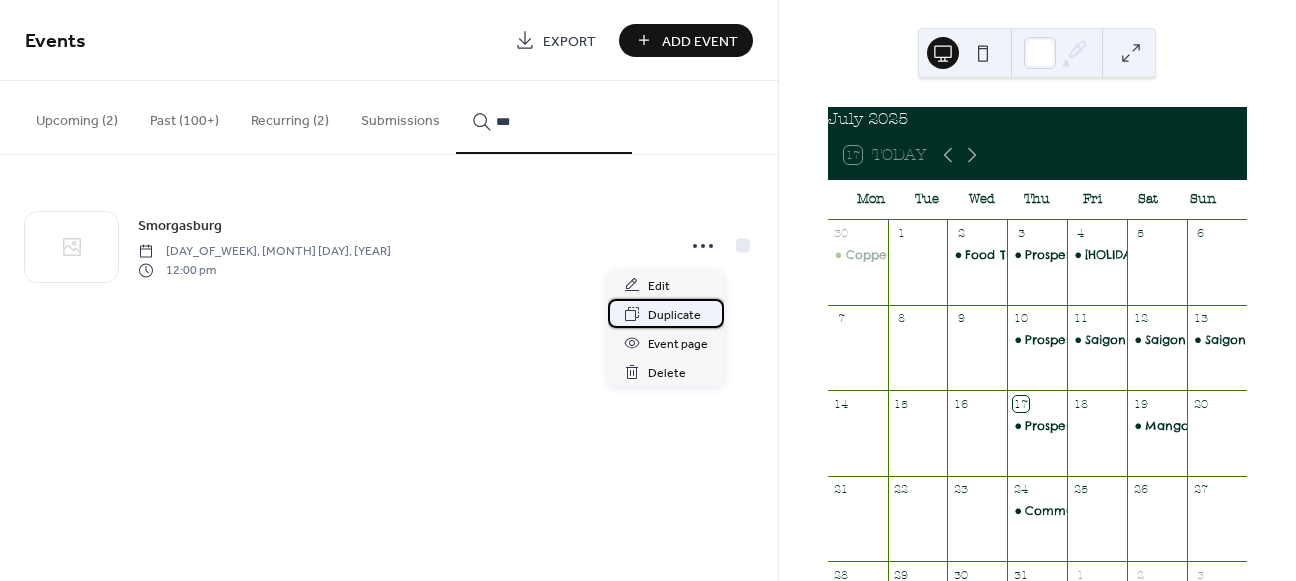 click on "Duplicate" at bounding box center (674, 315) 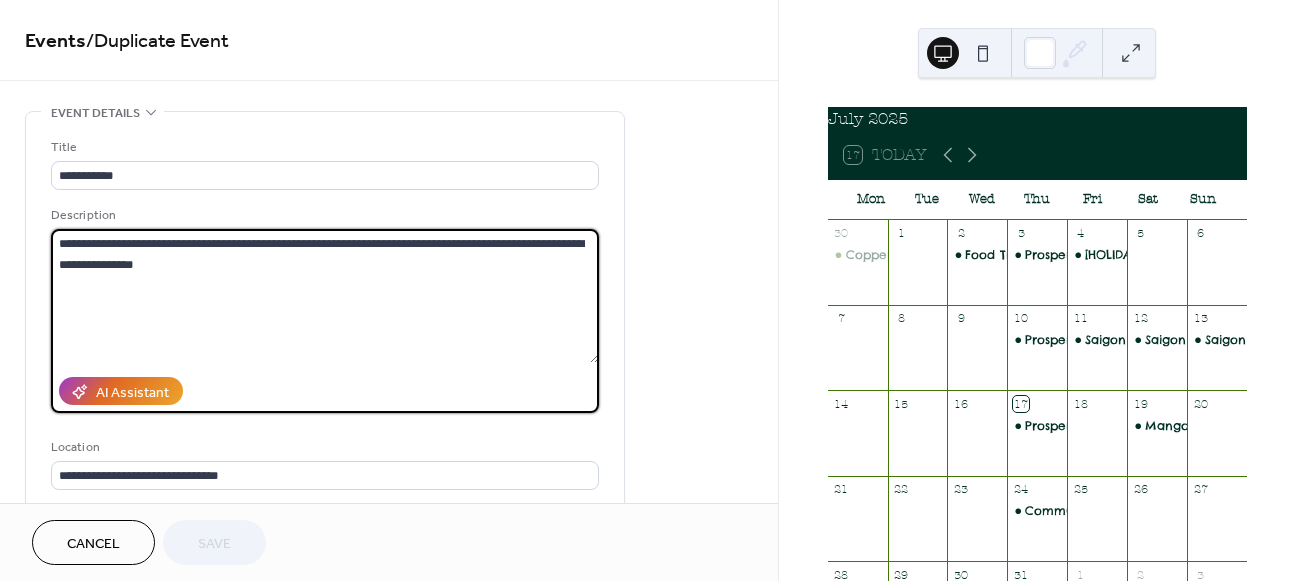drag, startPoint x: 241, startPoint y: 270, endPoint x: 41, endPoint y: 233, distance: 203.3937 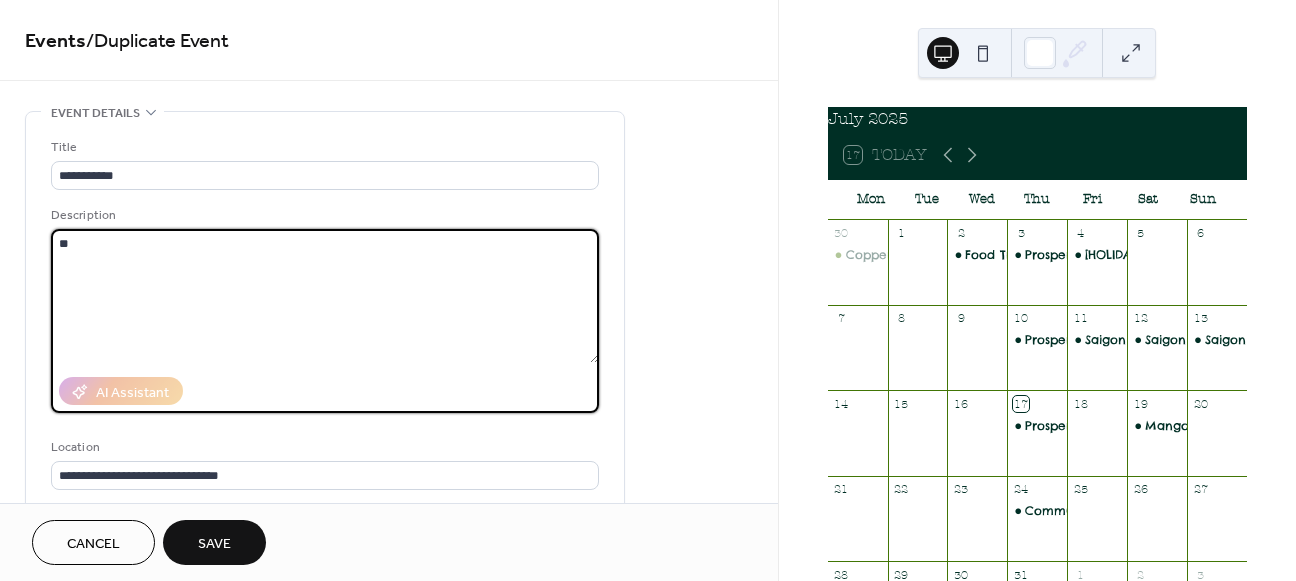 type on "*" 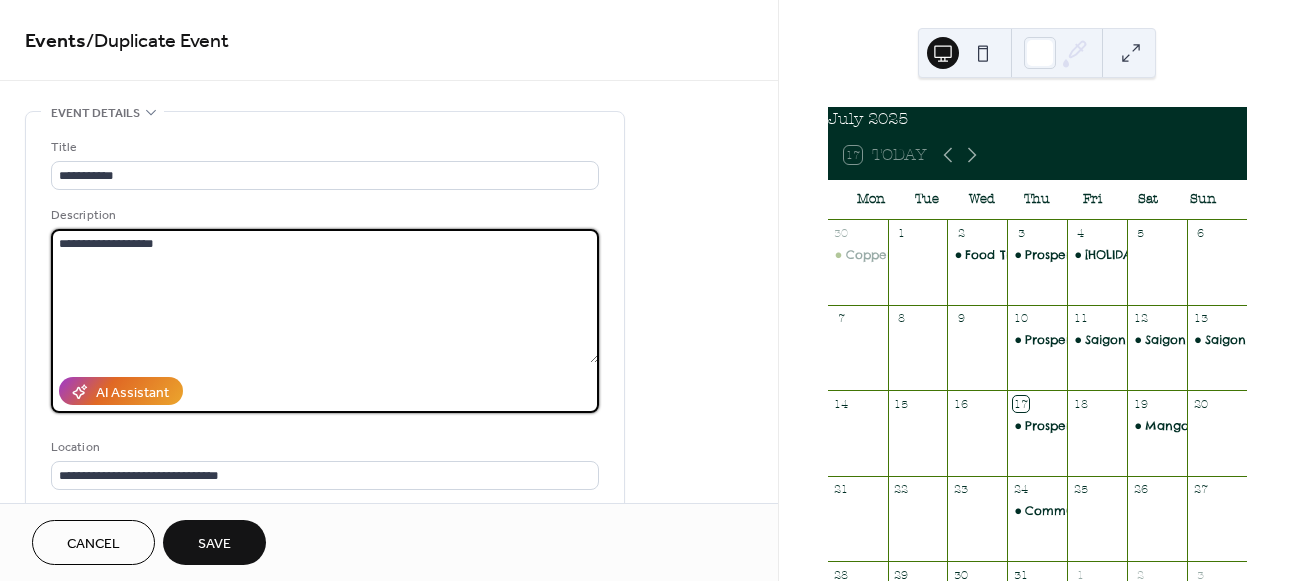 scroll, scrollTop: 0, scrollLeft: 0, axis: both 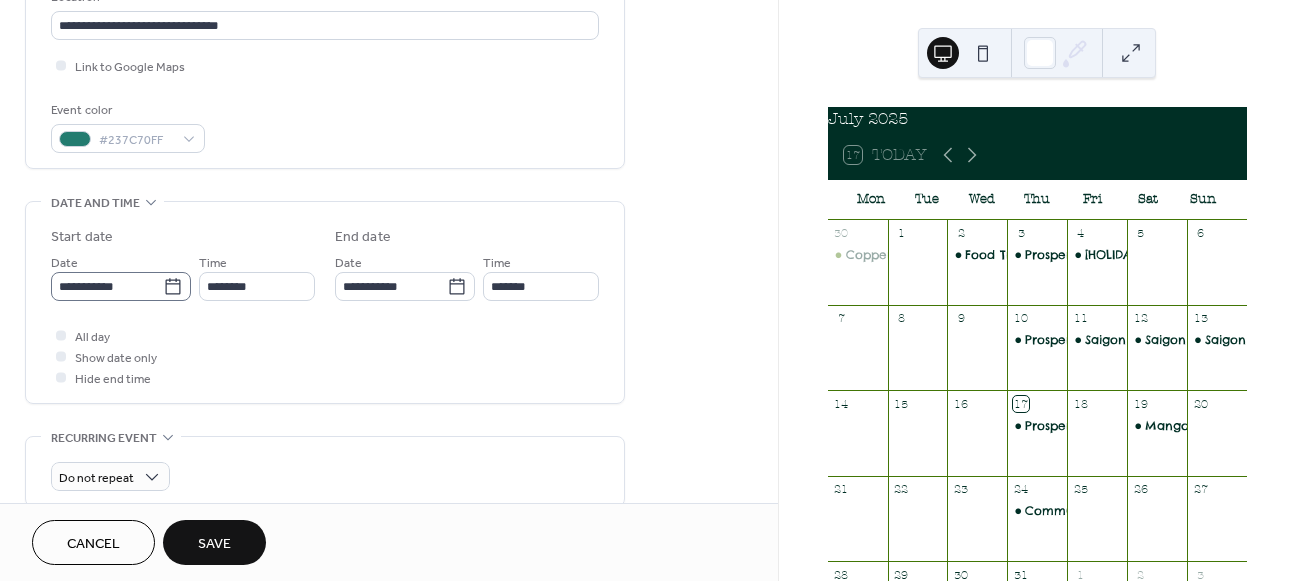 type on "**********" 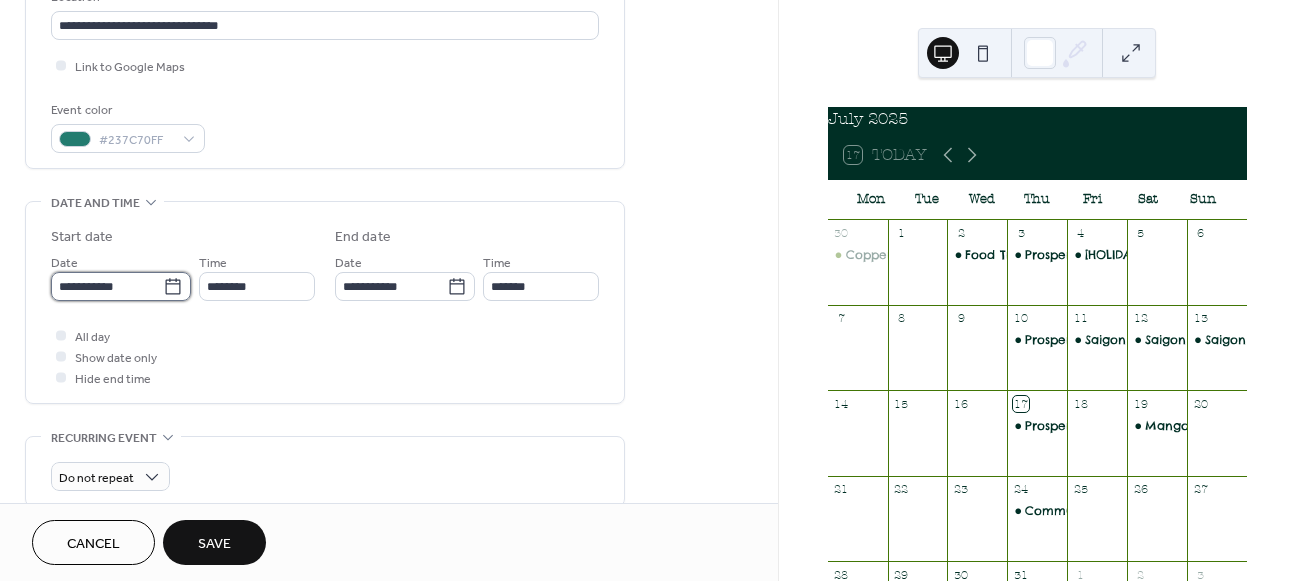 click on "**********" at bounding box center [107, 286] 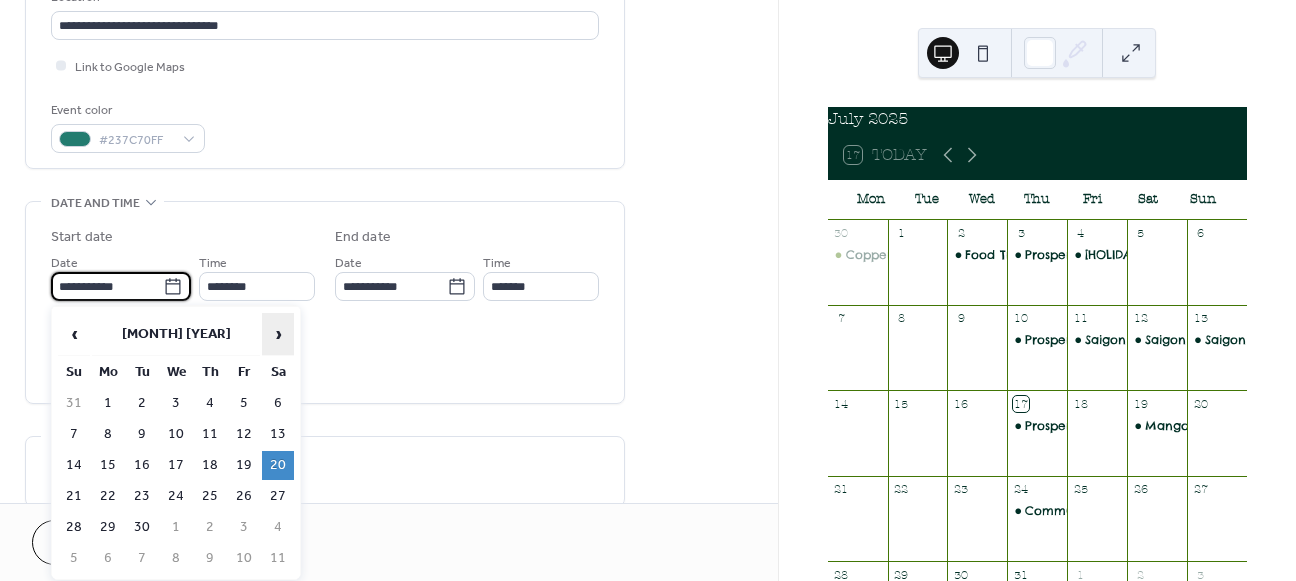 click on "›" at bounding box center (278, 334) 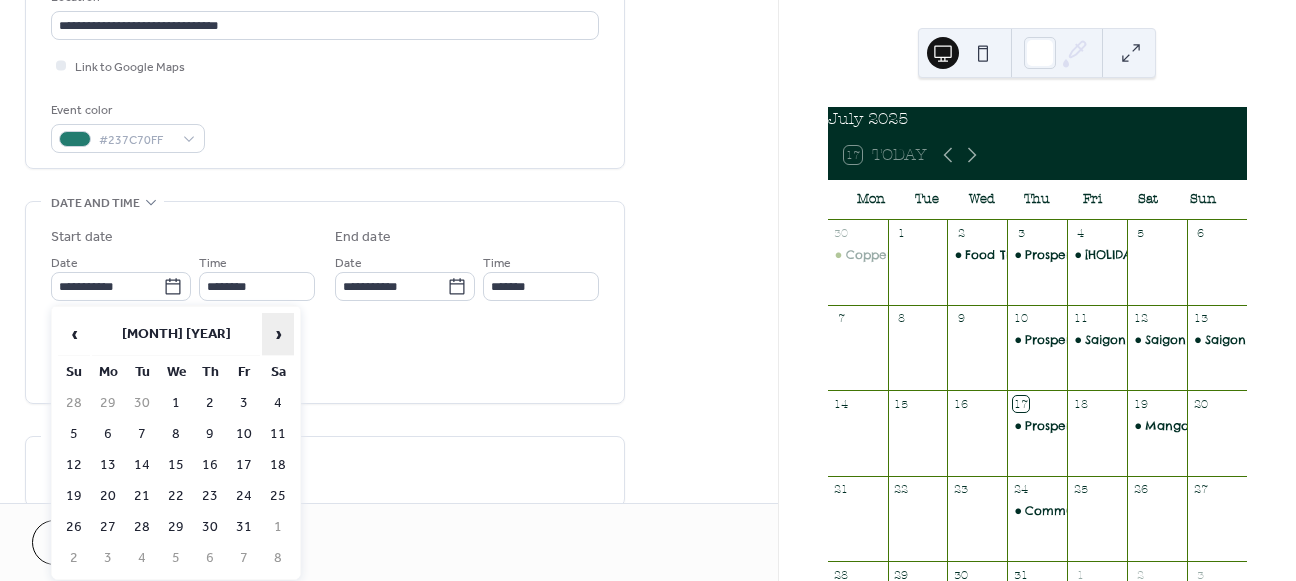 click on "›" at bounding box center (278, 334) 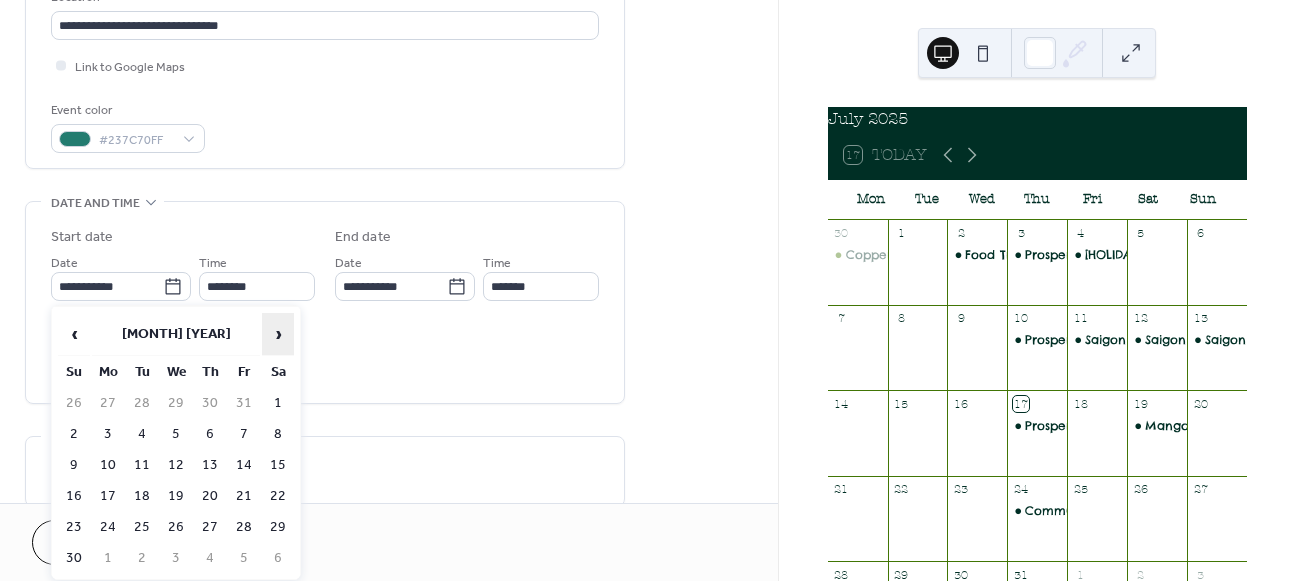 click on "›" at bounding box center [278, 334] 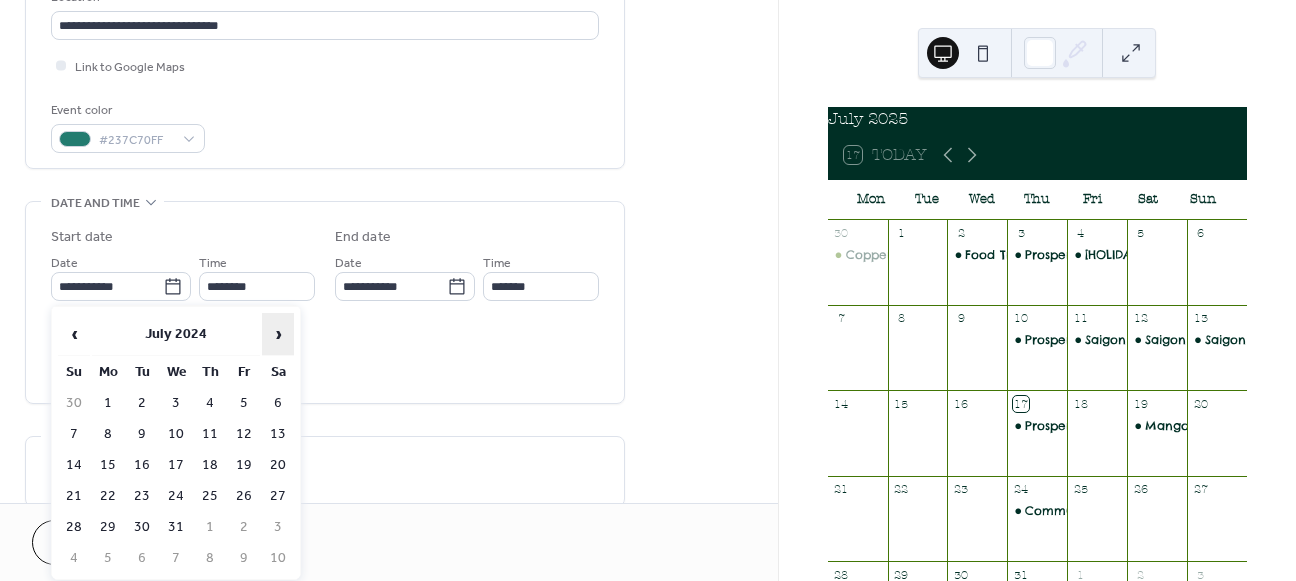 click on "›" at bounding box center (278, 334) 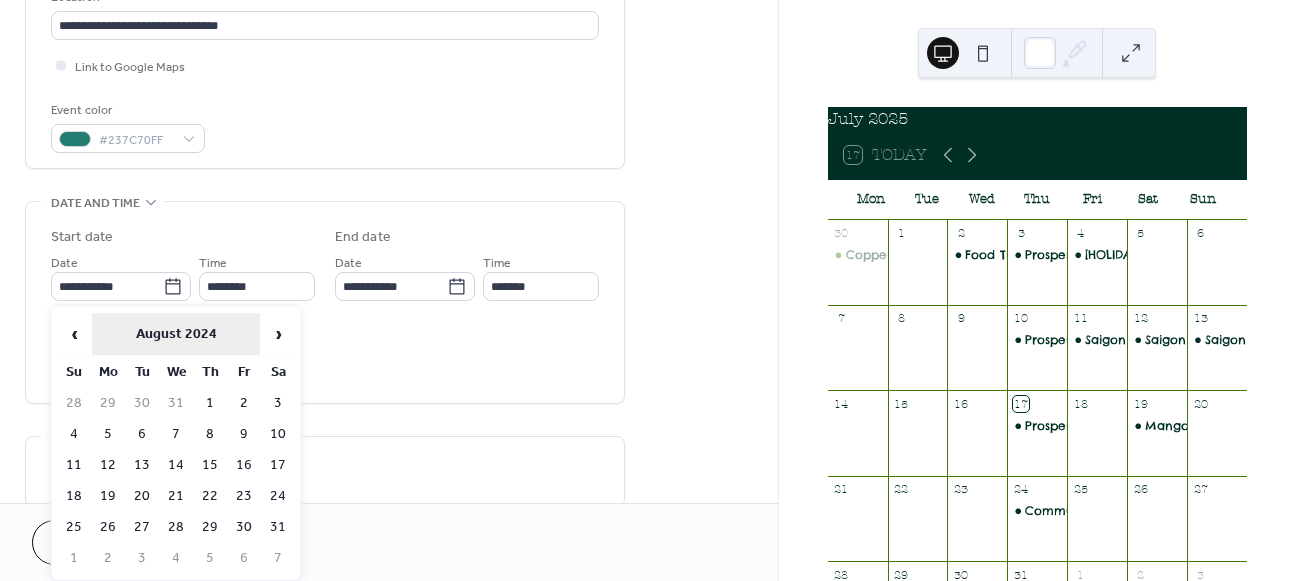 click on "August 2024" at bounding box center [176, 334] 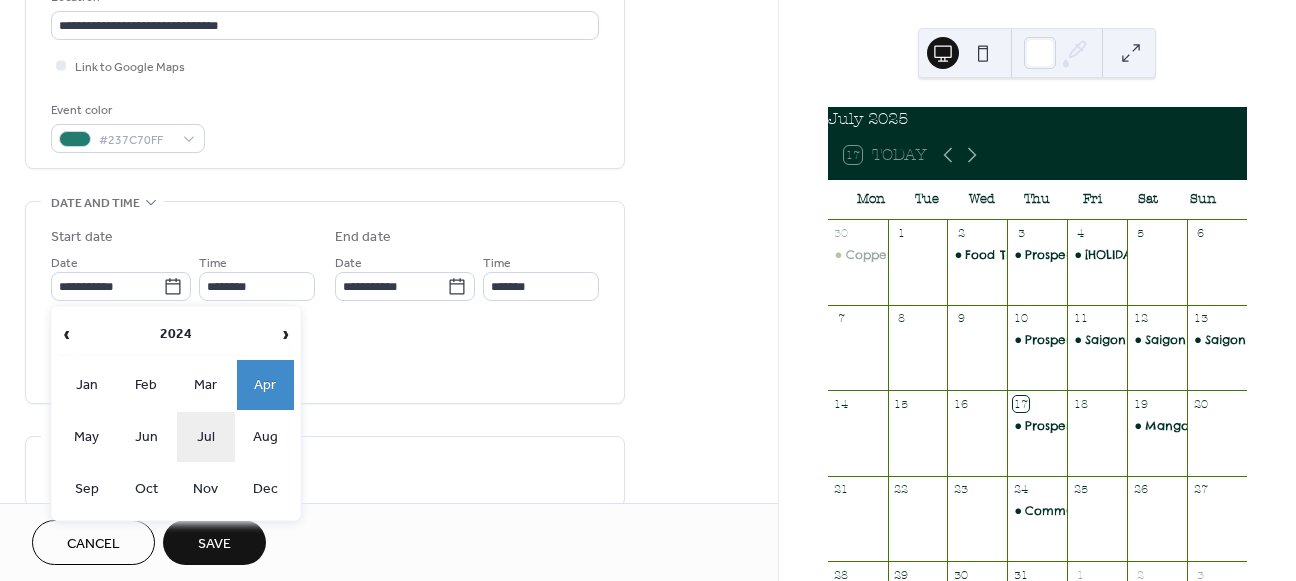click on "Jul" at bounding box center (206, 437) 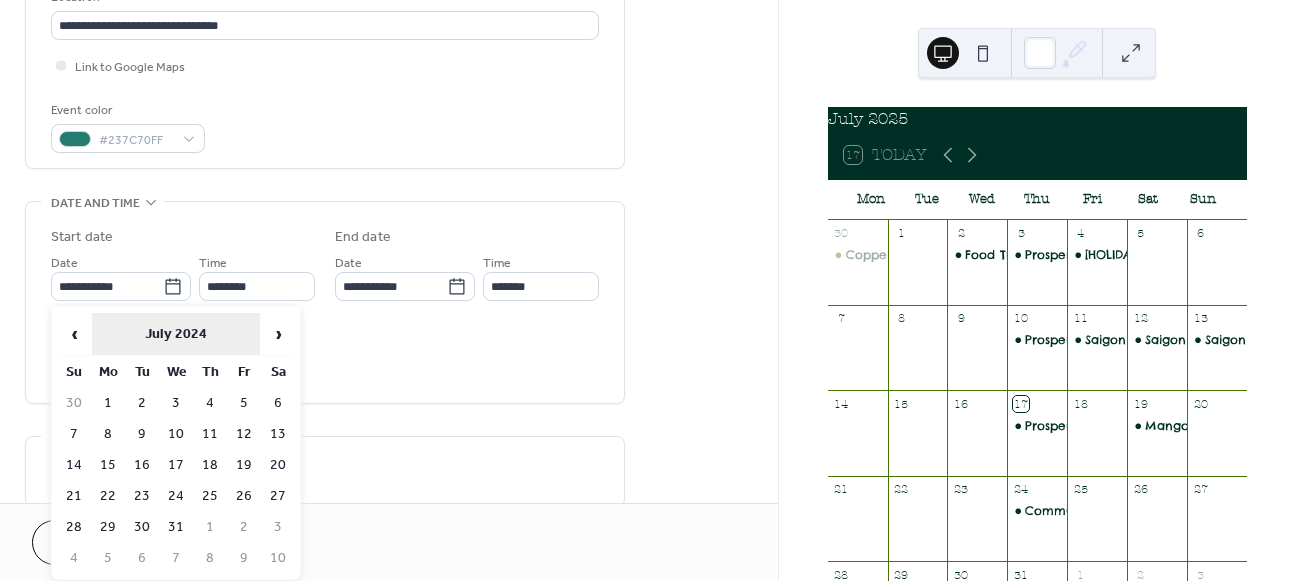 click on "July 2024" at bounding box center [176, 334] 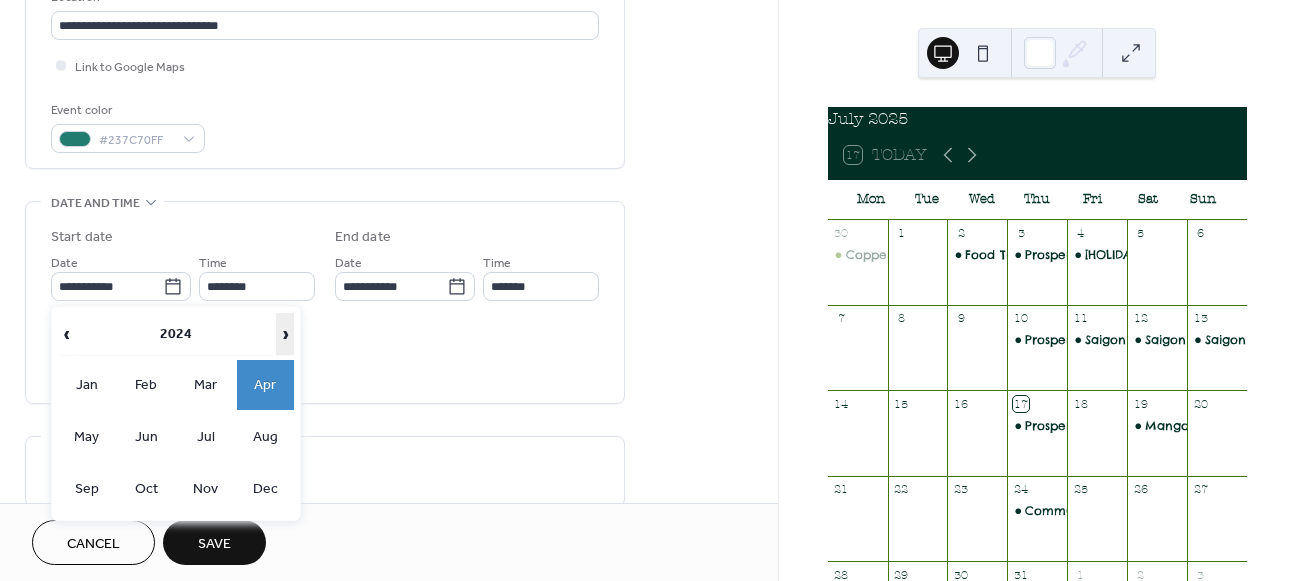 click on "›" at bounding box center [285, 334] 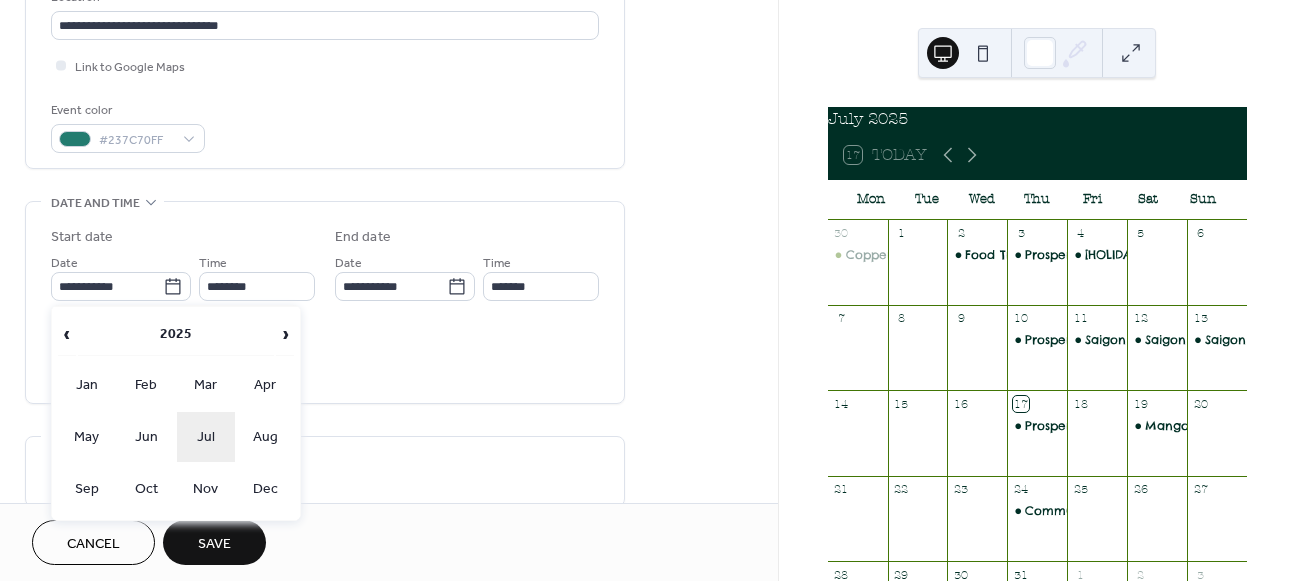 click on "Jul" at bounding box center [206, 437] 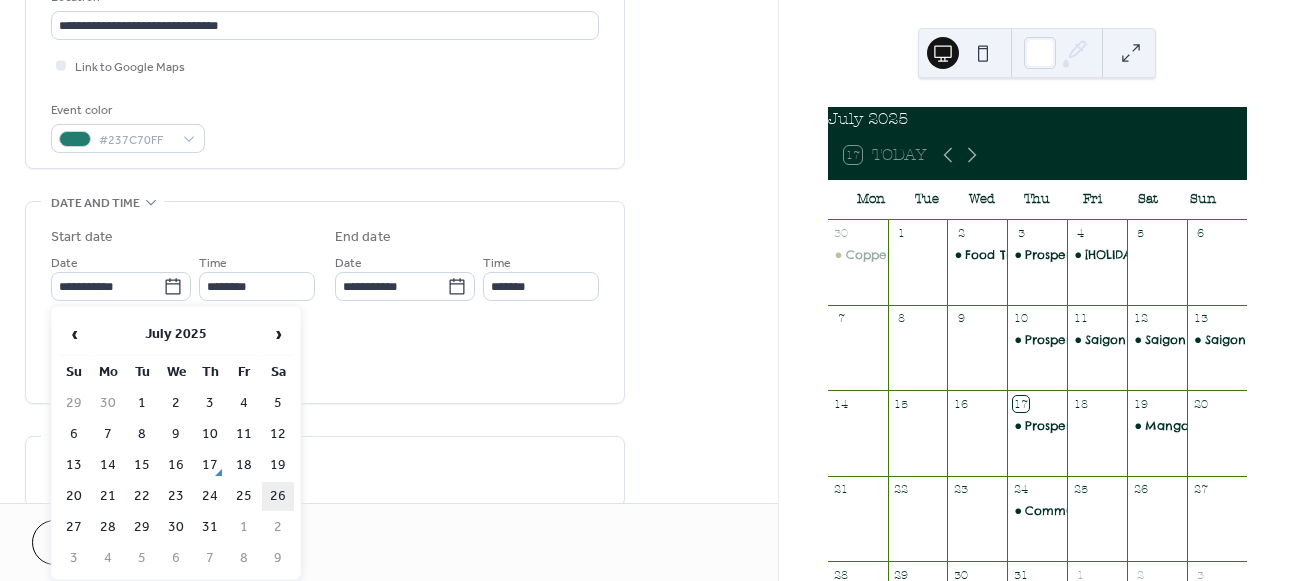 click on "26" at bounding box center [278, 496] 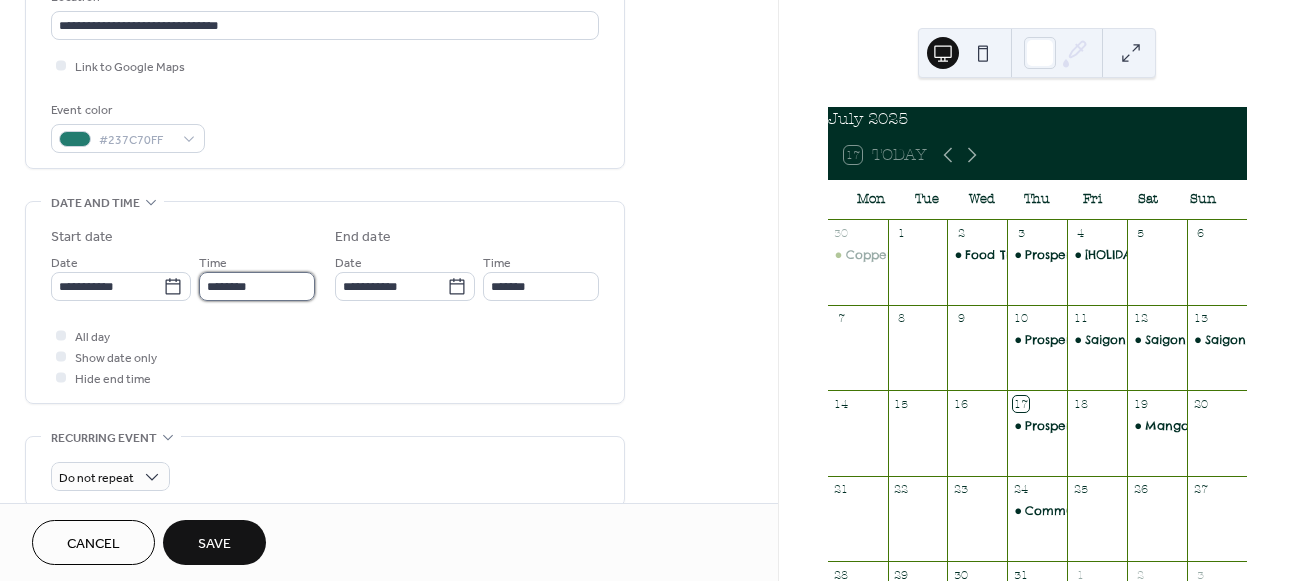 click on "********" at bounding box center (257, 286) 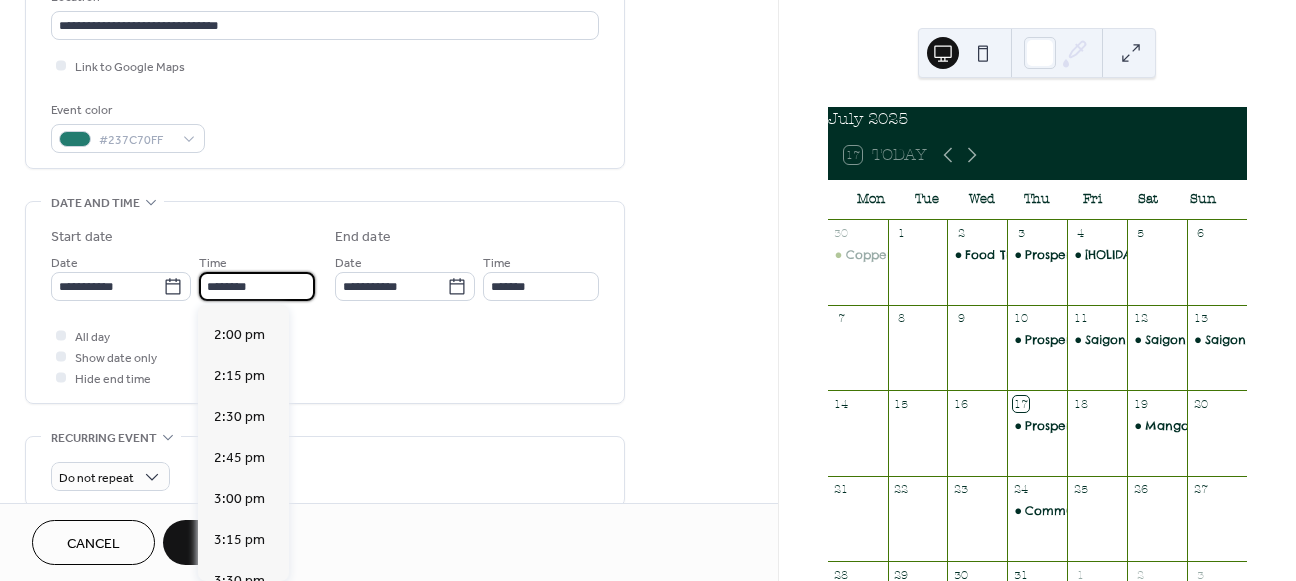 scroll, scrollTop: 2284, scrollLeft: 0, axis: vertical 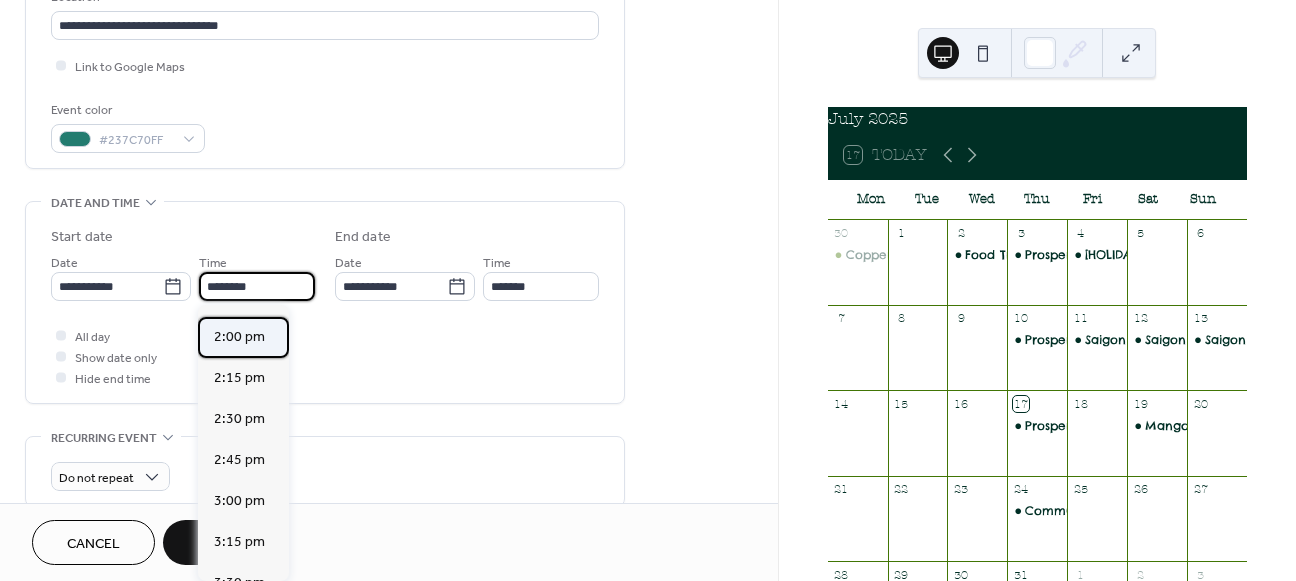 click on "2:00 pm" at bounding box center (239, 337) 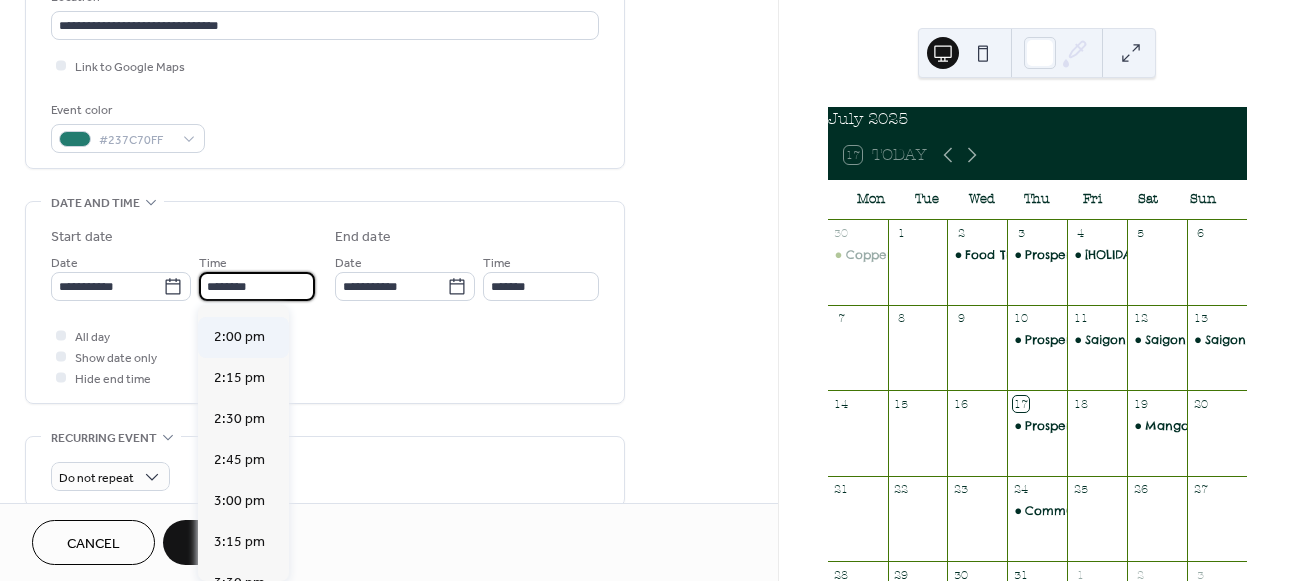 type on "*******" 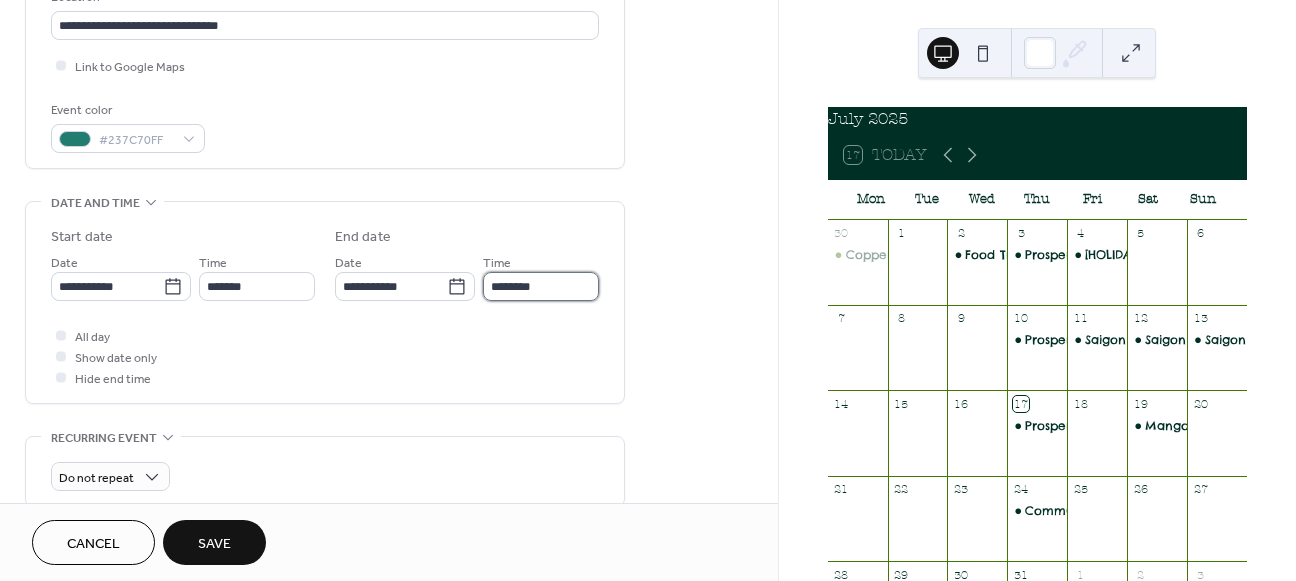 click on "********" at bounding box center (541, 286) 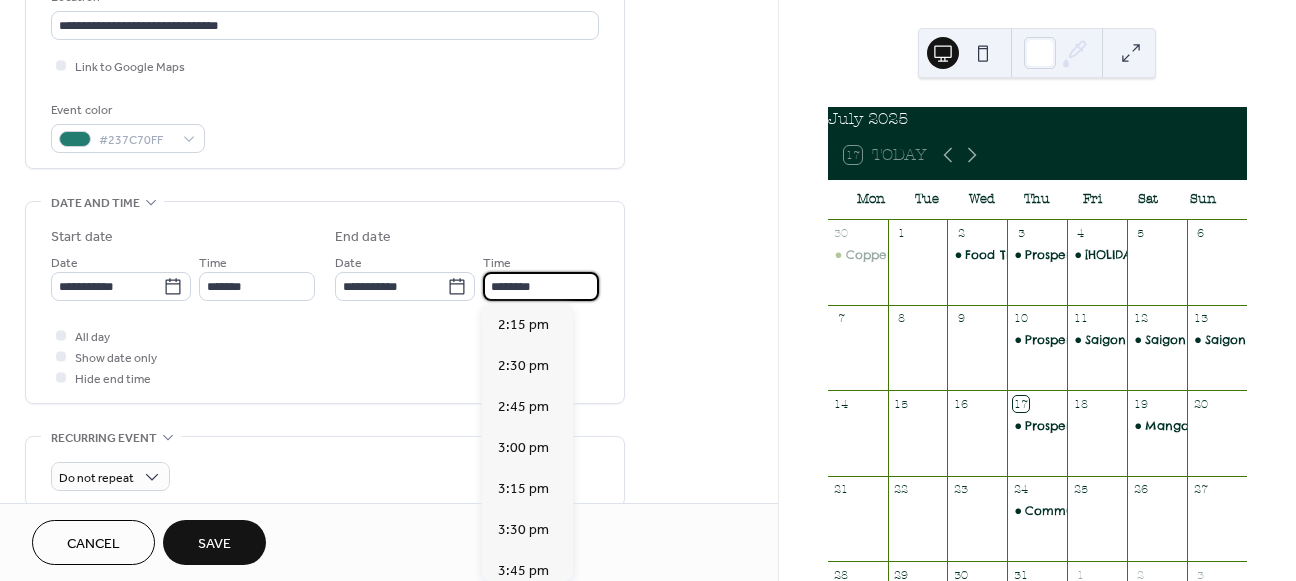 scroll, scrollTop: 1271, scrollLeft: 0, axis: vertical 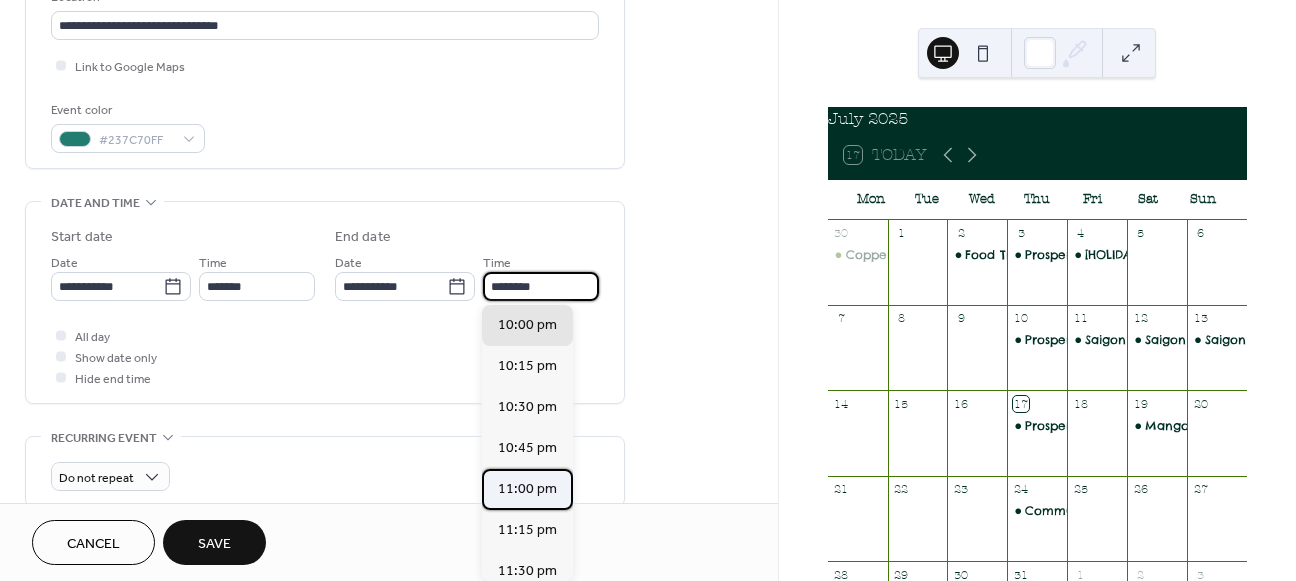 click on "11:00 pm" at bounding box center (527, 489) 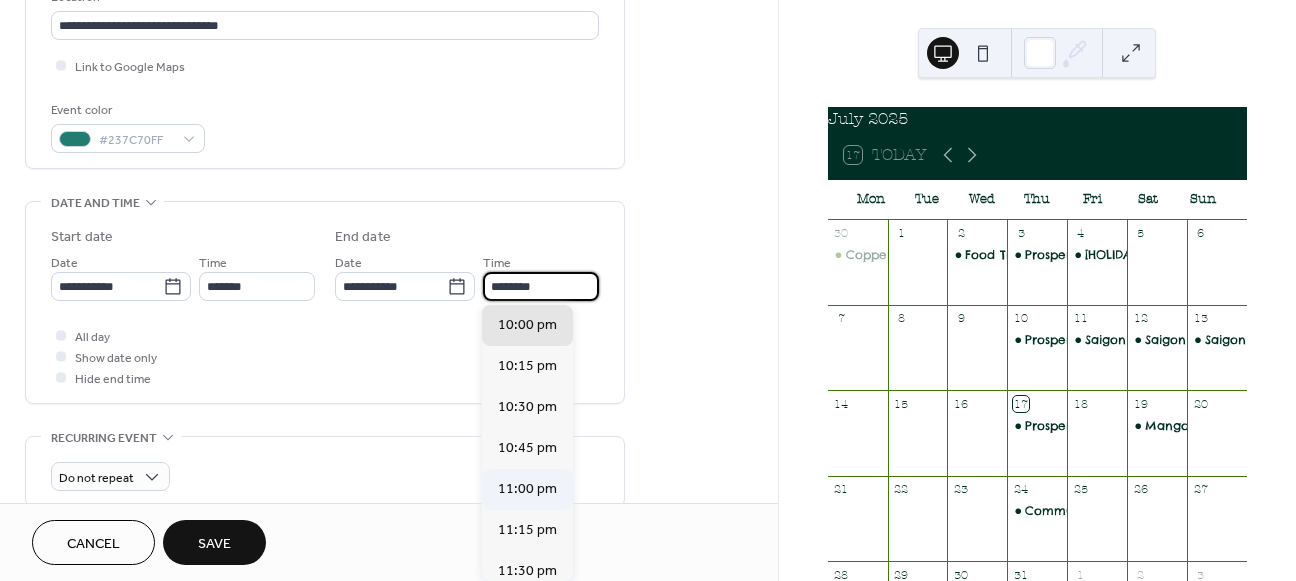 type on "********" 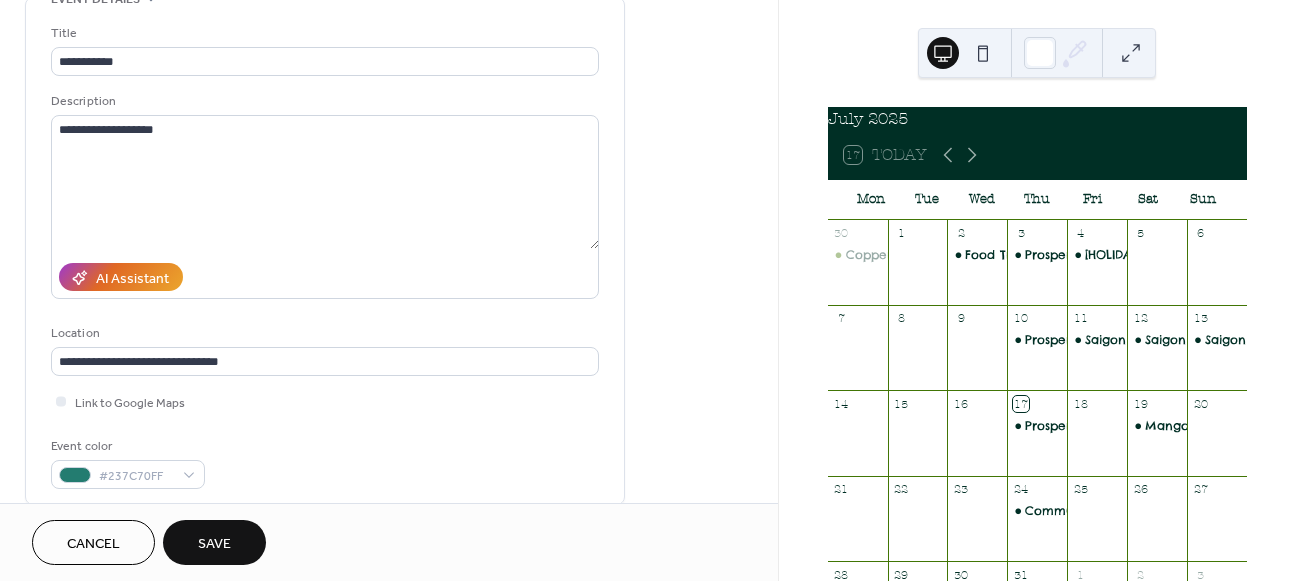 scroll, scrollTop: 0, scrollLeft: 0, axis: both 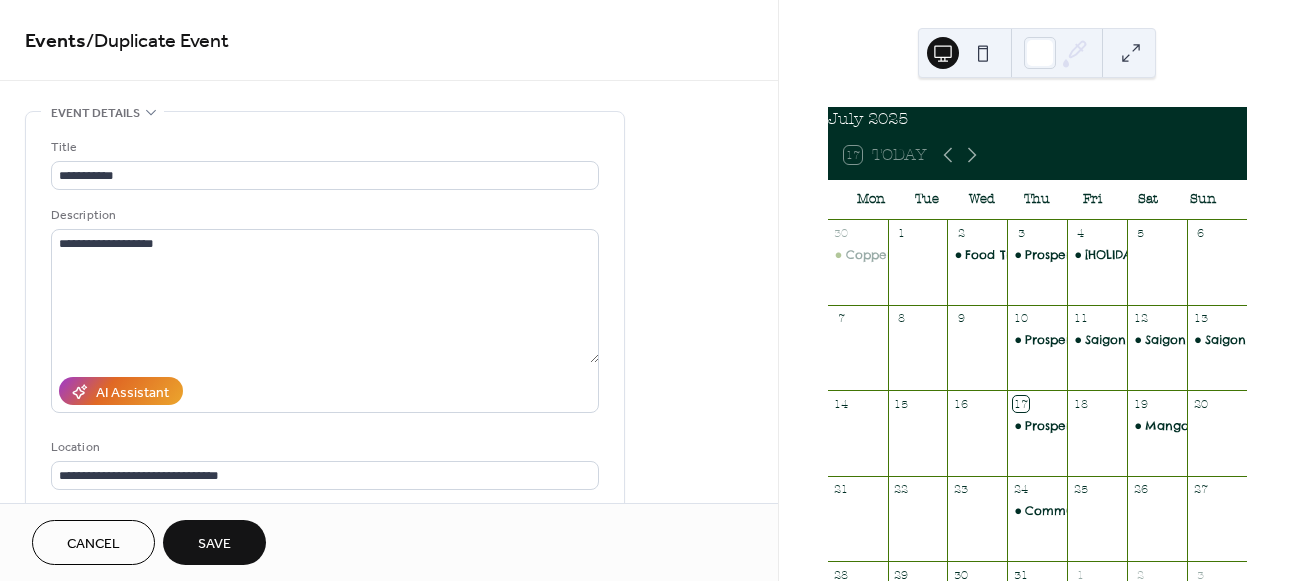 click on "Save" at bounding box center [214, 544] 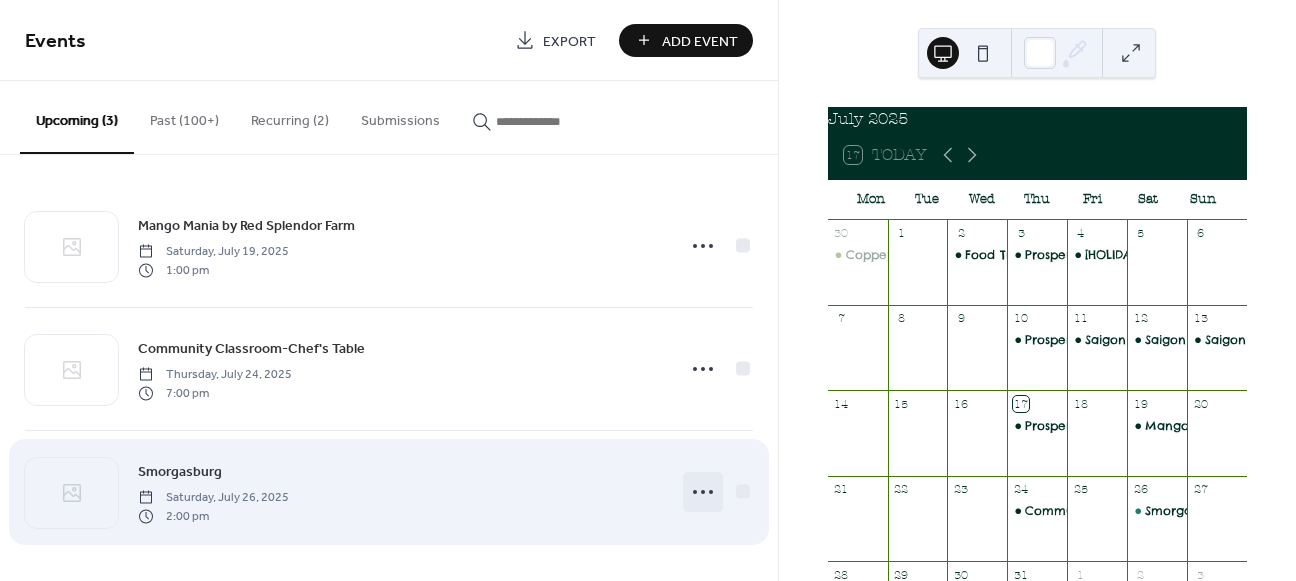 click 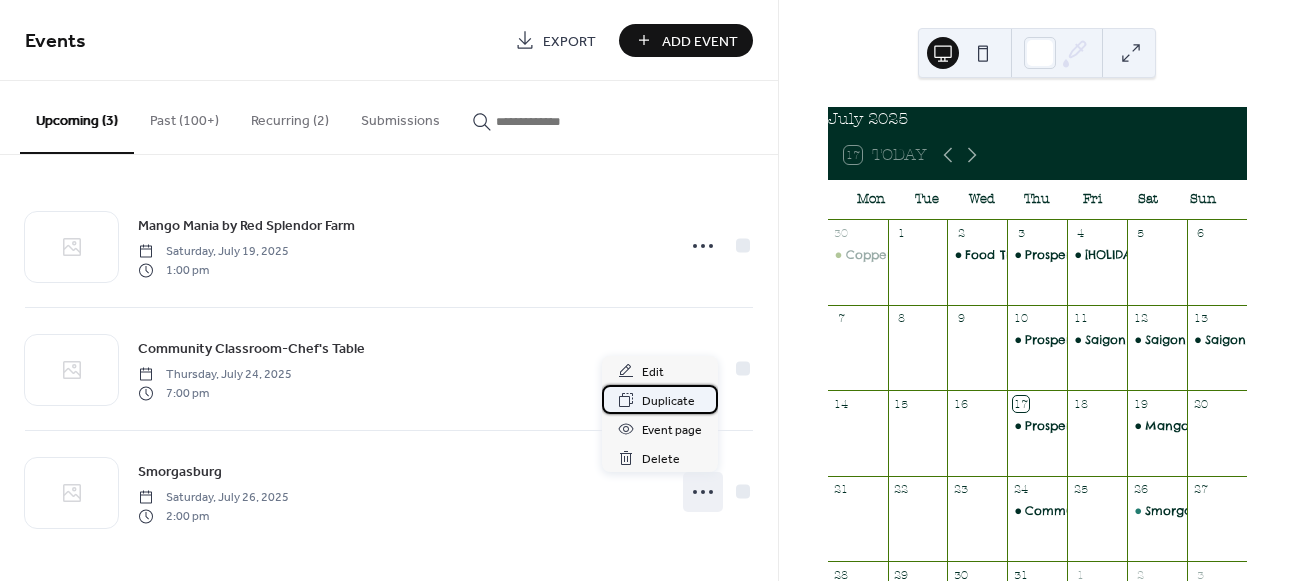 click on "Duplicate" at bounding box center (668, 401) 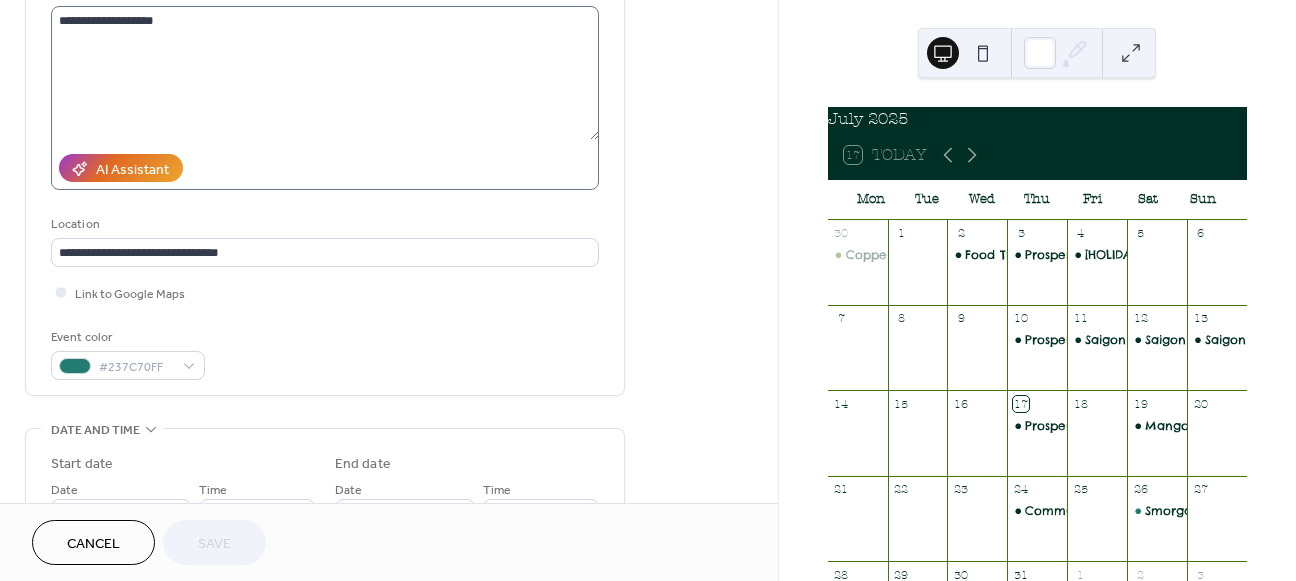 scroll, scrollTop: 222, scrollLeft: 0, axis: vertical 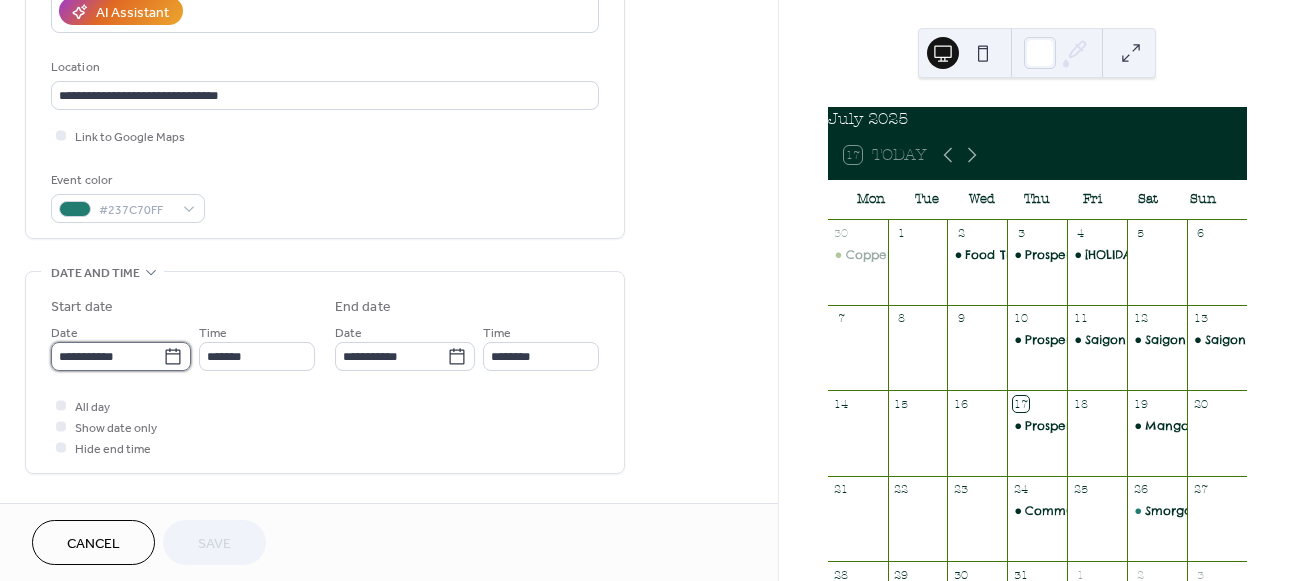 click on "**********" at bounding box center [107, 356] 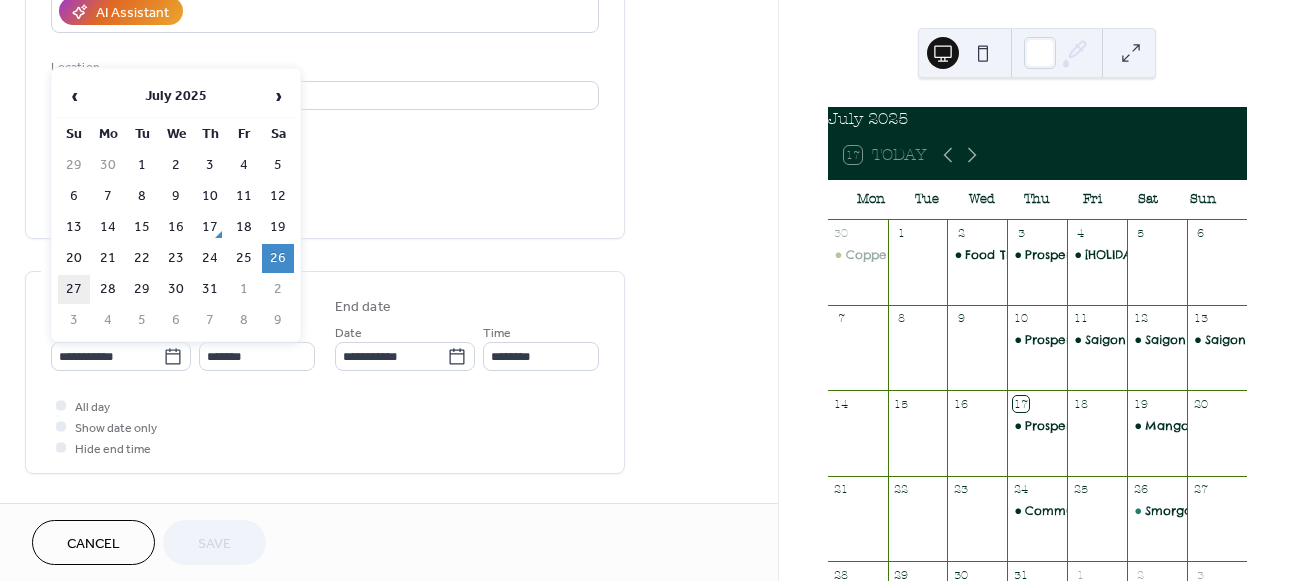 click on "27" at bounding box center (74, 289) 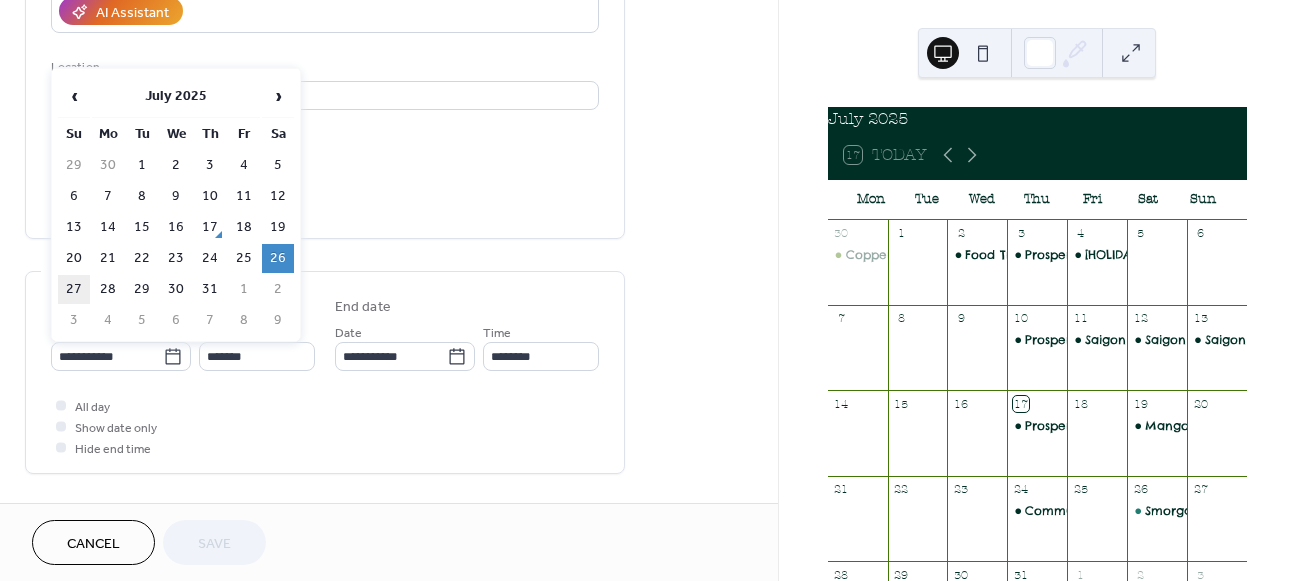 type on "**********" 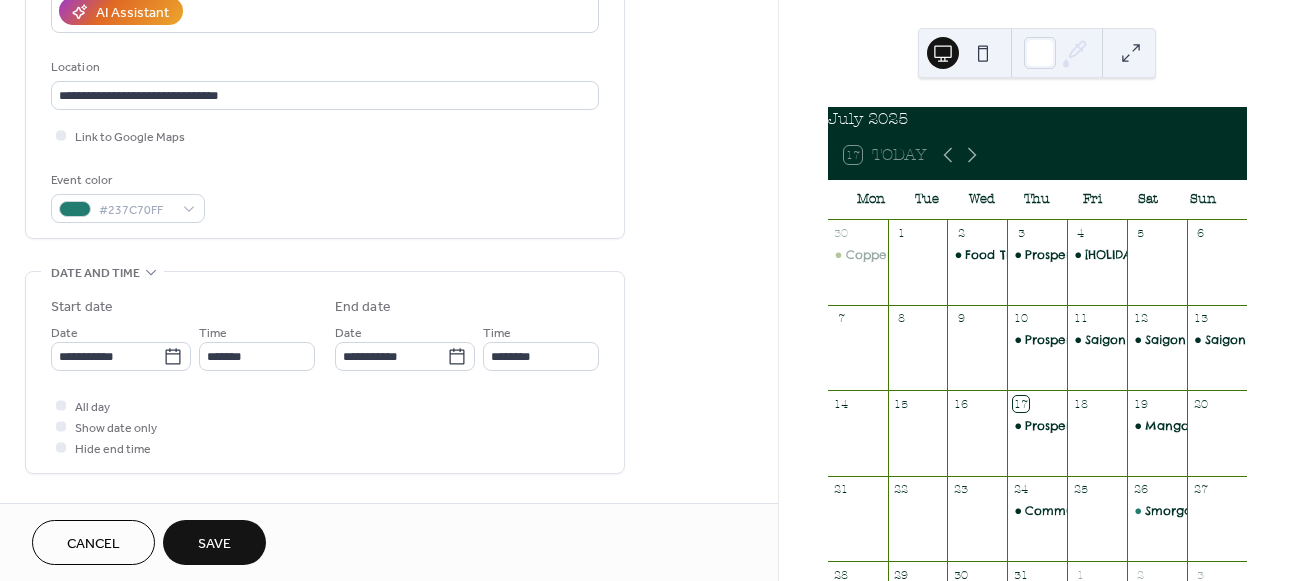 click on "Save" at bounding box center (214, 544) 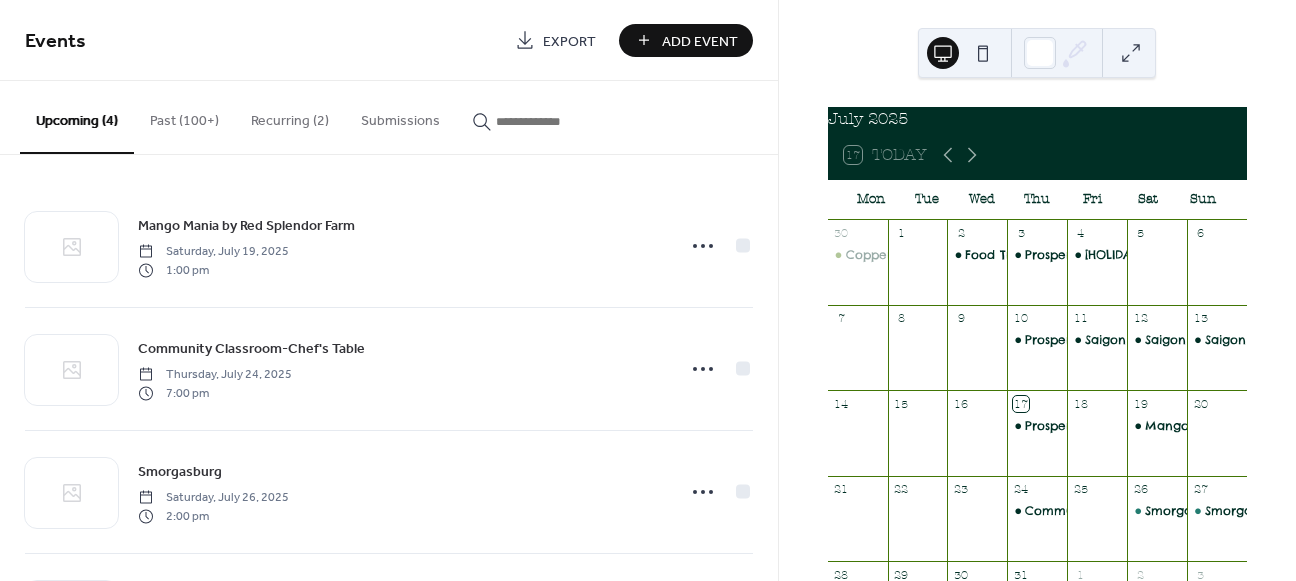 click 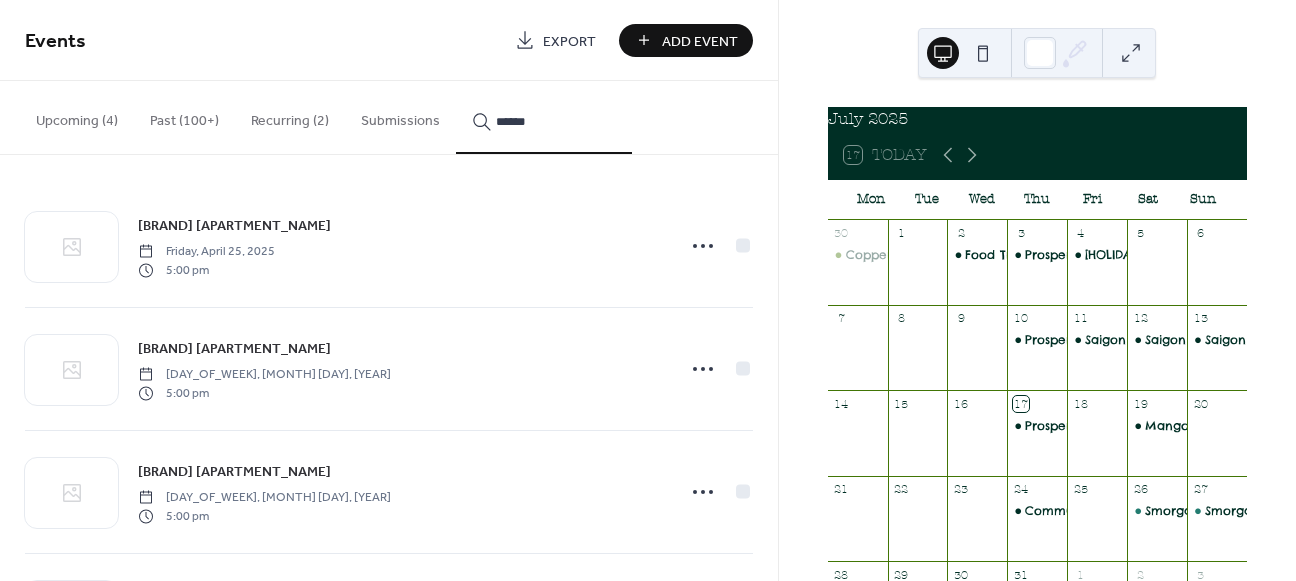 type on "******" 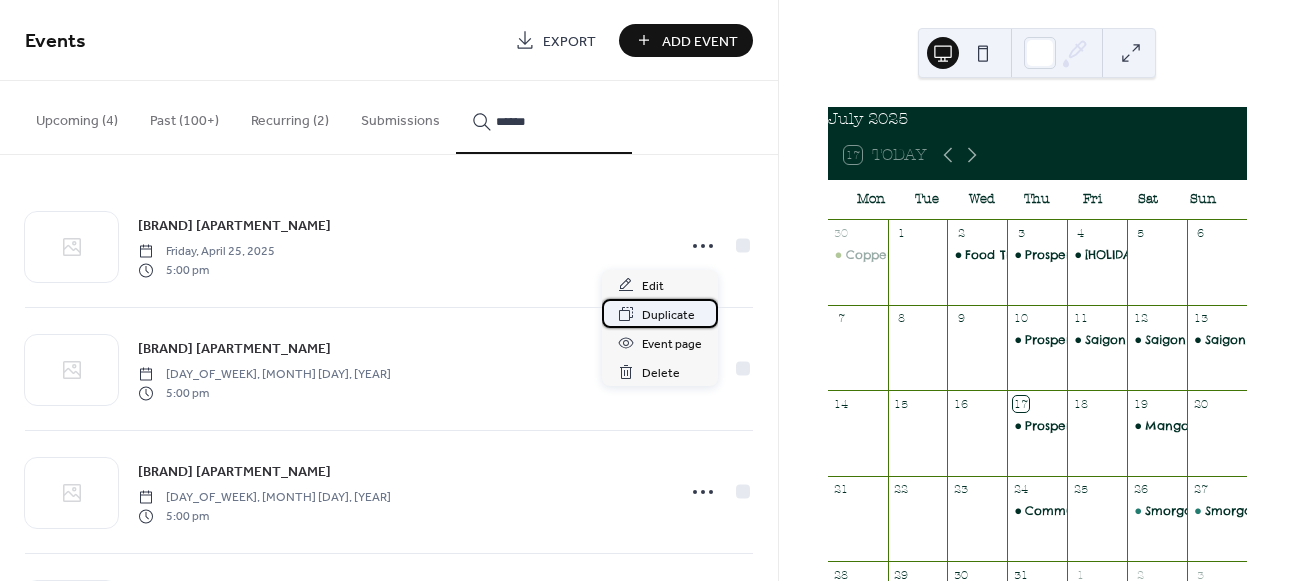 click on "Duplicate" at bounding box center (668, 315) 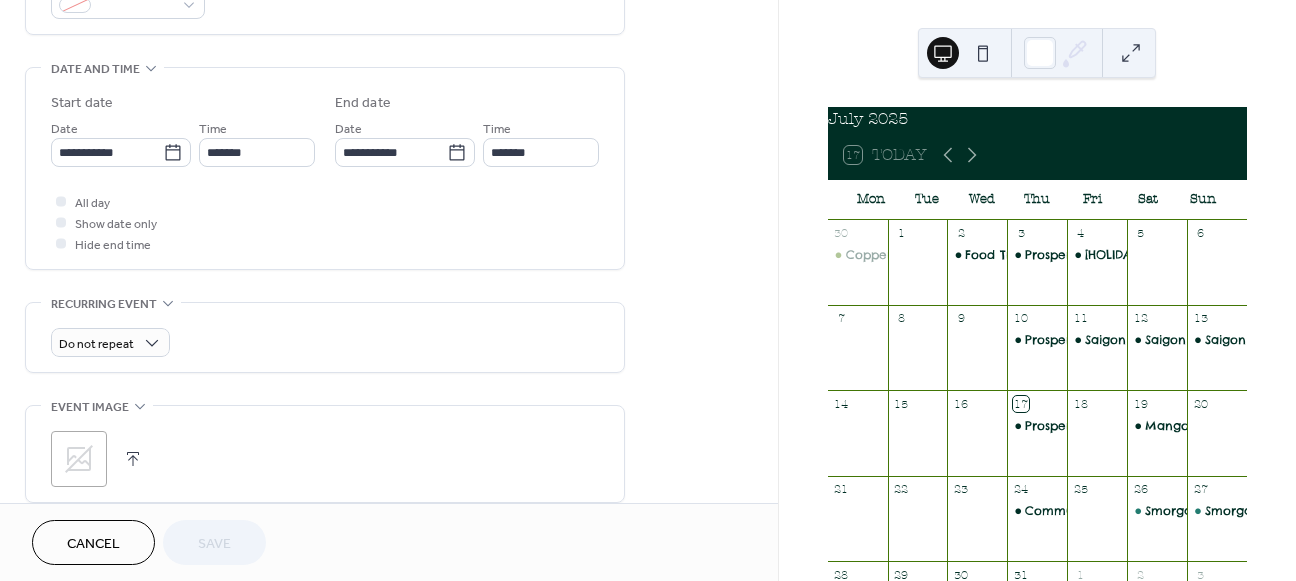 scroll, scrollTop: 656, scrollLeft: 0, axis: vertical 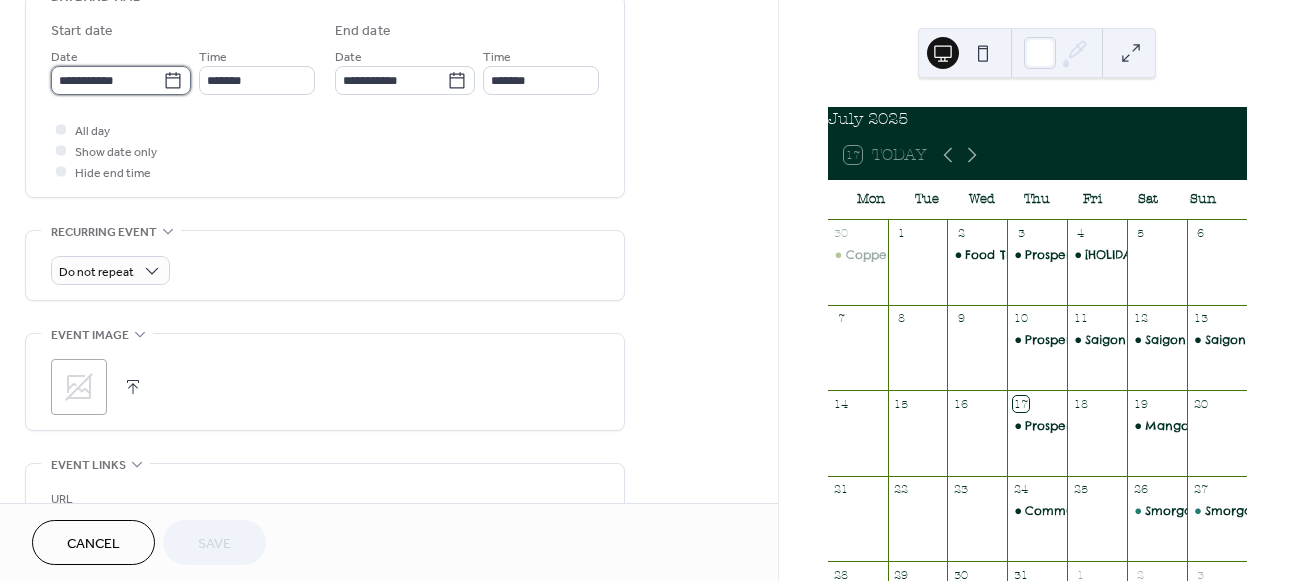 click on "**********" at bounding box center [107, 80] 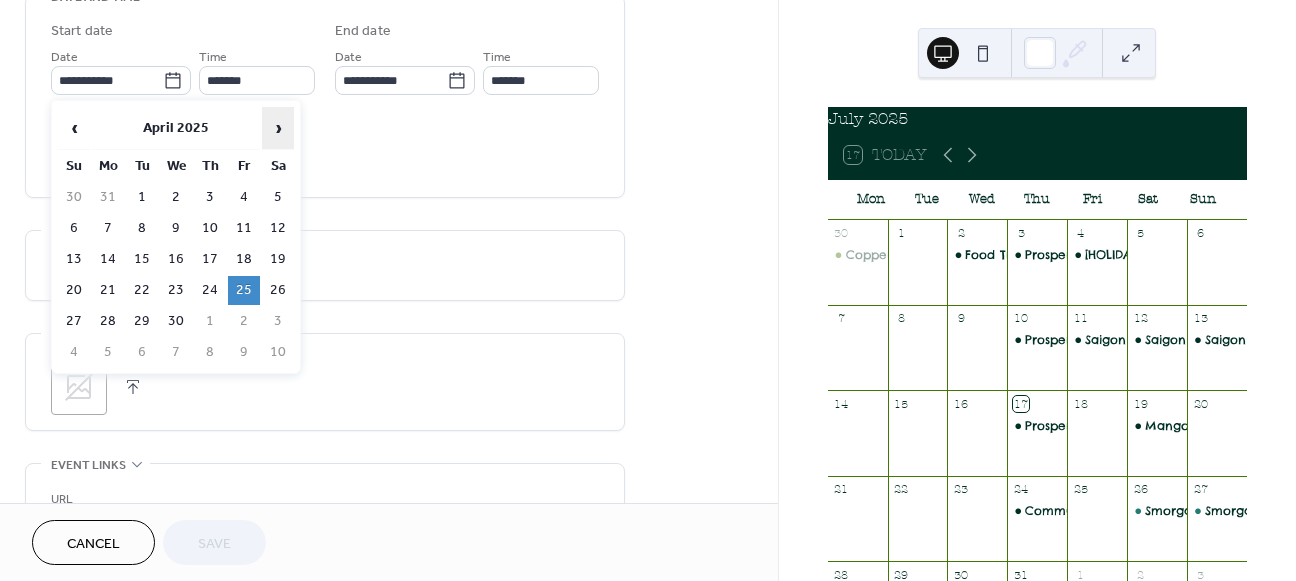 click on "›" at bounding box center (278, 128) 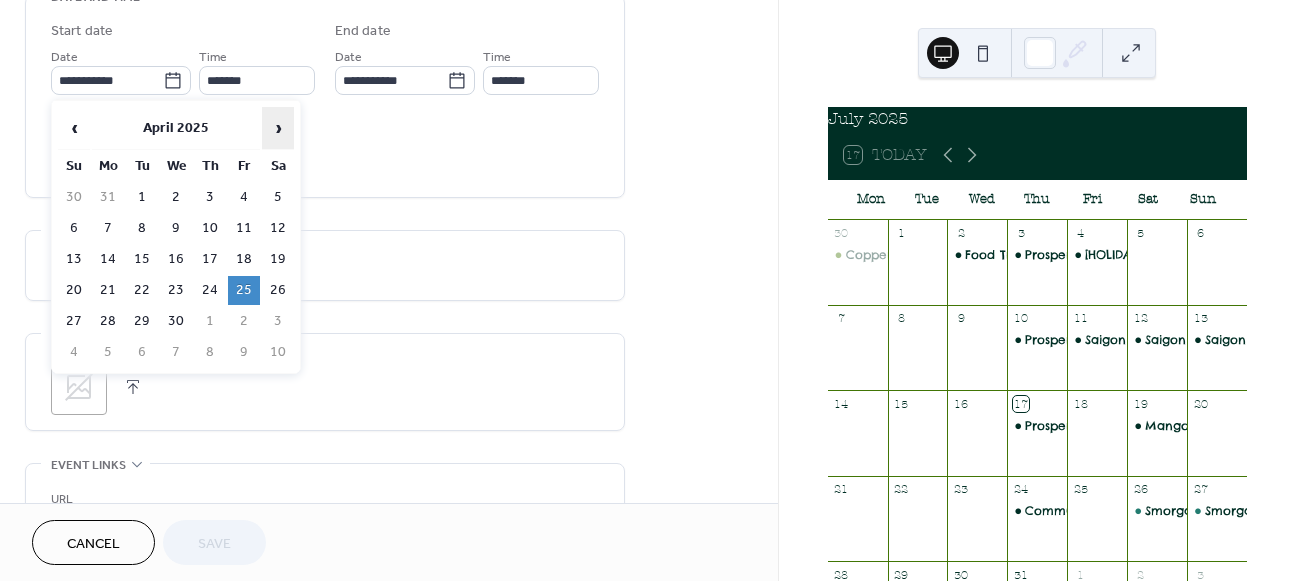 click on "›" at bounding box center [278, 128] 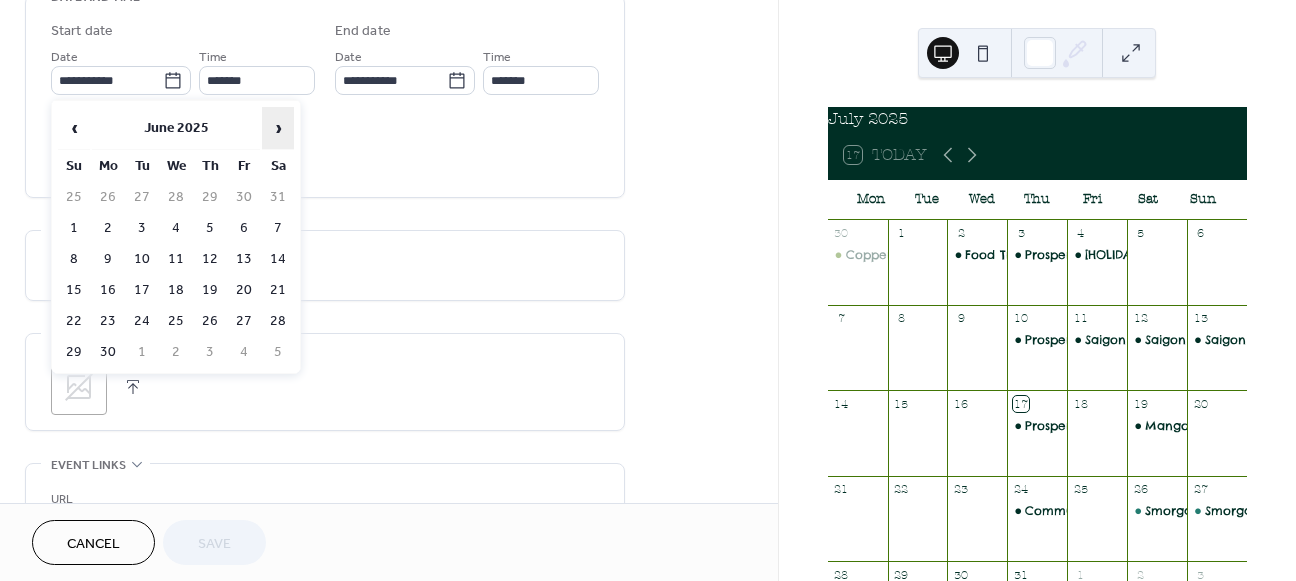 click on "›" at bounding box center [278, 128] 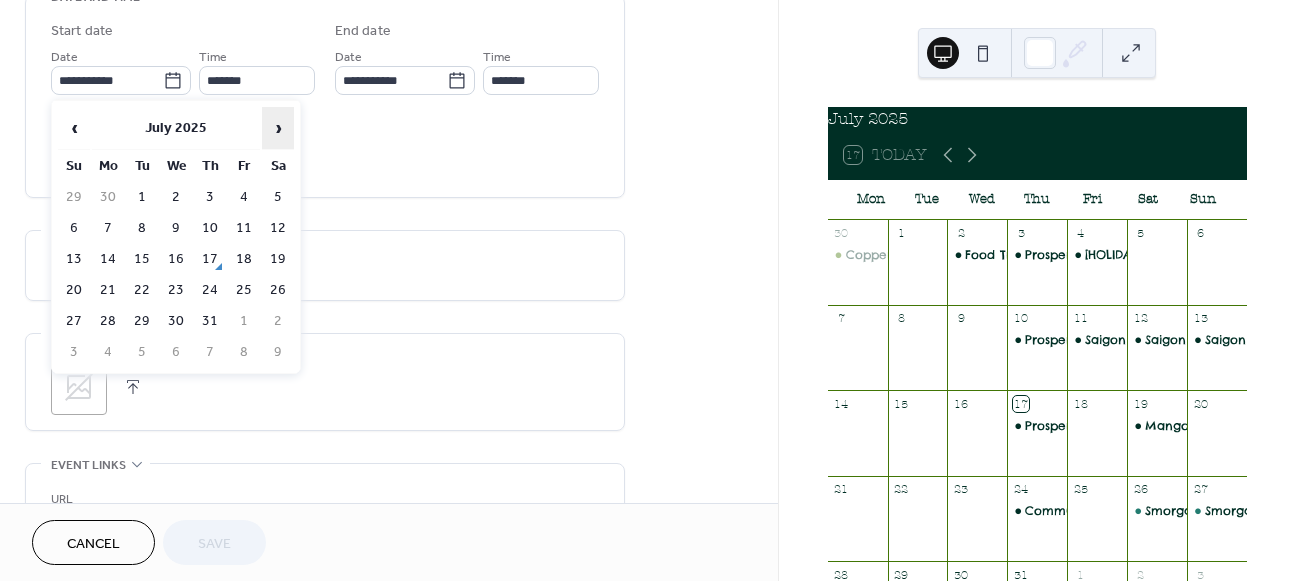 click on "›" at bounding box center (278, 128) 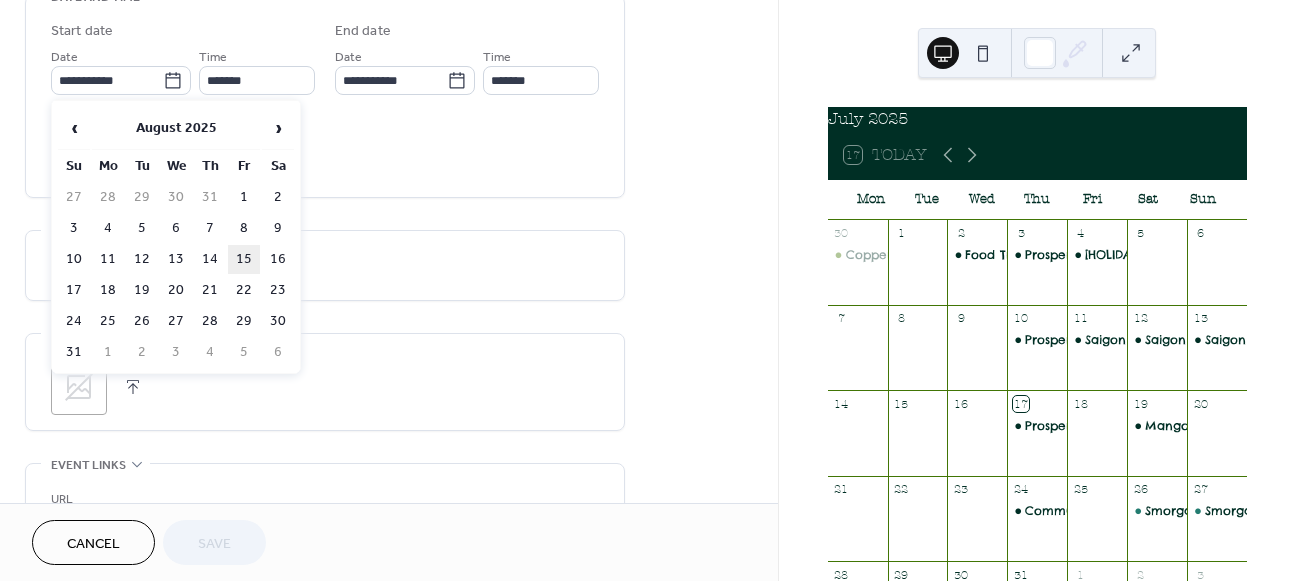 click on "15" at bounding box center [244, 259] 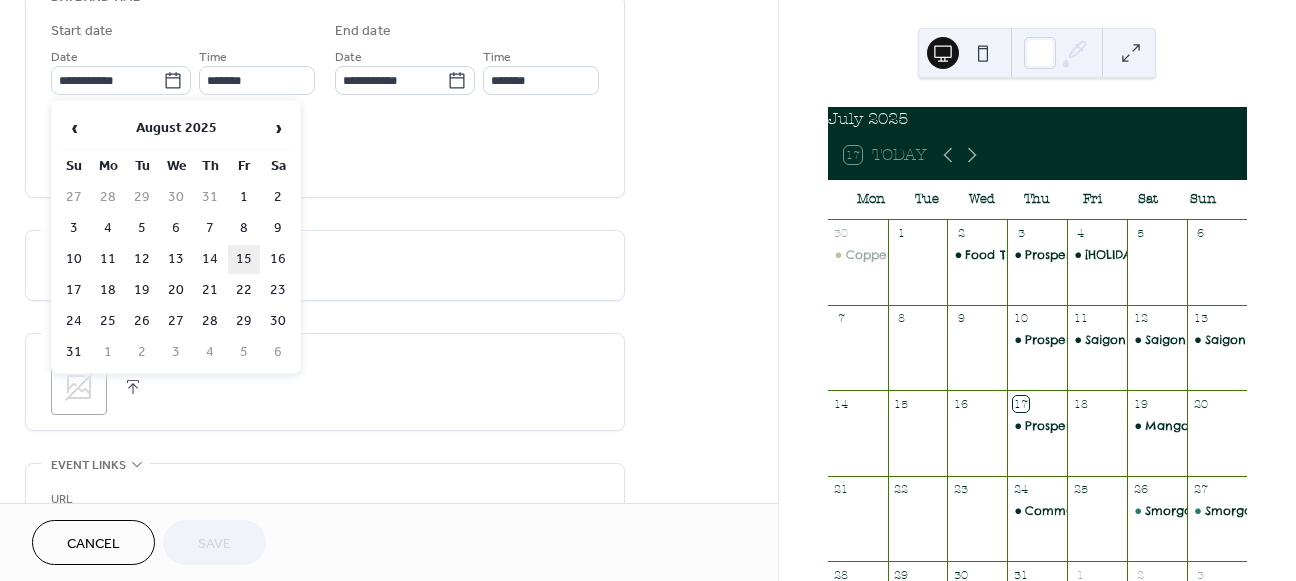 type on "**********" 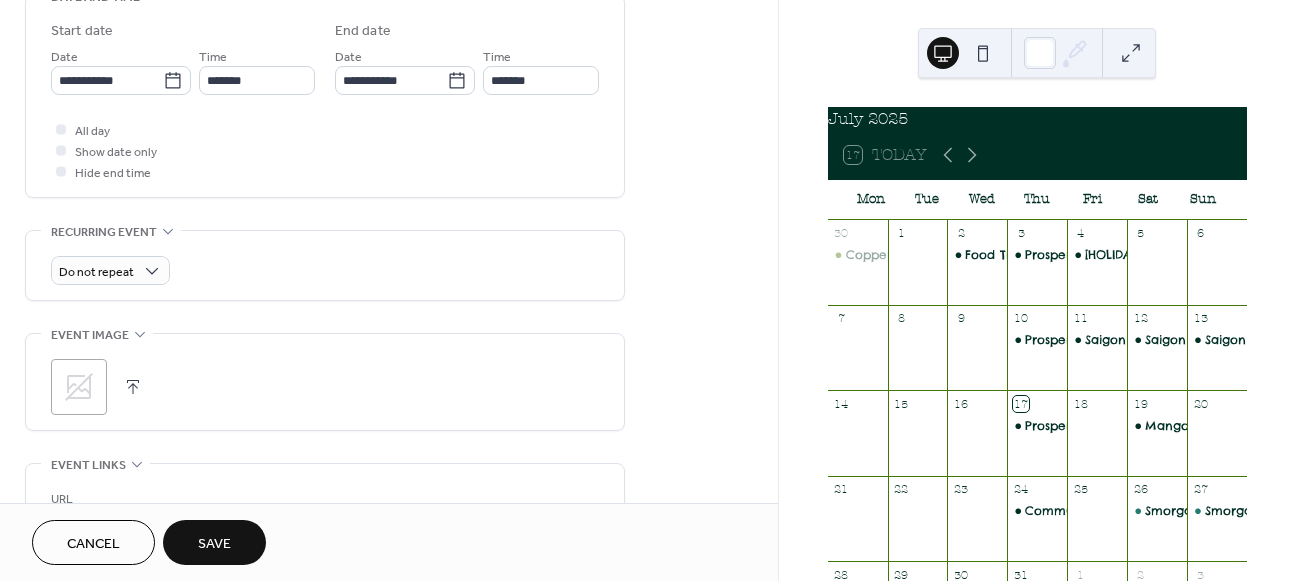 click on "Save" at bounding box center (214, 542) 